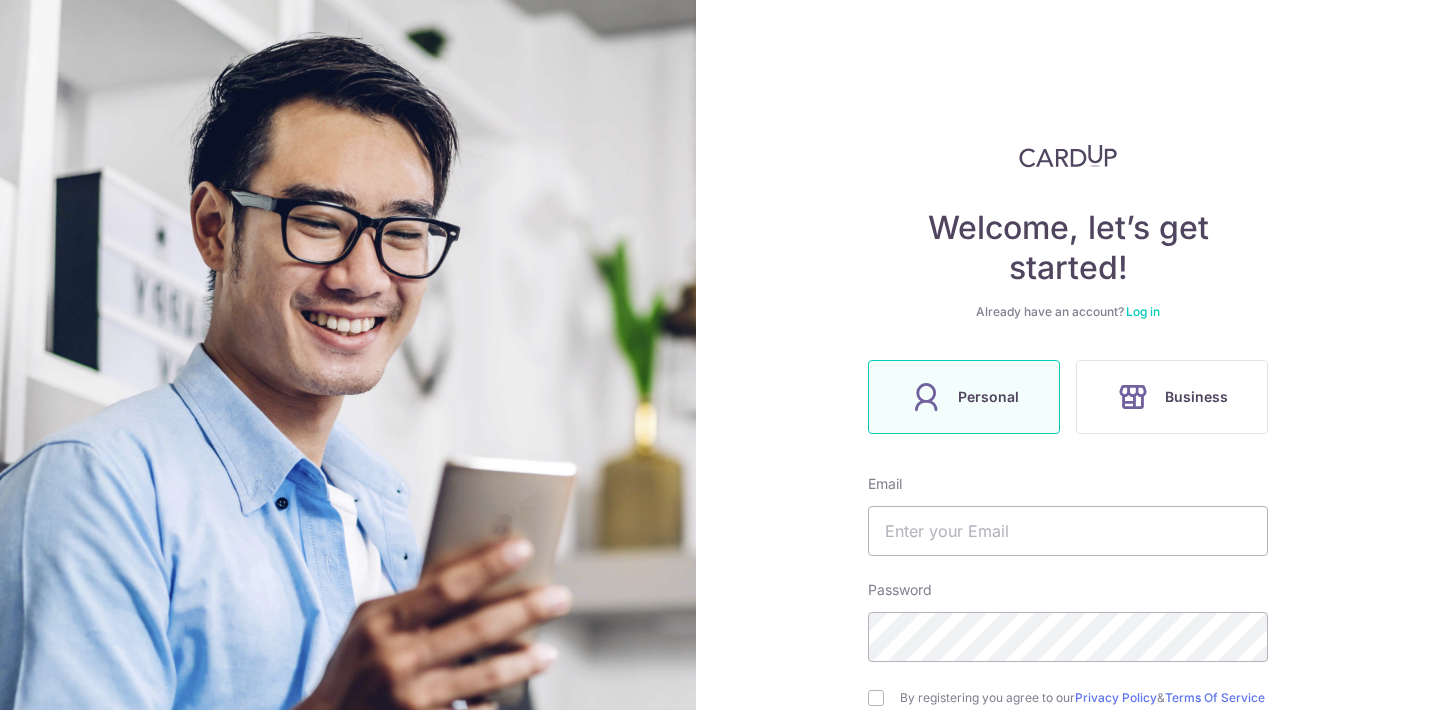 scroll, scrollTop: 0, scrollLeft: 0, axis: both 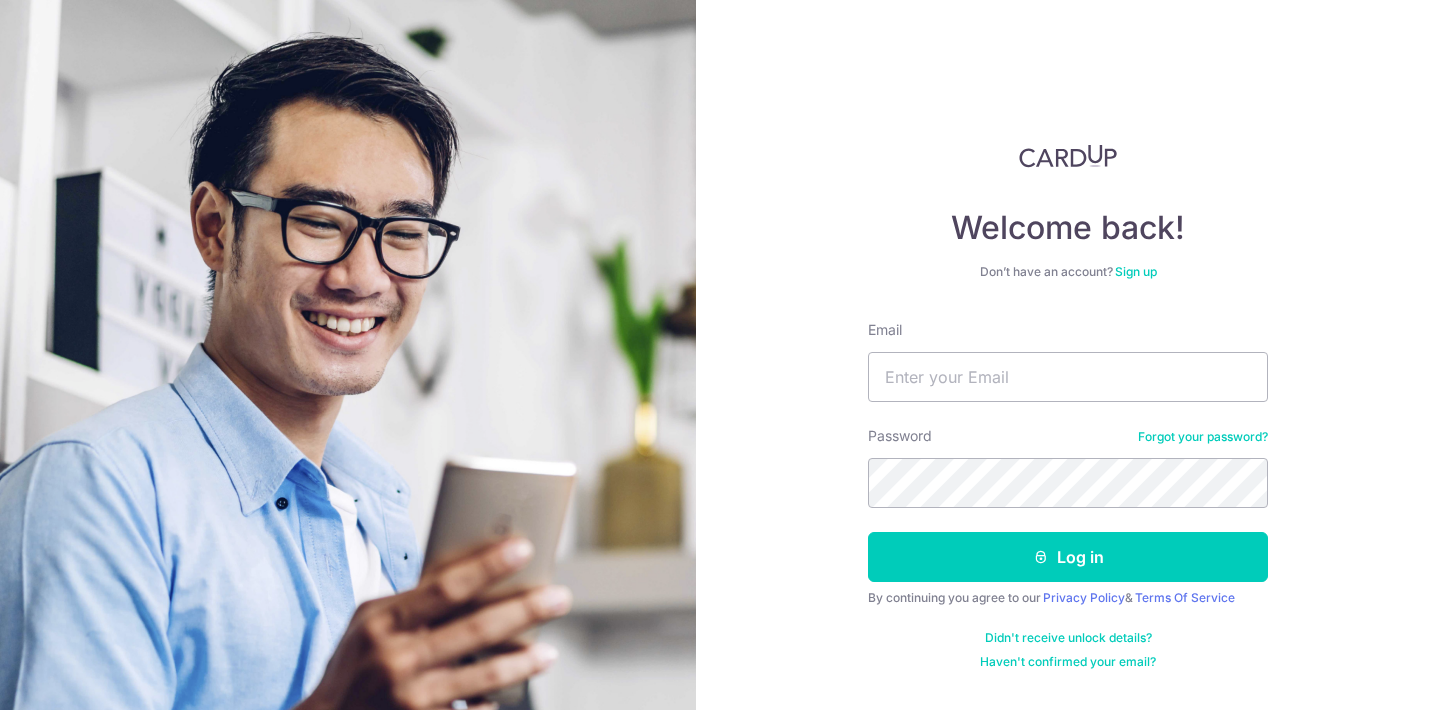 click on "Email" at bounding box center [1068, 361] 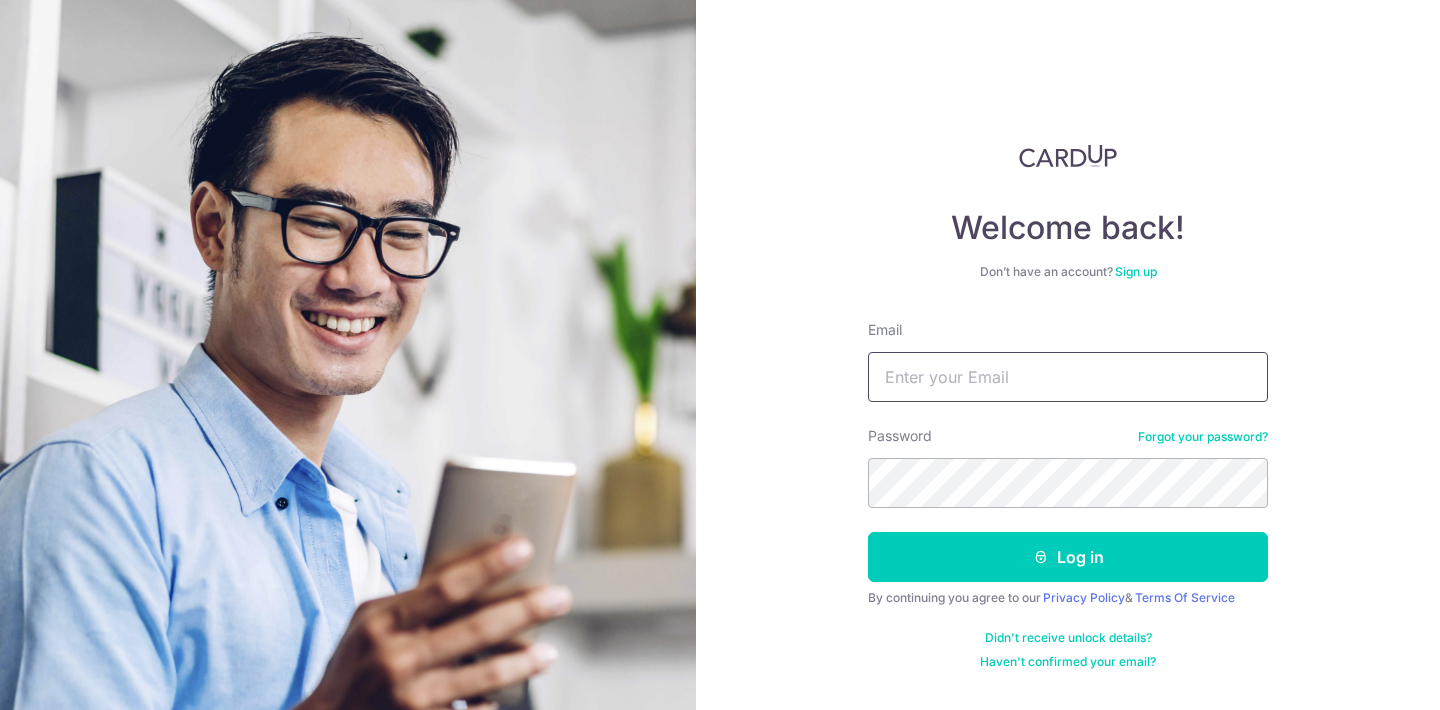 click on "Email" at bounding box center (1068, 377) 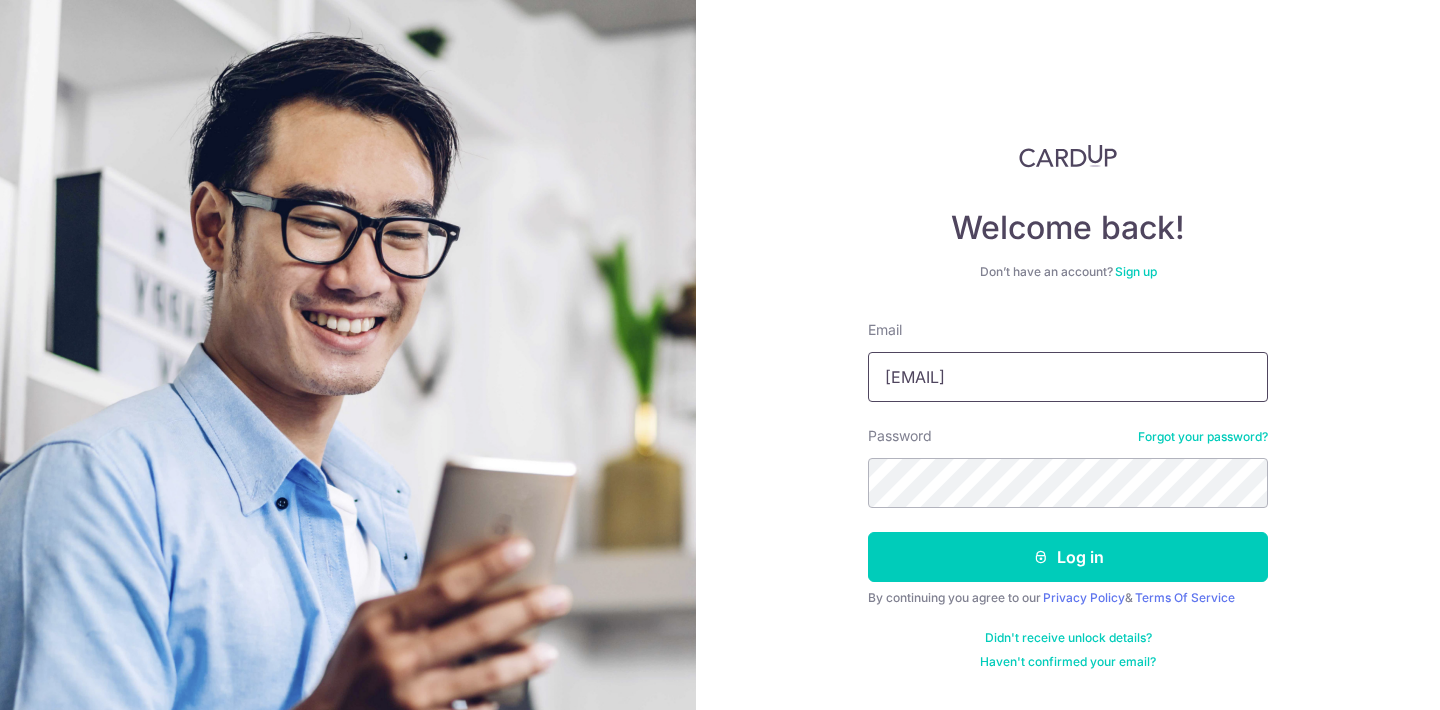 type on "emvicario@gmail.com" 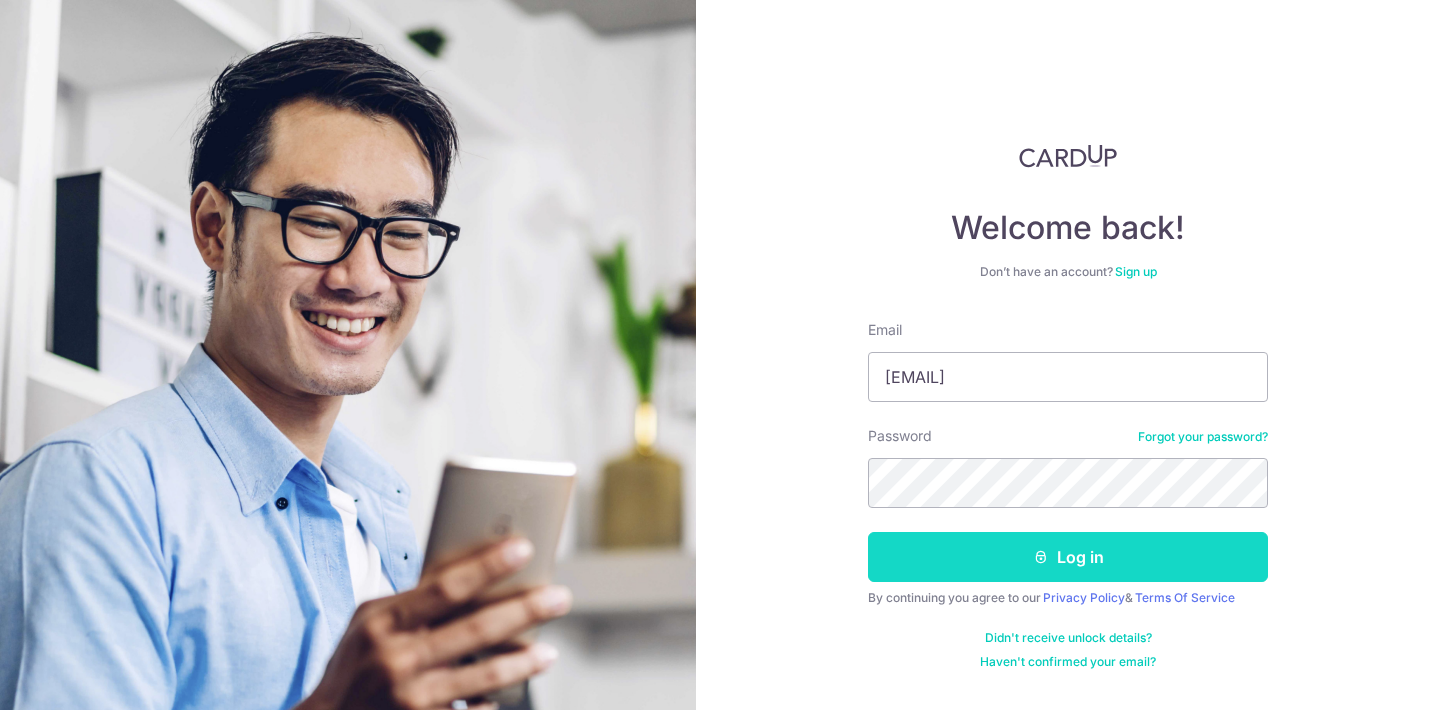 click on "Log in" at bounding box center [1068, 557] 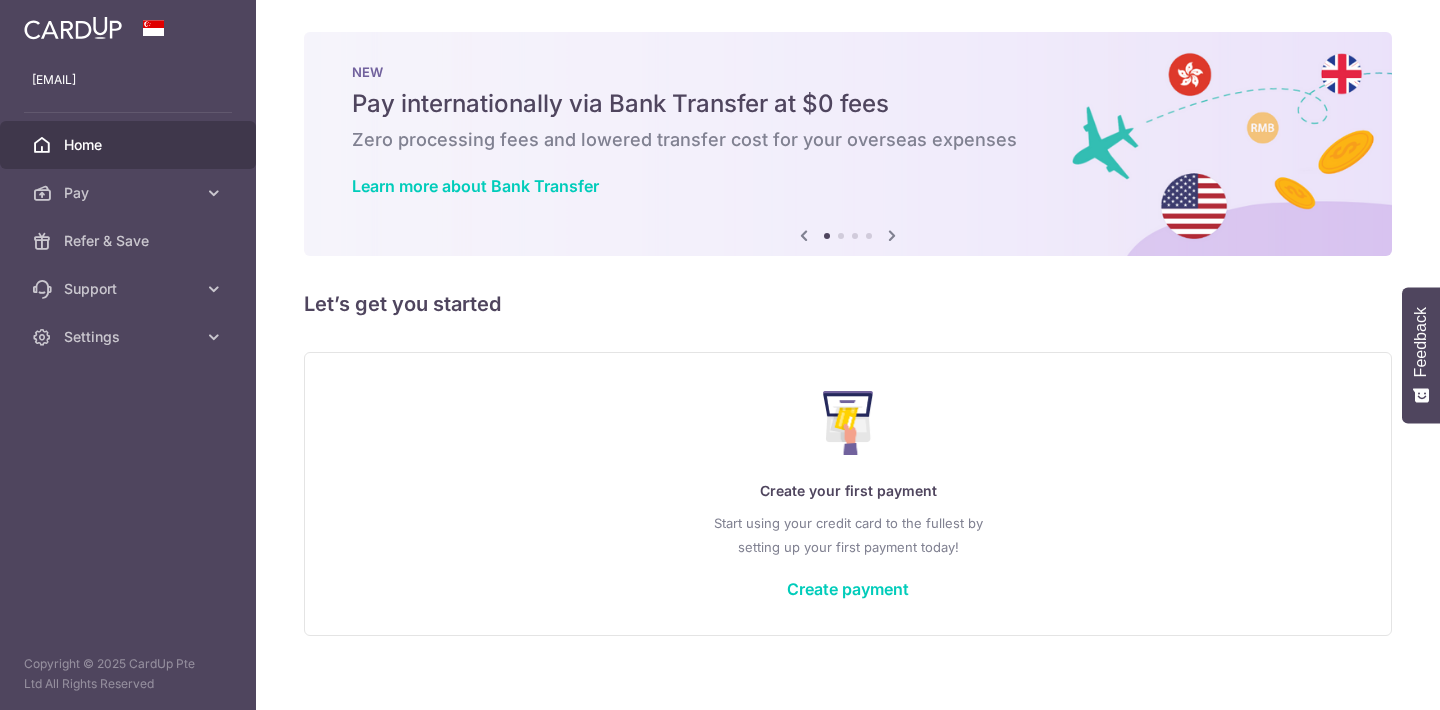 scroll, scrollTop: 0, scrollLeft: 0, axis: both 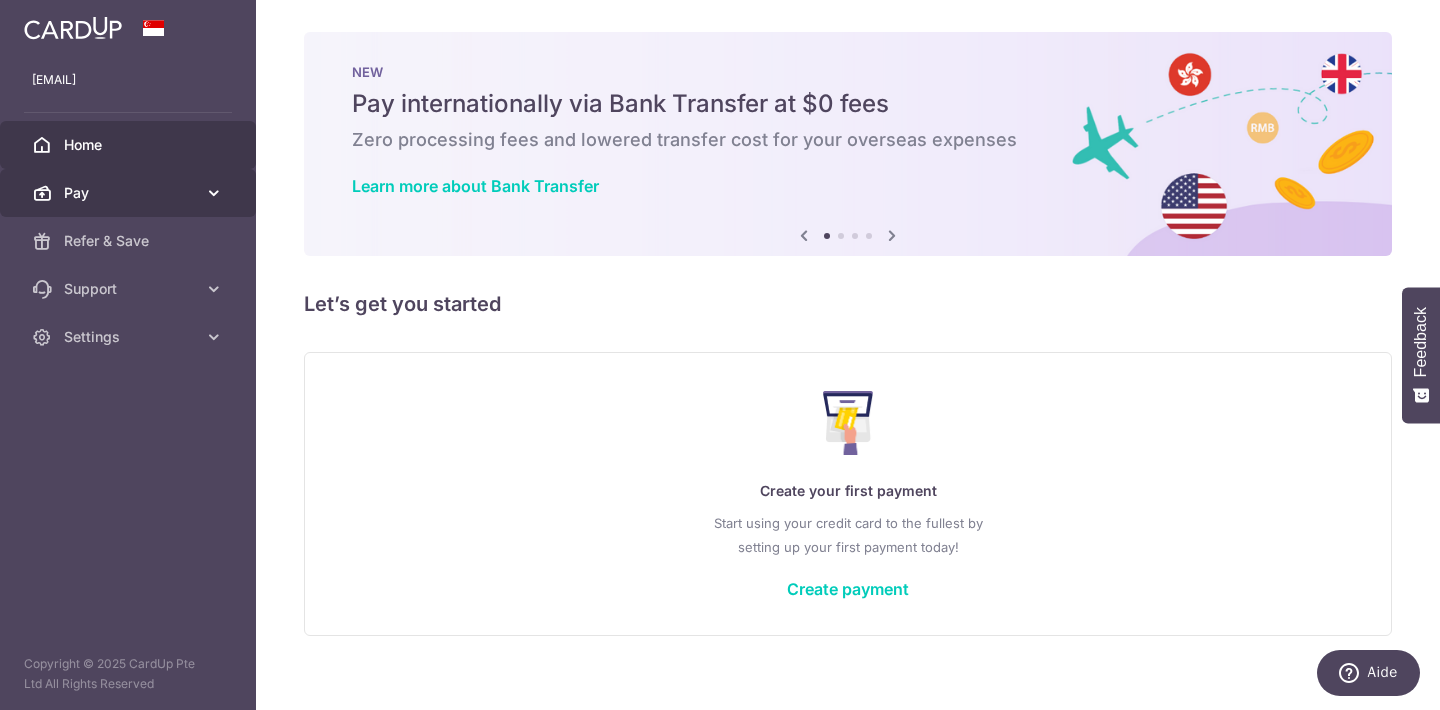 click on "Pay" at bounding box center [130, 193] 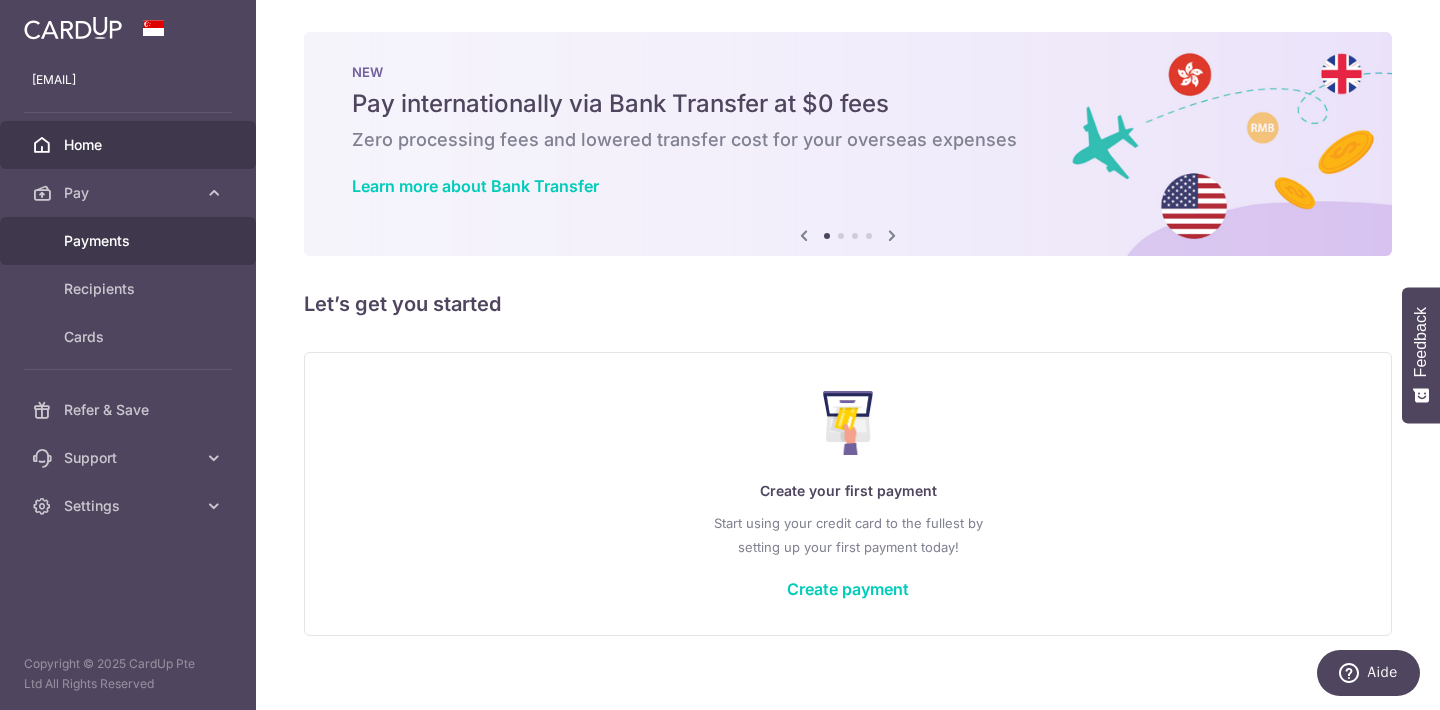 click on "Payments" at bounding box center [130, 241] 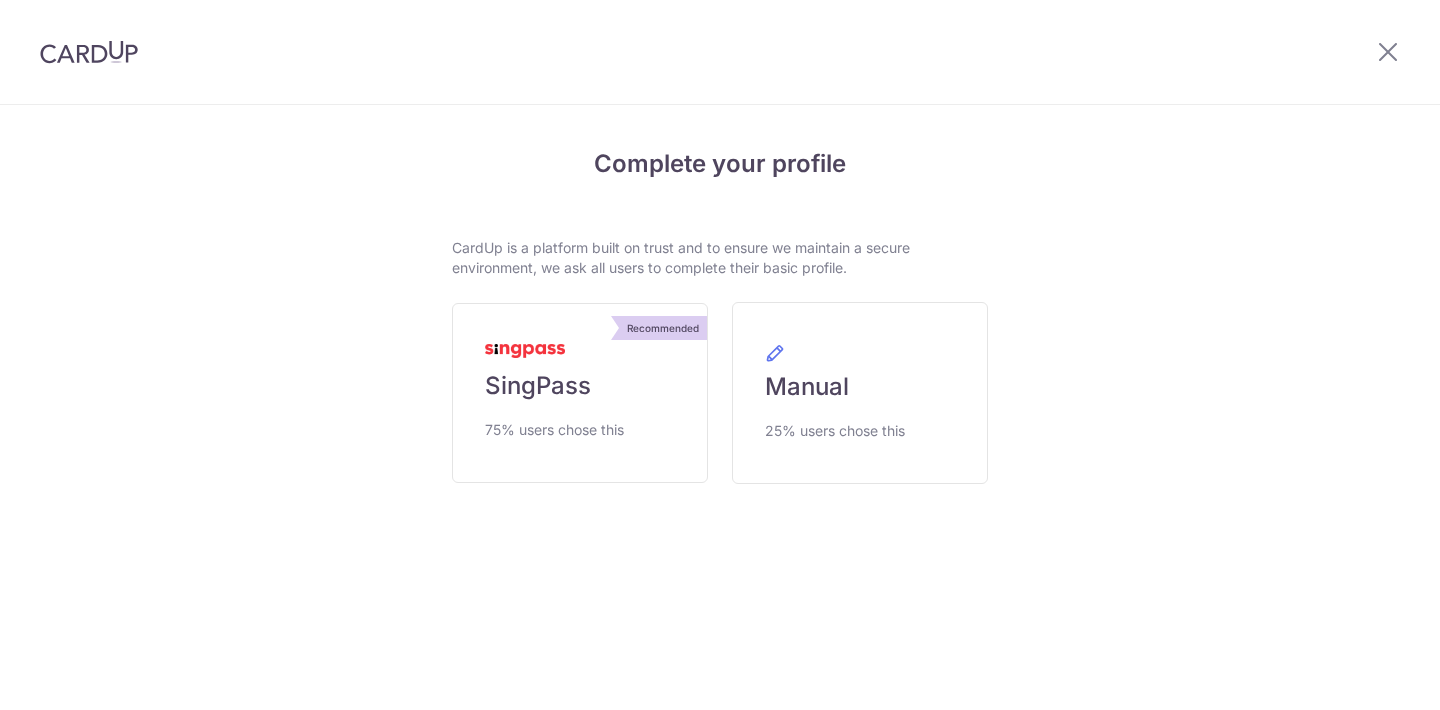 scroll, scrollTop: 0, scrollLeft: 0, axis: both 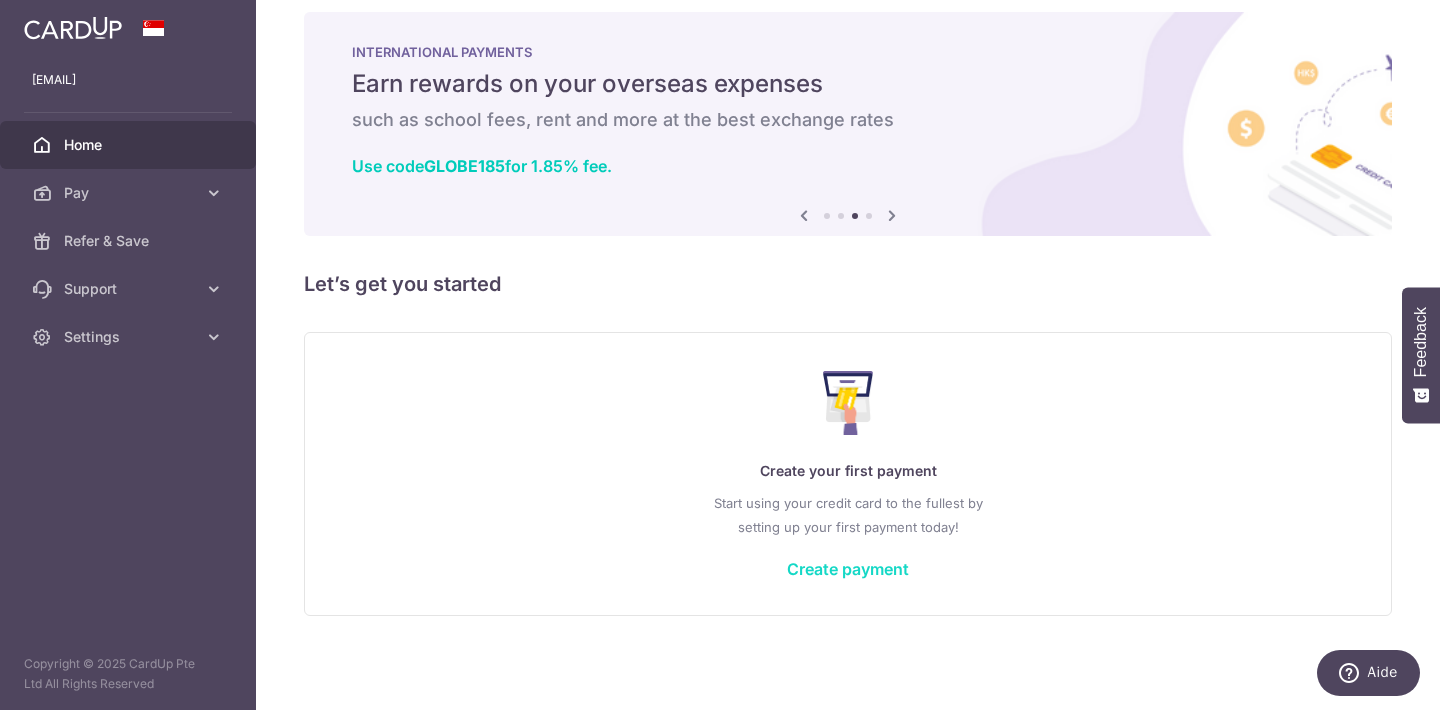 click on "Create payment" at bounding box center [848, 569] 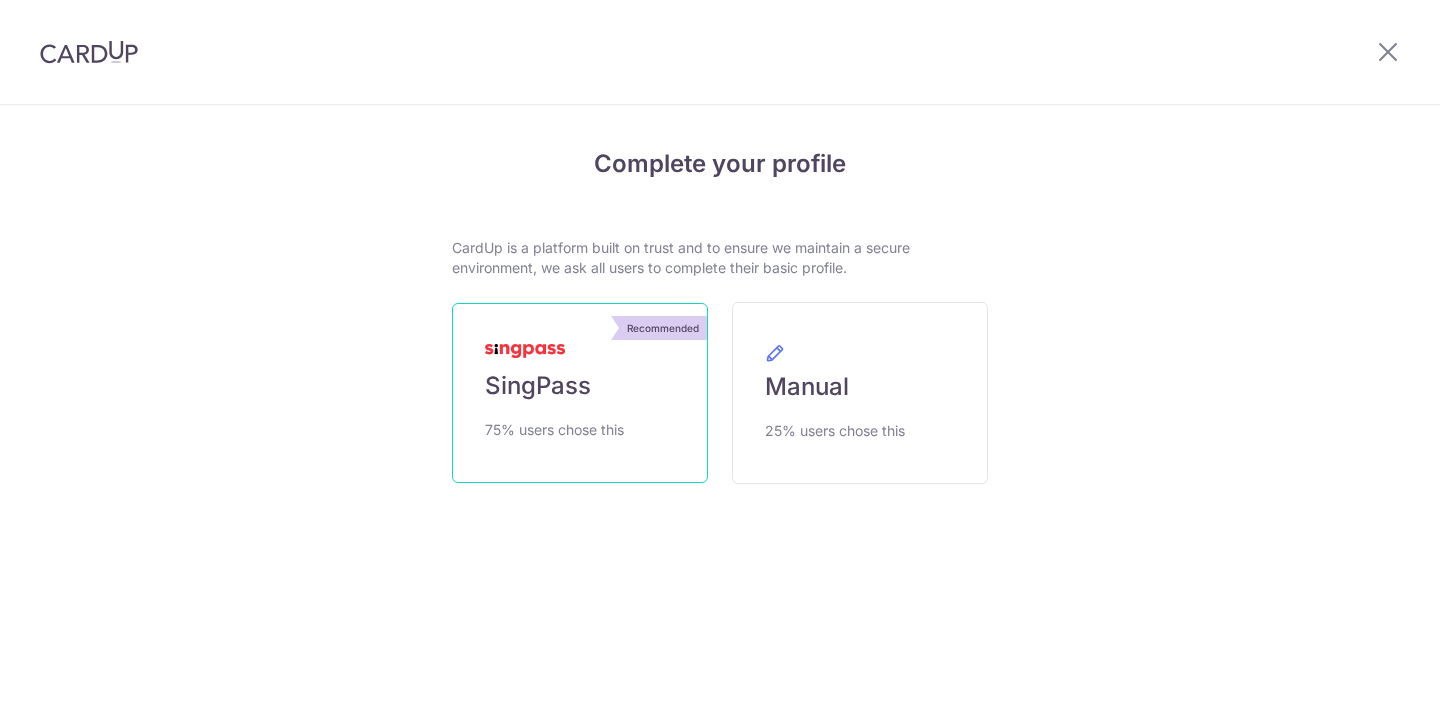 scroll, scrollTop: 0, scrollLeft: 0, axis: both 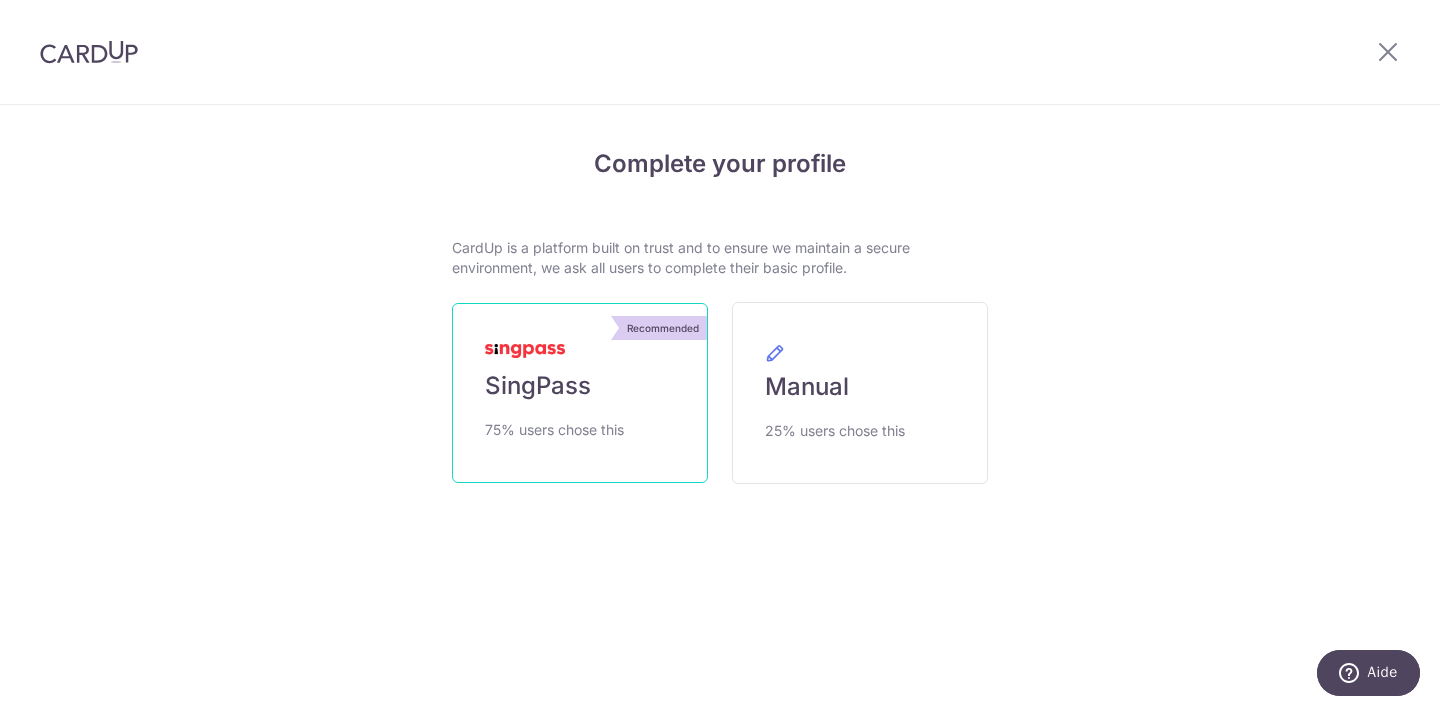 click on "SingPass" at bounding box center (538, 386) 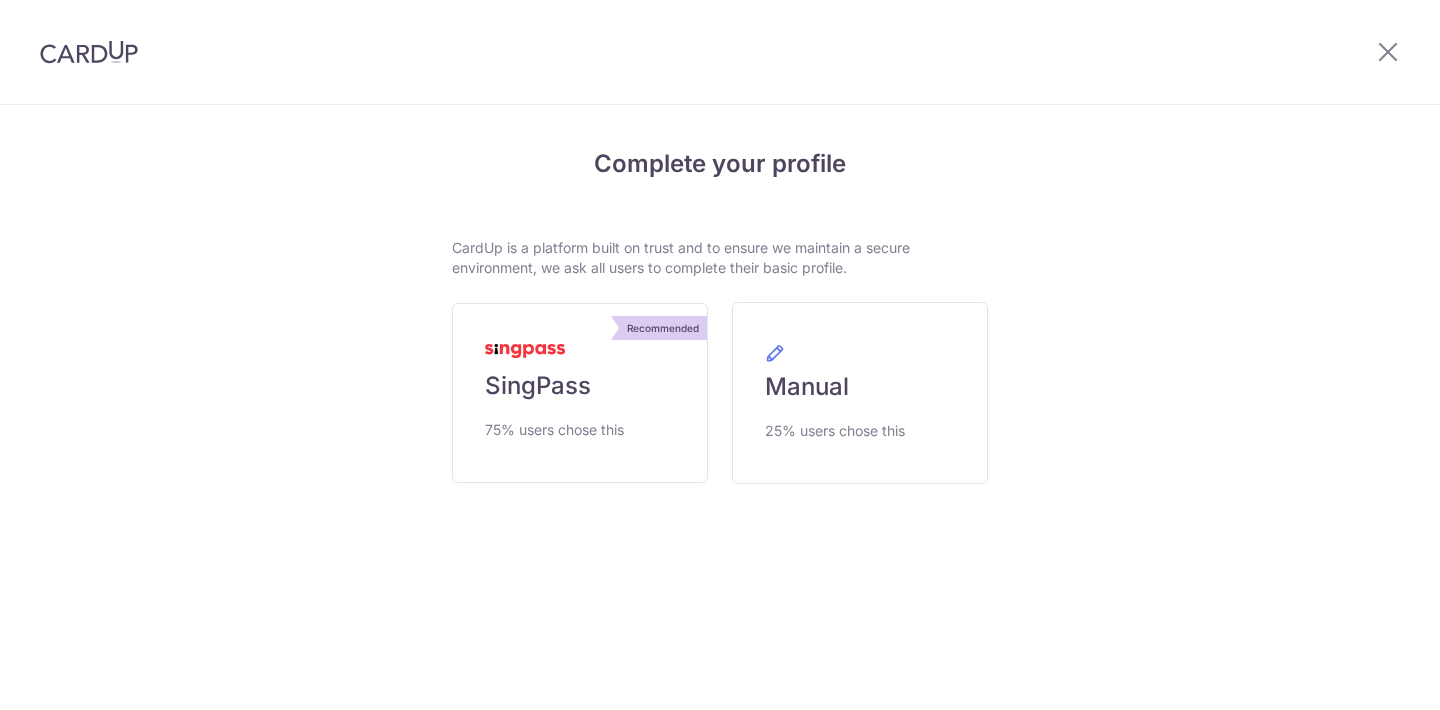 scroll, scrollTop: 0, scrollLeft: 0, axis: both 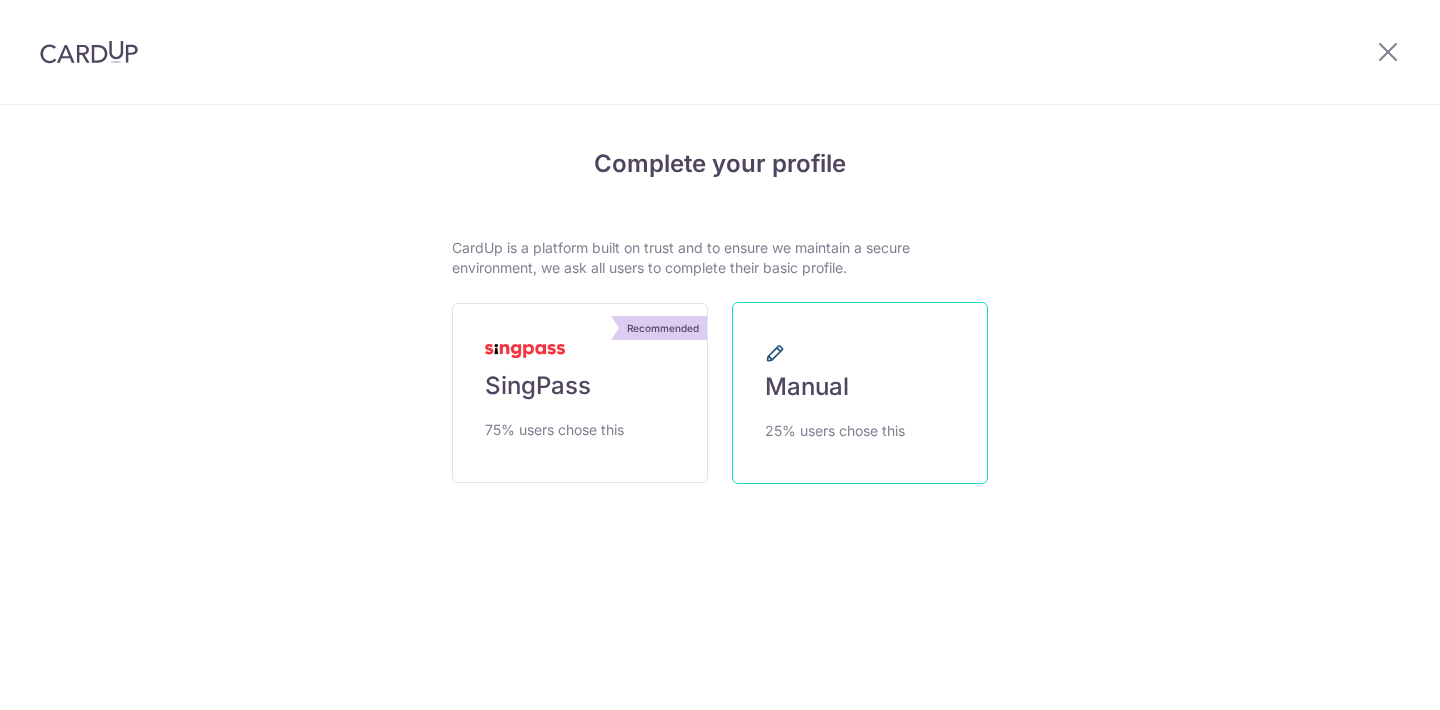 click on "Manual" at bounding box center (807, 387) 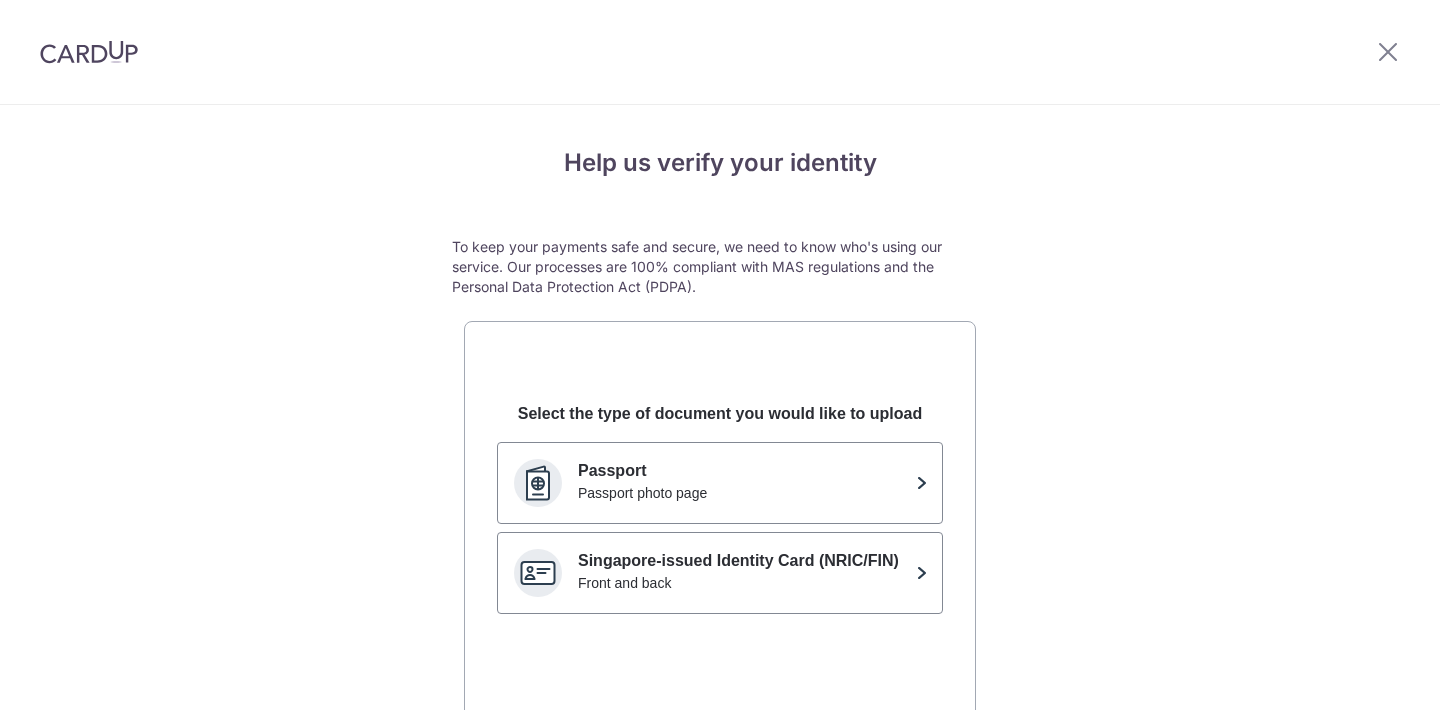 scroll, scrollTop: 0, scrollLeft: 0, axis: both 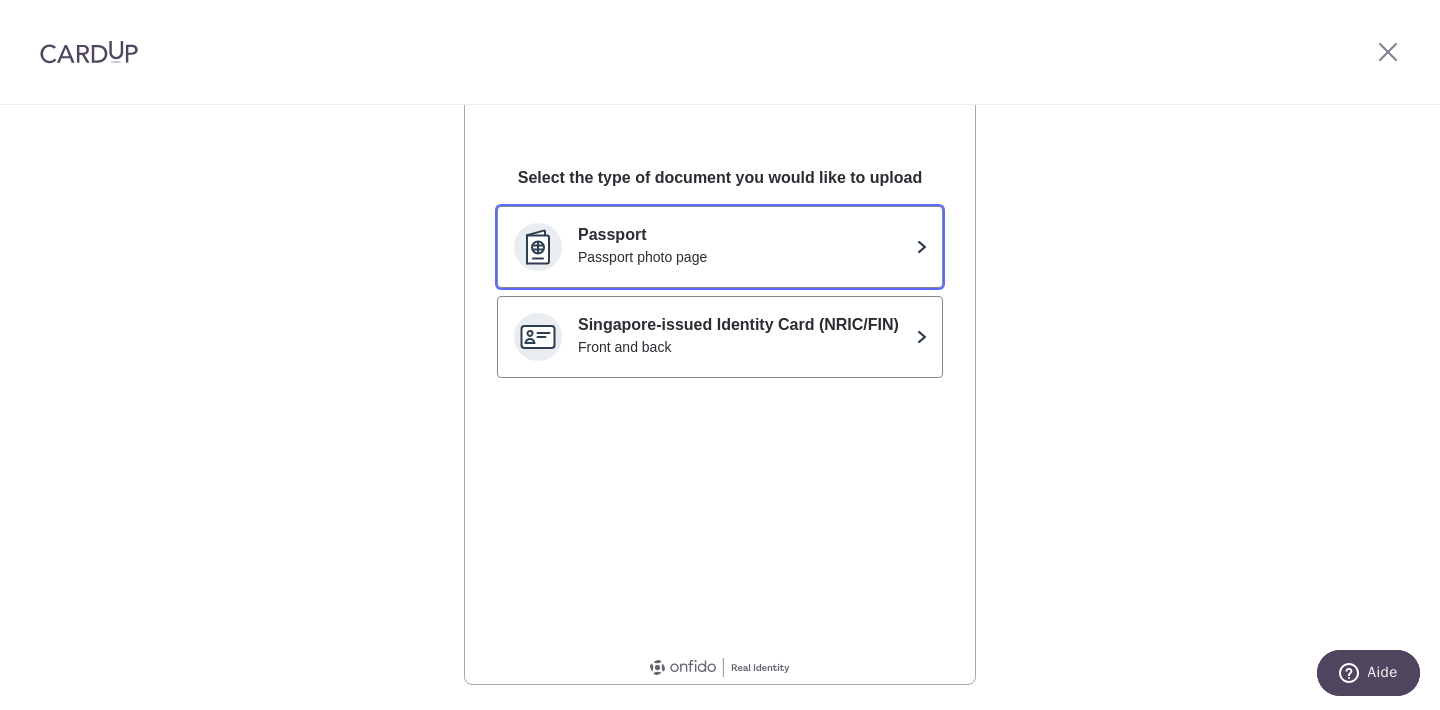 click on "Passport" 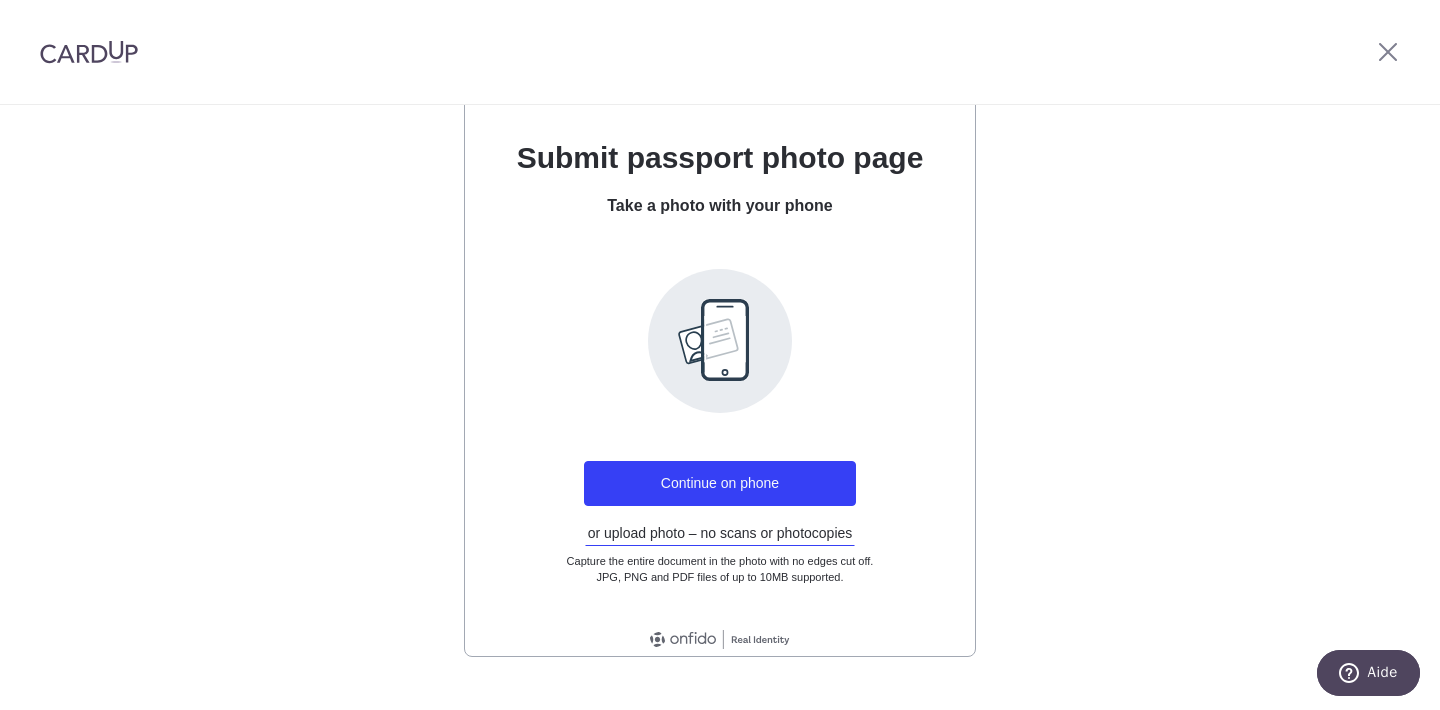 scroll, scrollTop: 262, scrollLeft: 0, axis: vertical 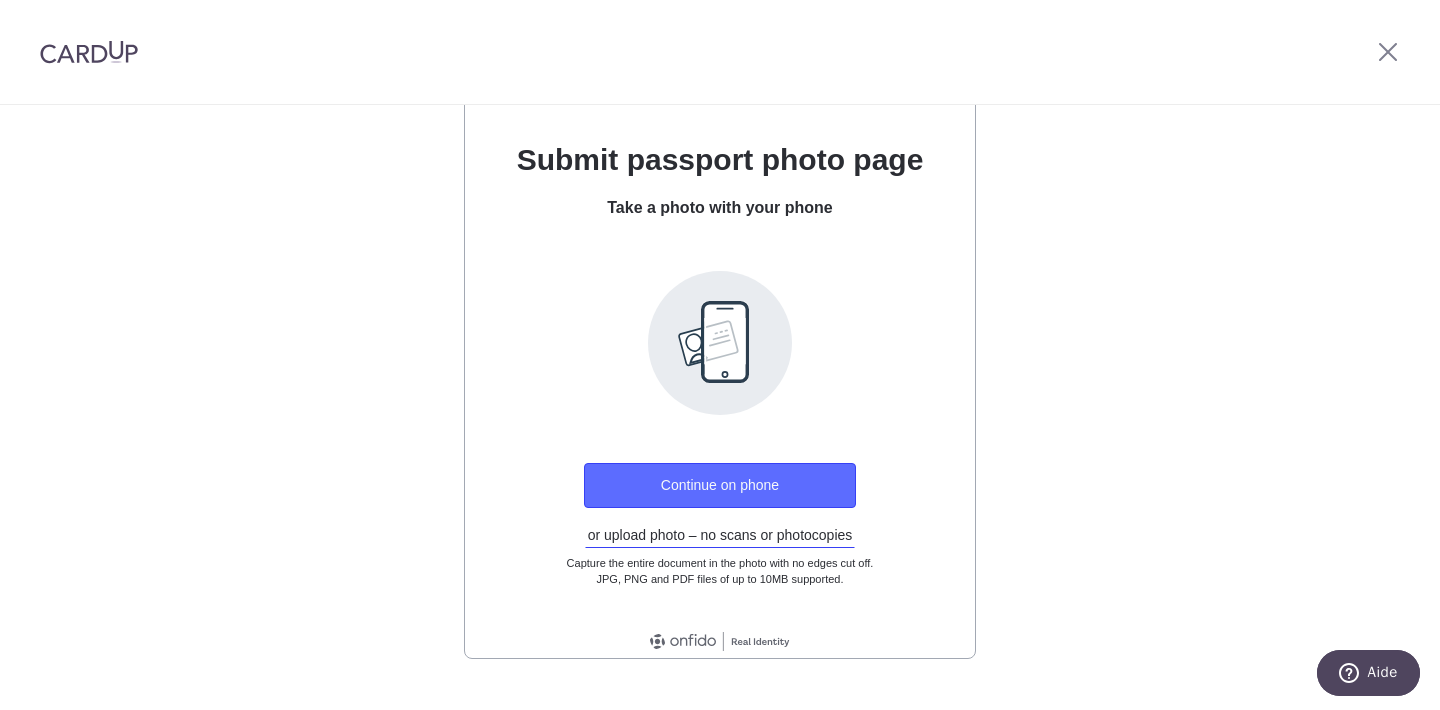click on "Continue on phone" 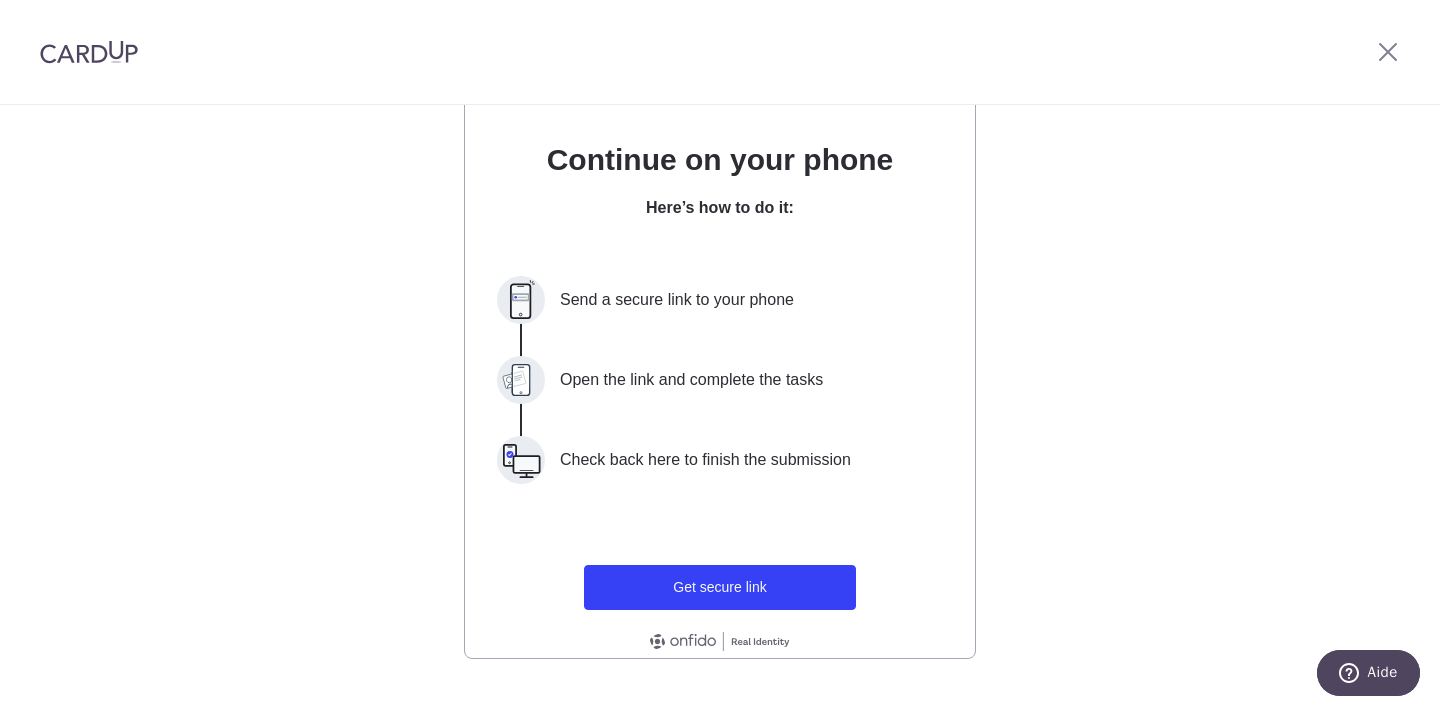 scroll, scrollTop: 233, scrollLeft: 0, axis: vertical 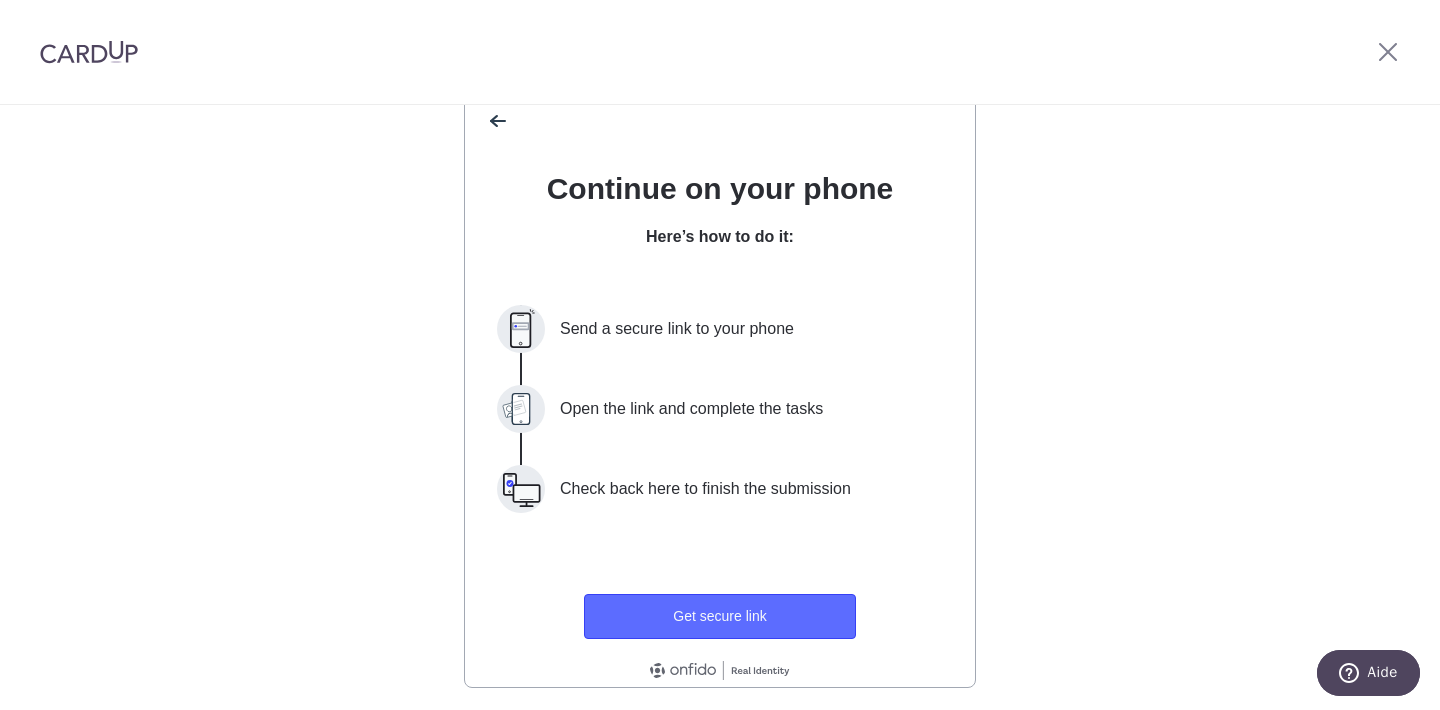 click on "Get secure link" 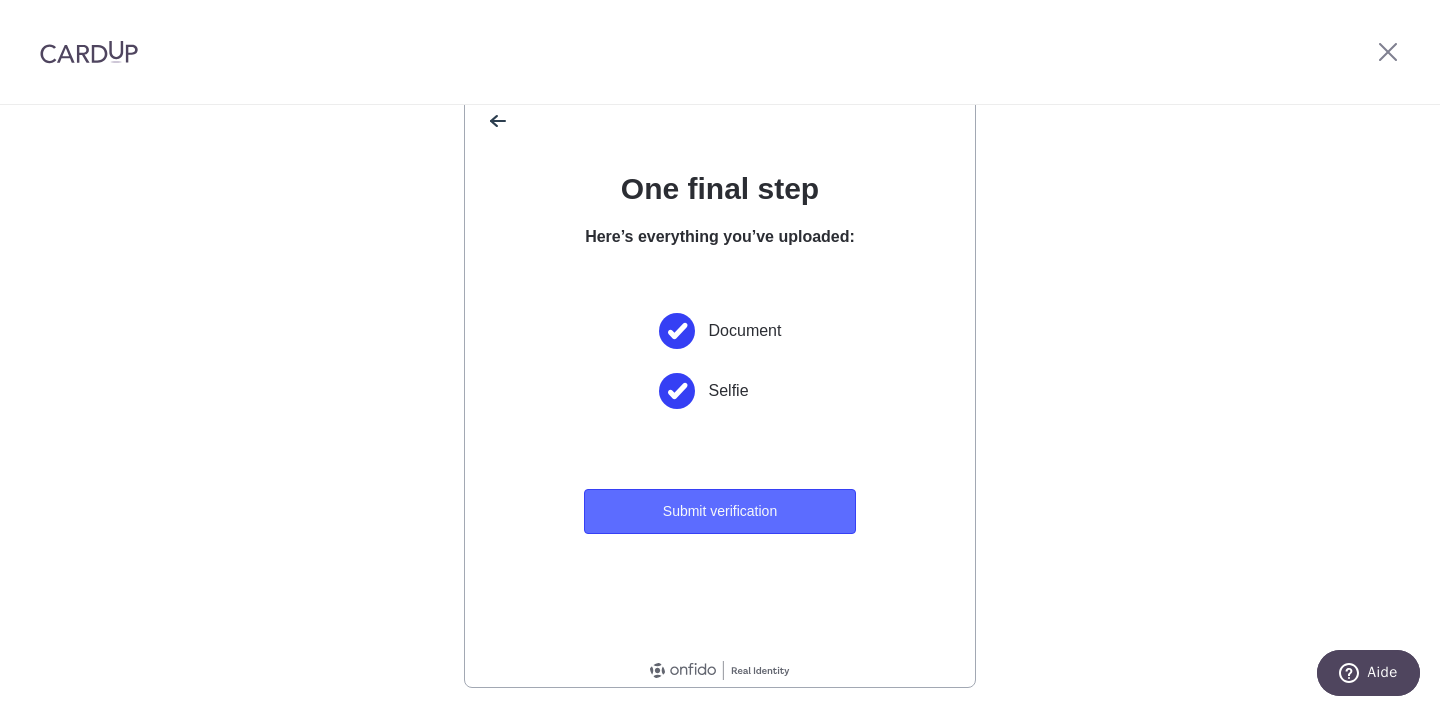 click on "Submit verification" 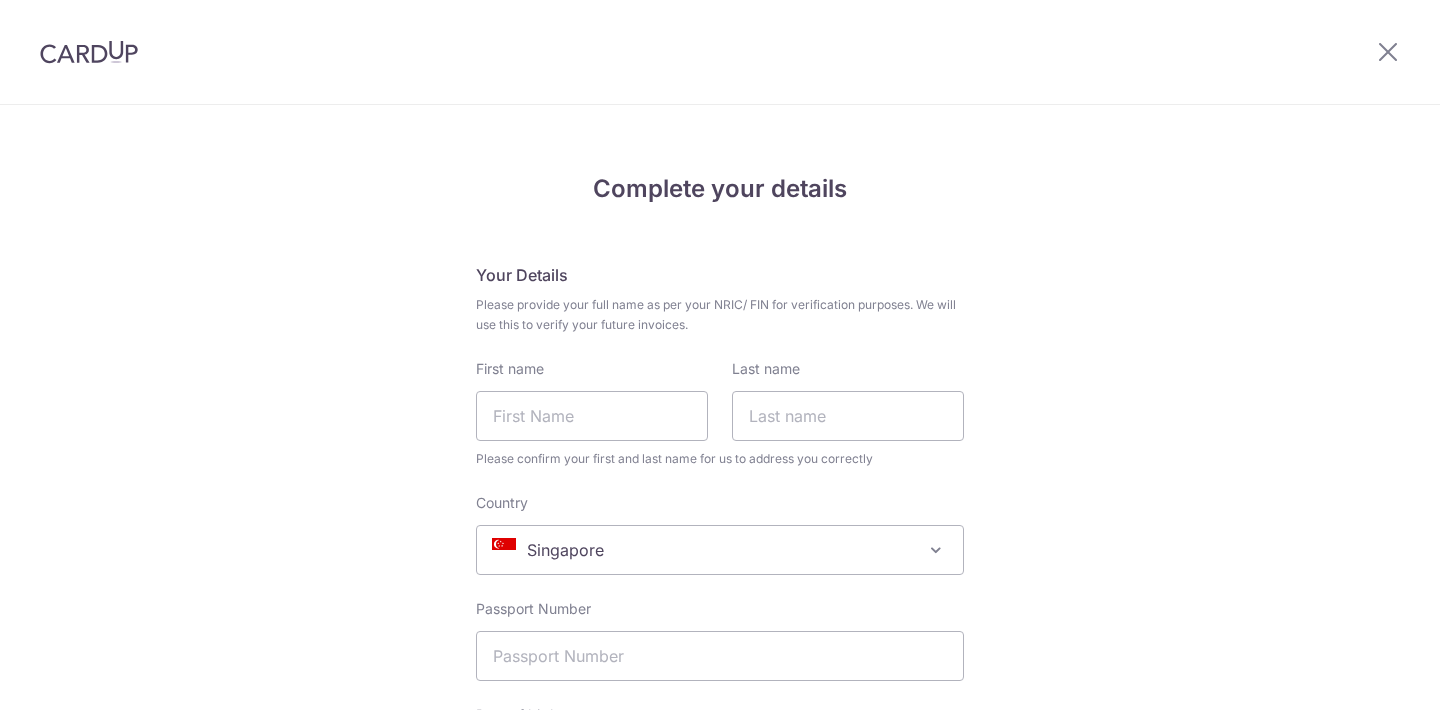 scroll, scrollTop: 0, scrollLeft: 0, axis: both 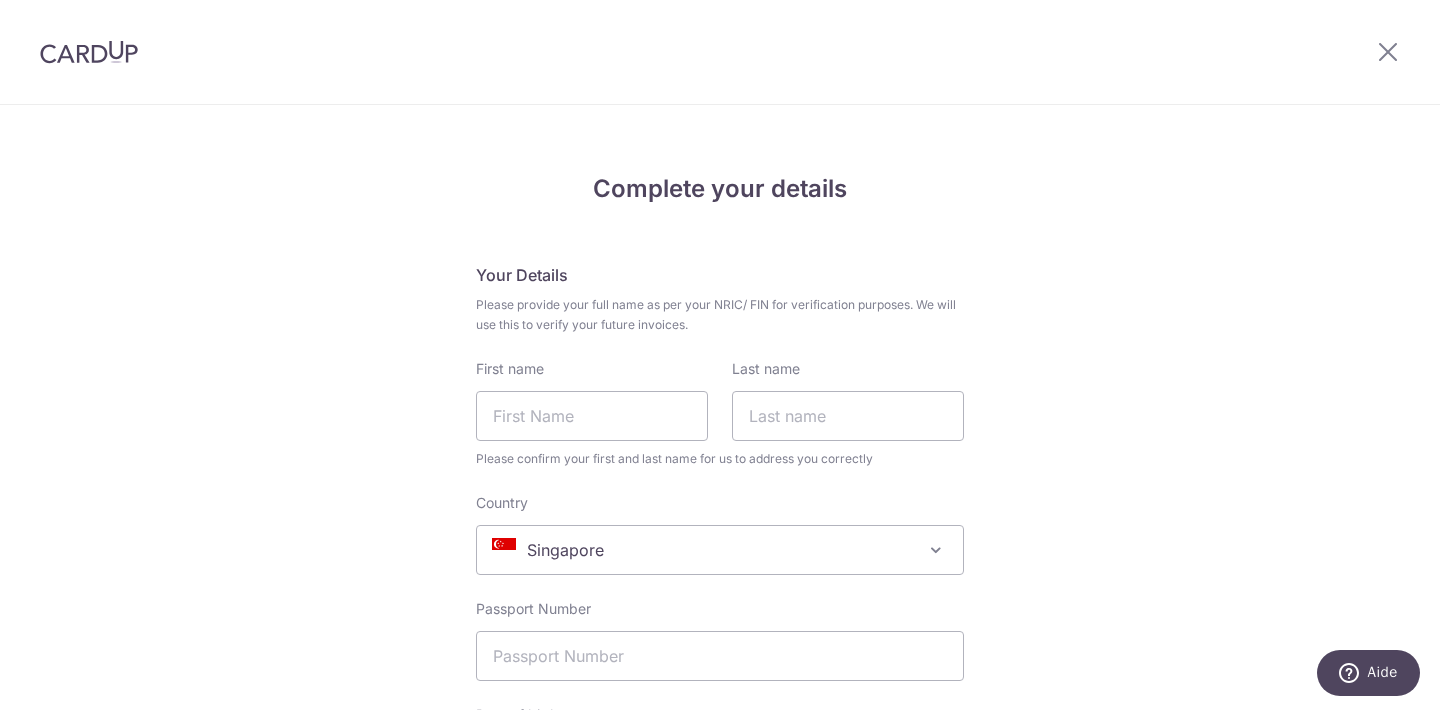 click on "First name
Last name
Please confirm your first and last name for us to address you correctly" at bounding box center (720, 414) 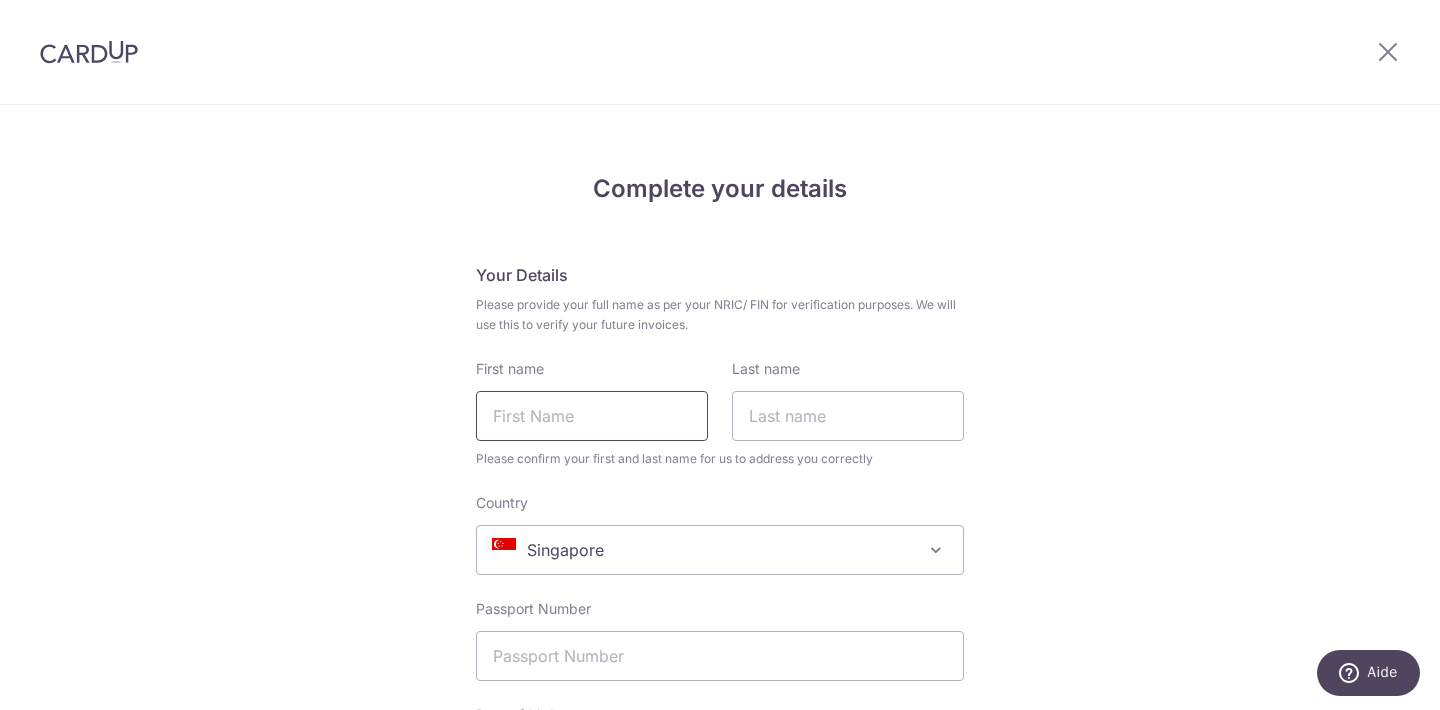 click on "First name" at bounding box center [592, 416] 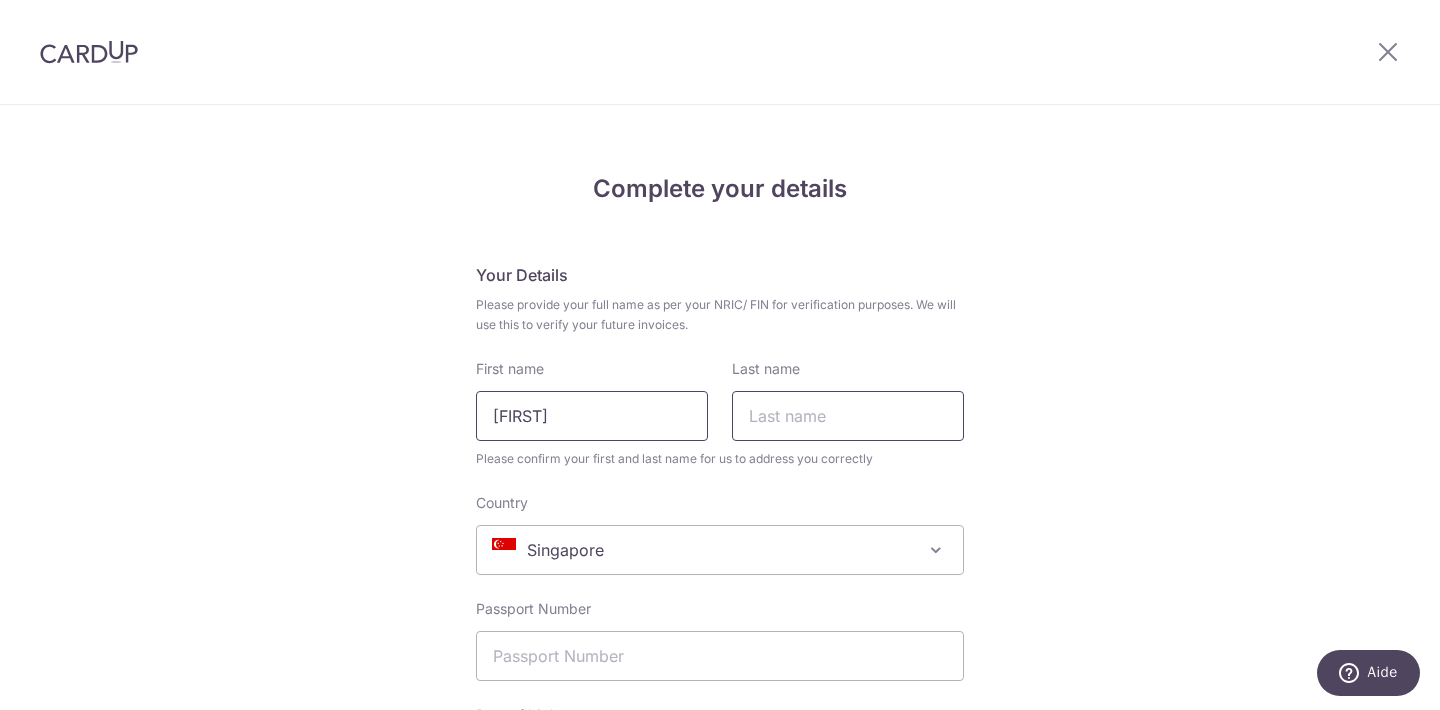 type on "[FIRST]" 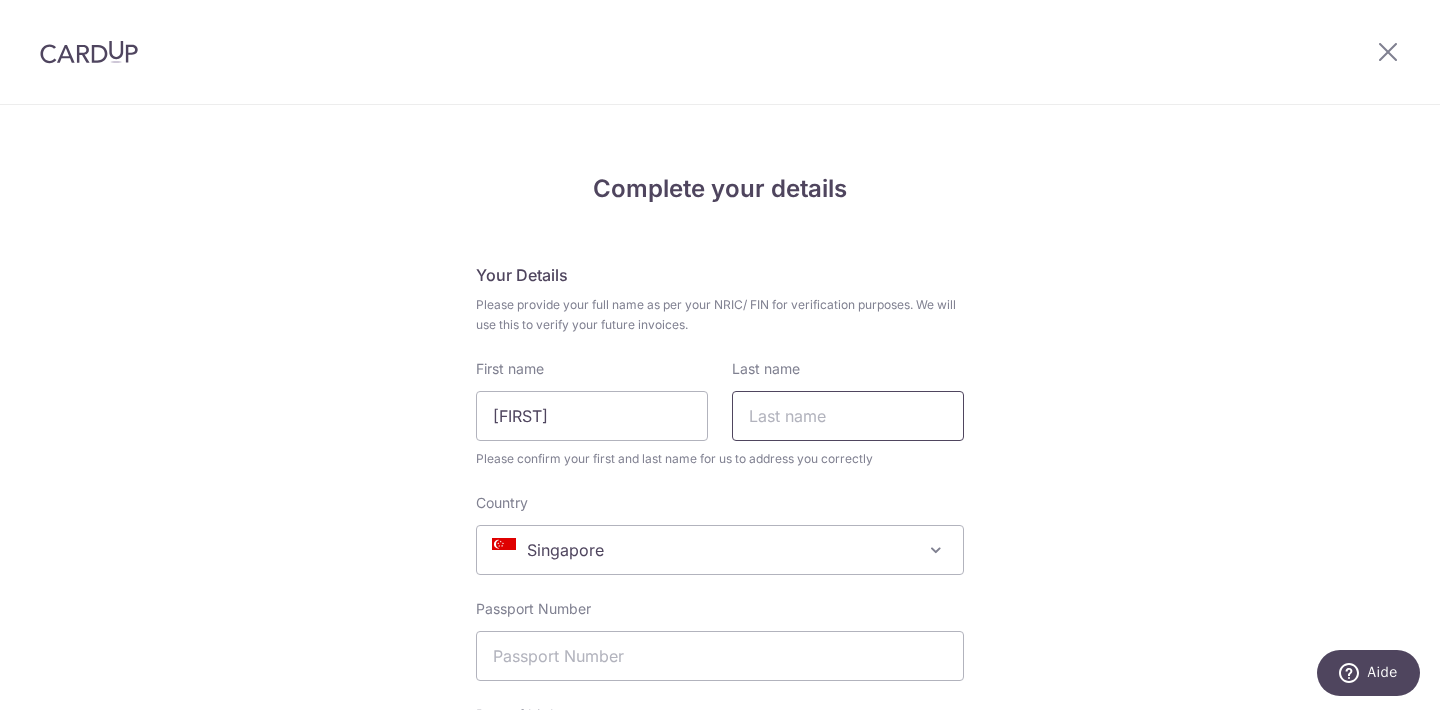 click on "Last name" at bounding box center (848, 416) 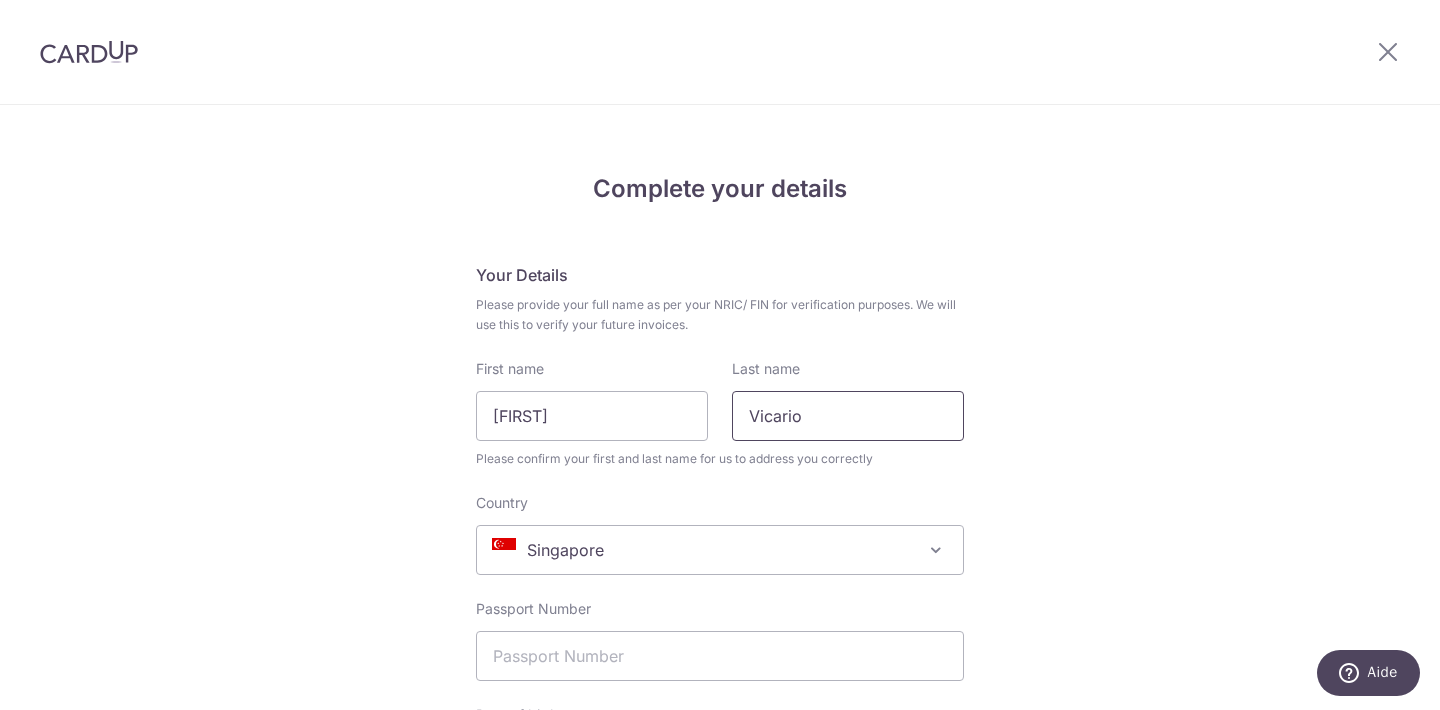 type on "Vicario" 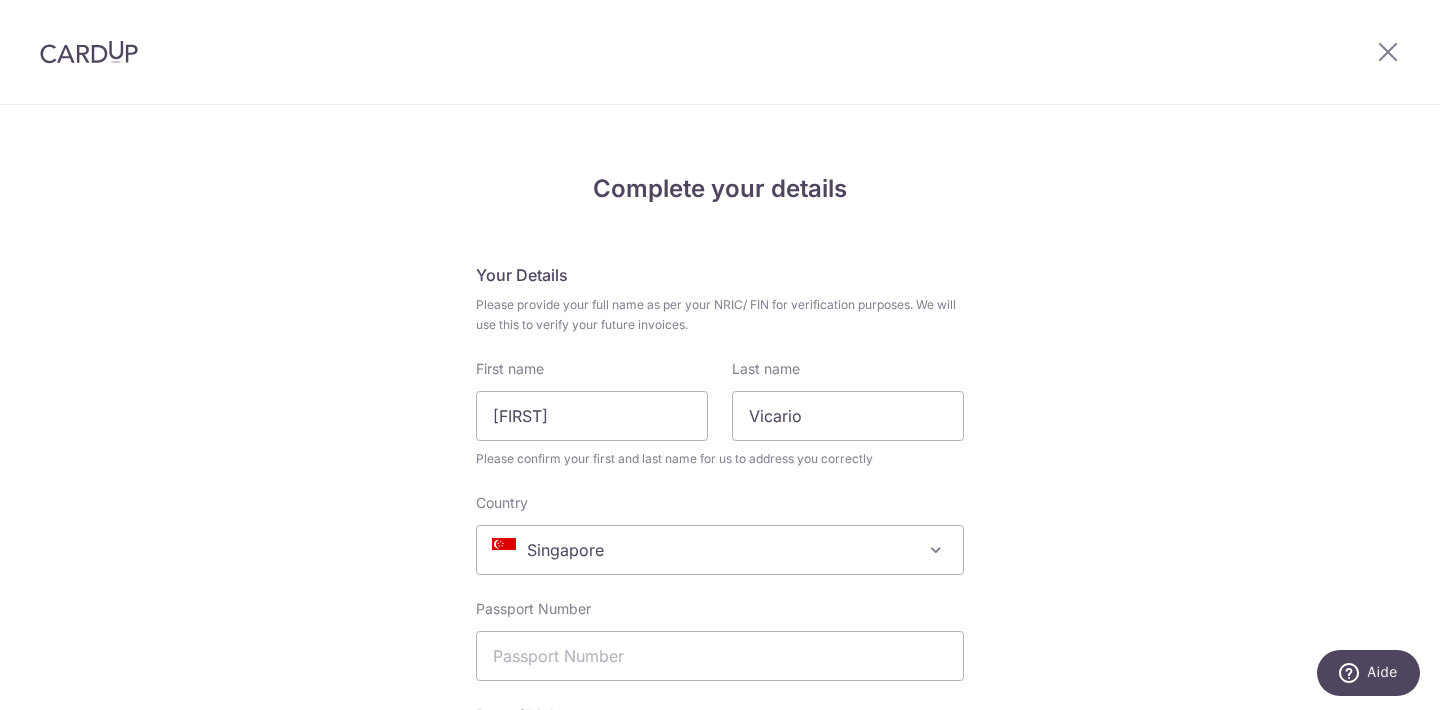 click on "Complete your details
Your Details
Please provide your full name as per your NRIC/ FIN for verification purposes. We will use this to verify your future invoices.
First name
Emmanuel
Last name
Vicario
Please confirm your first and last name for us to address you correctly
Country
Andorra
United Arab Emirates
Afghanistan
Antigua and Barbuda
Anguilla
Albania
Armenia
Angola
Antarctica
Argentina
American Samoa
Austria" at bounding box center (720, 1008) 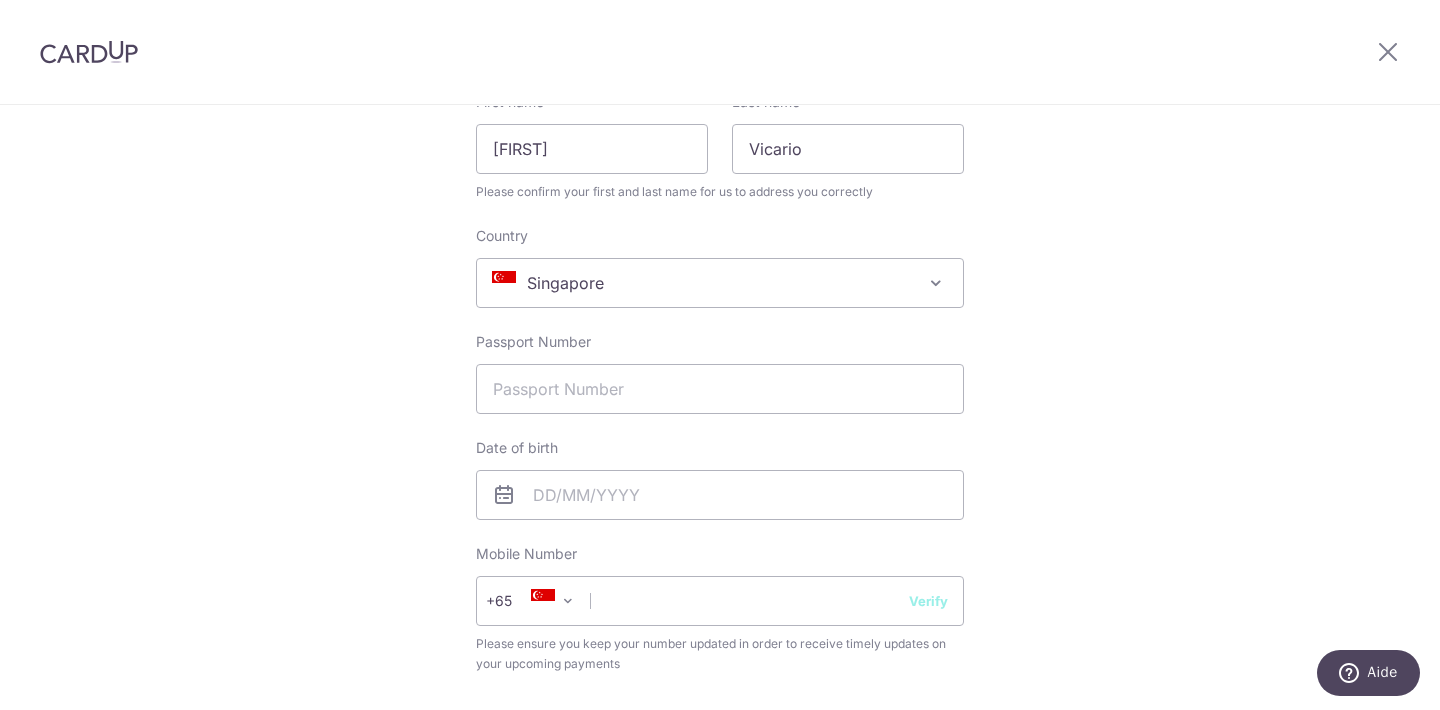 scroll, scrollTop: 272, scrollLeft: 0, axis: vertical 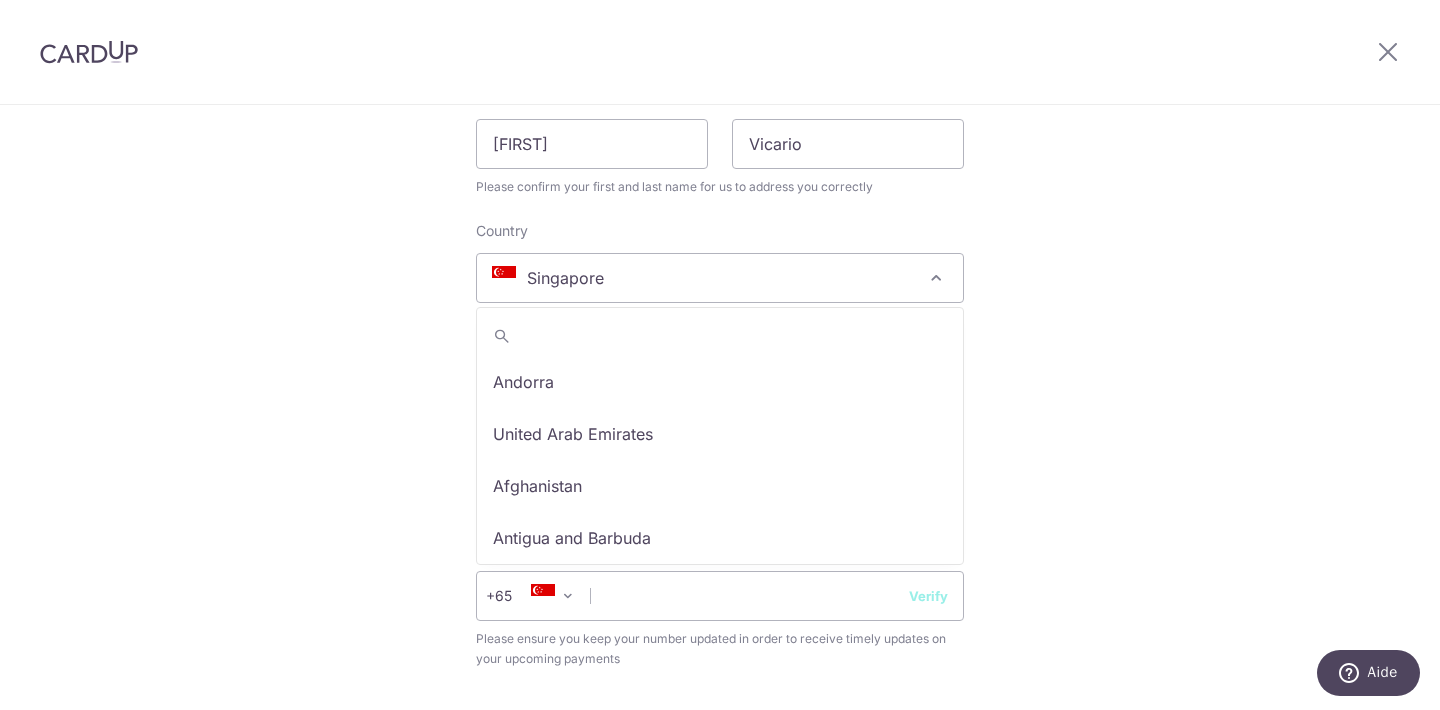 click on "Singapore" at bounding box center [720, 278] 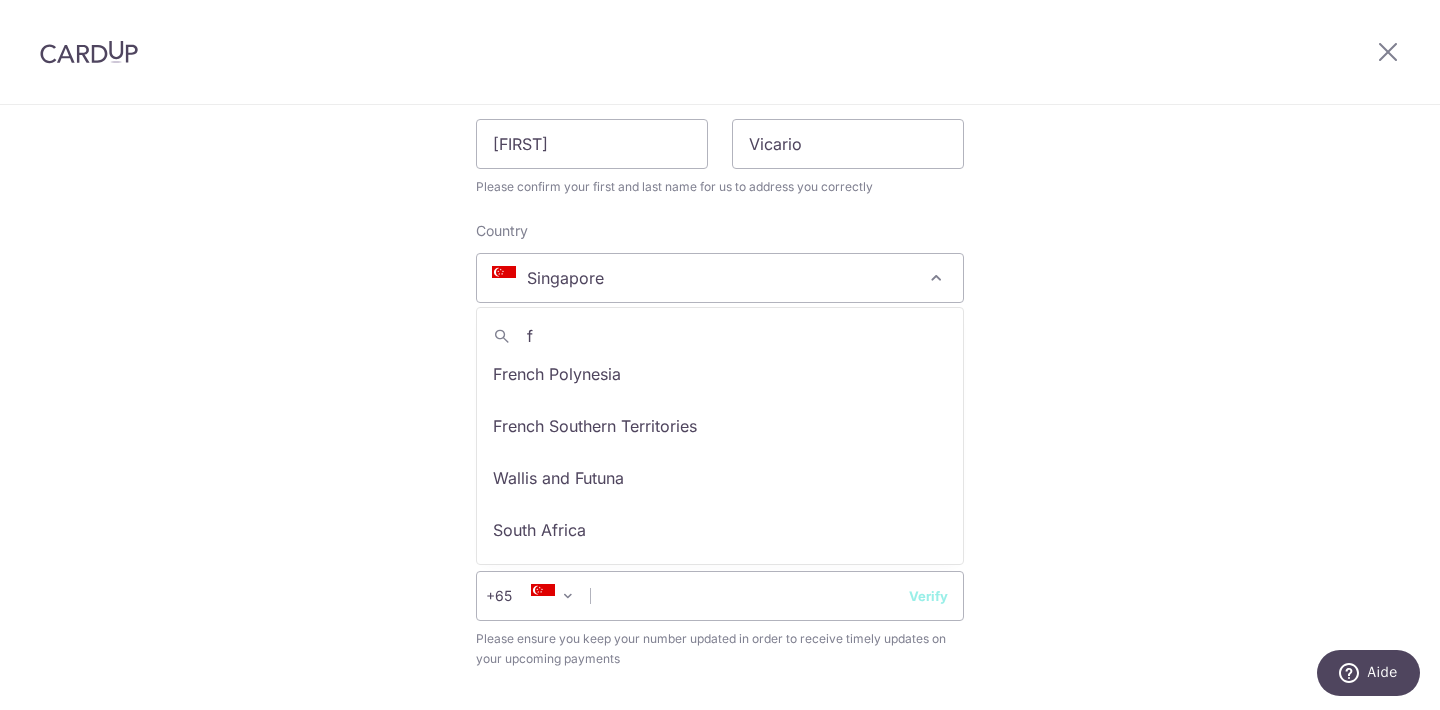 scroll, scrollTop: 0, scrollLeft: 0, axis: both 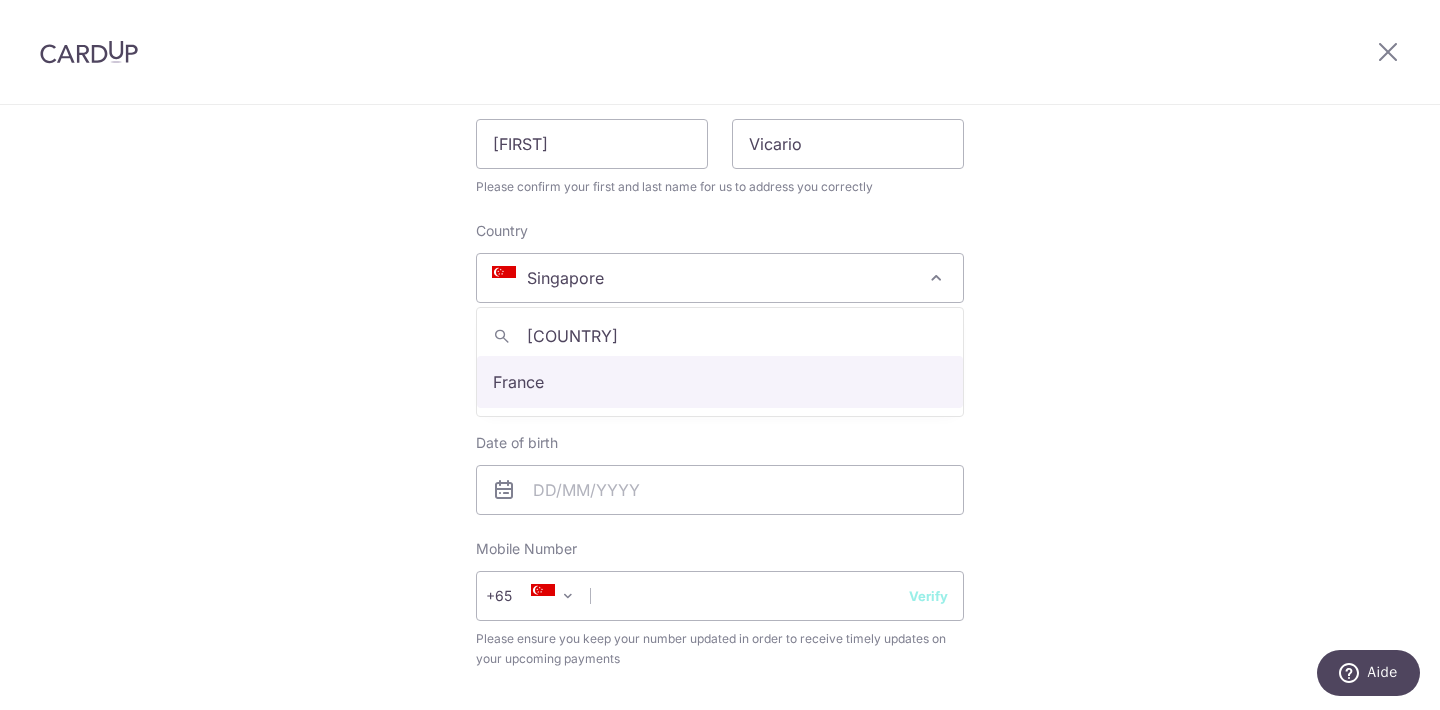 type on "fra" 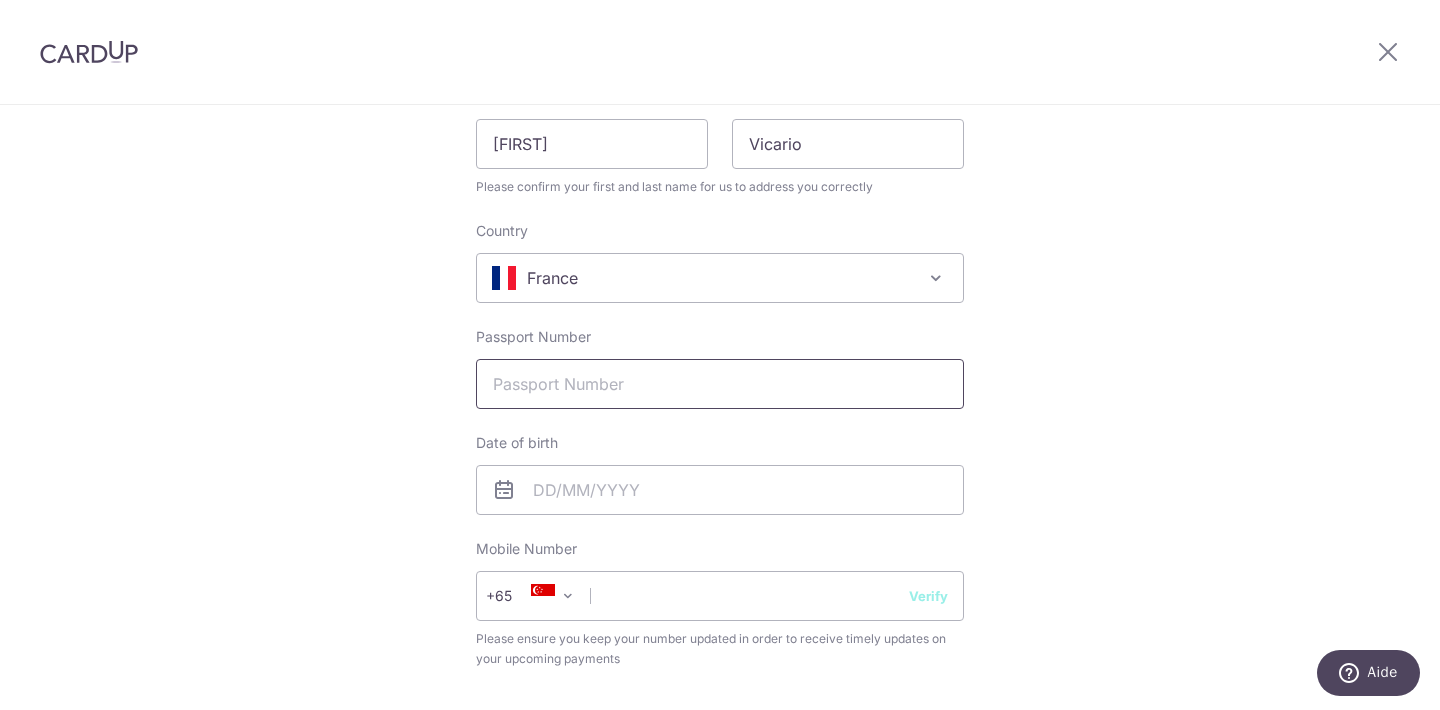 click on "Passport Number" at bounding box center (720, 384) 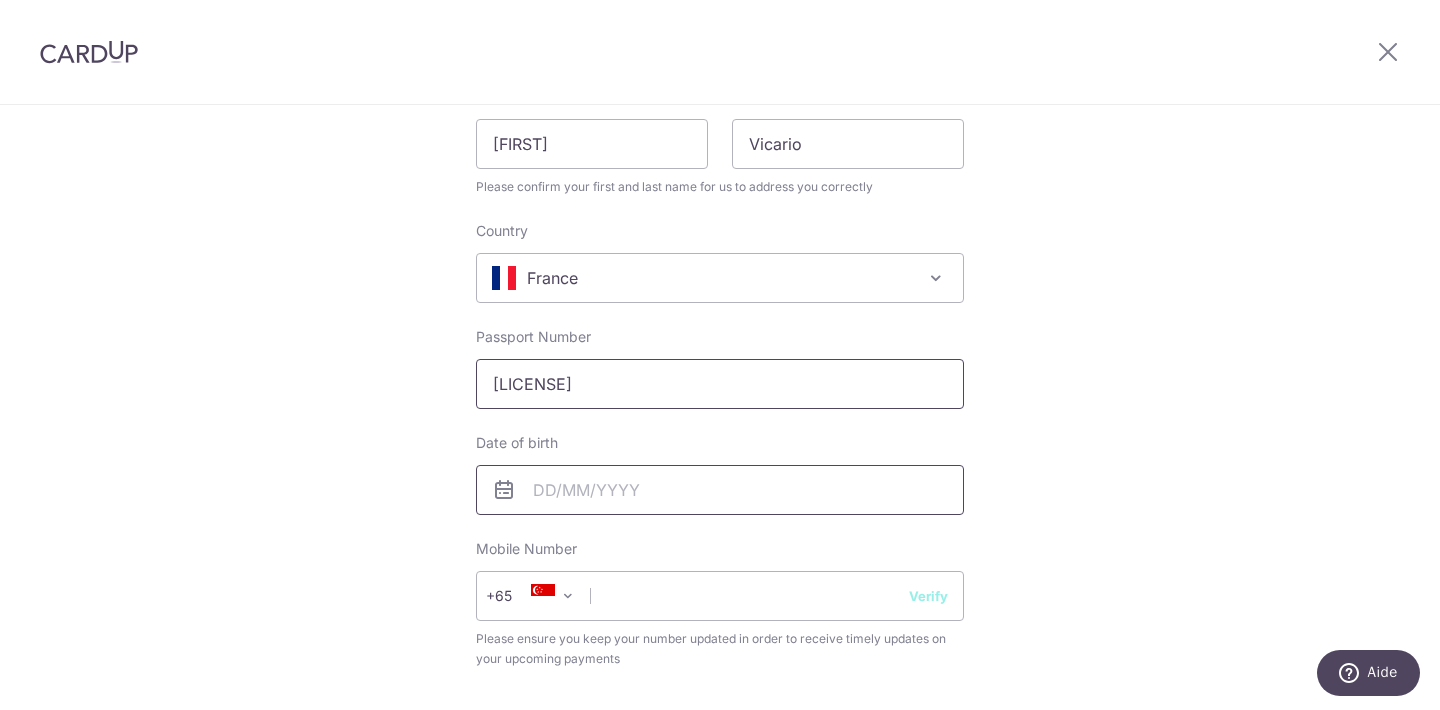 type on "[LICENSE]" 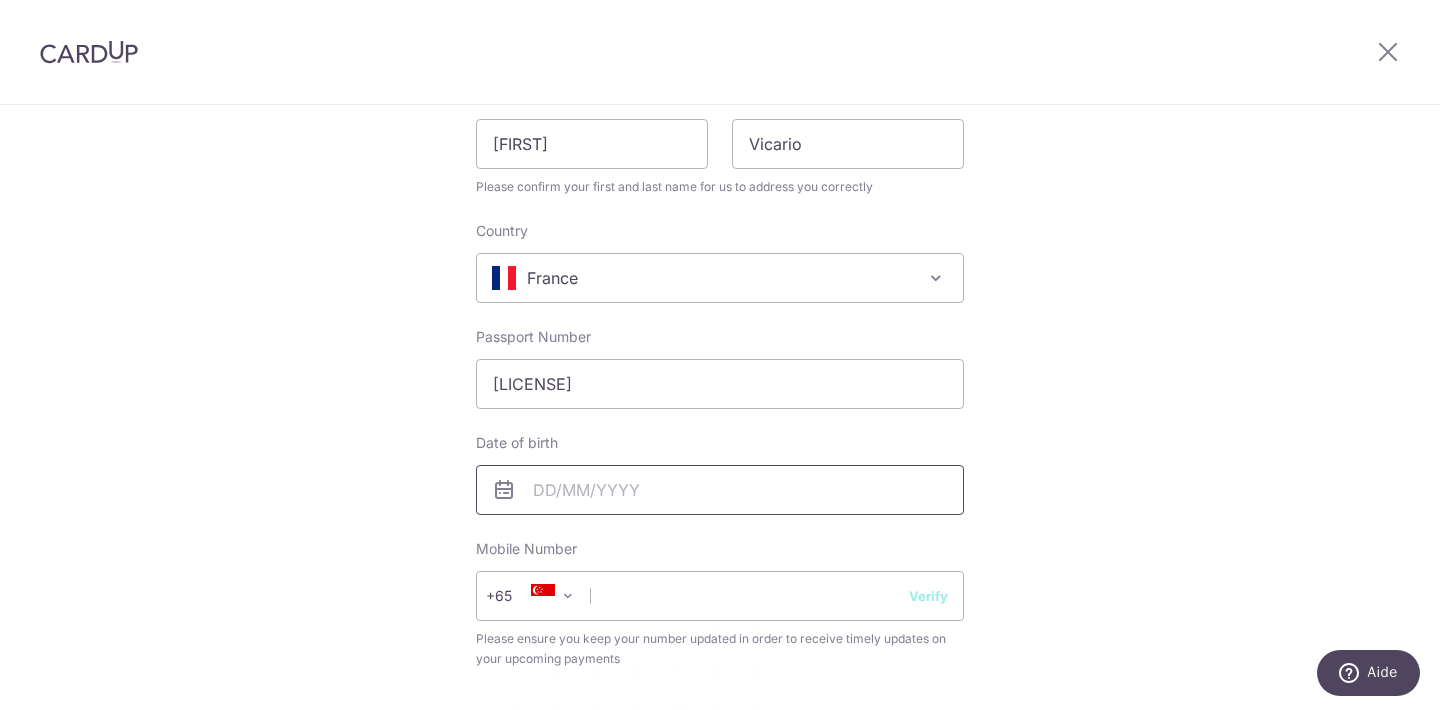 click at bounding box center (720, 490) 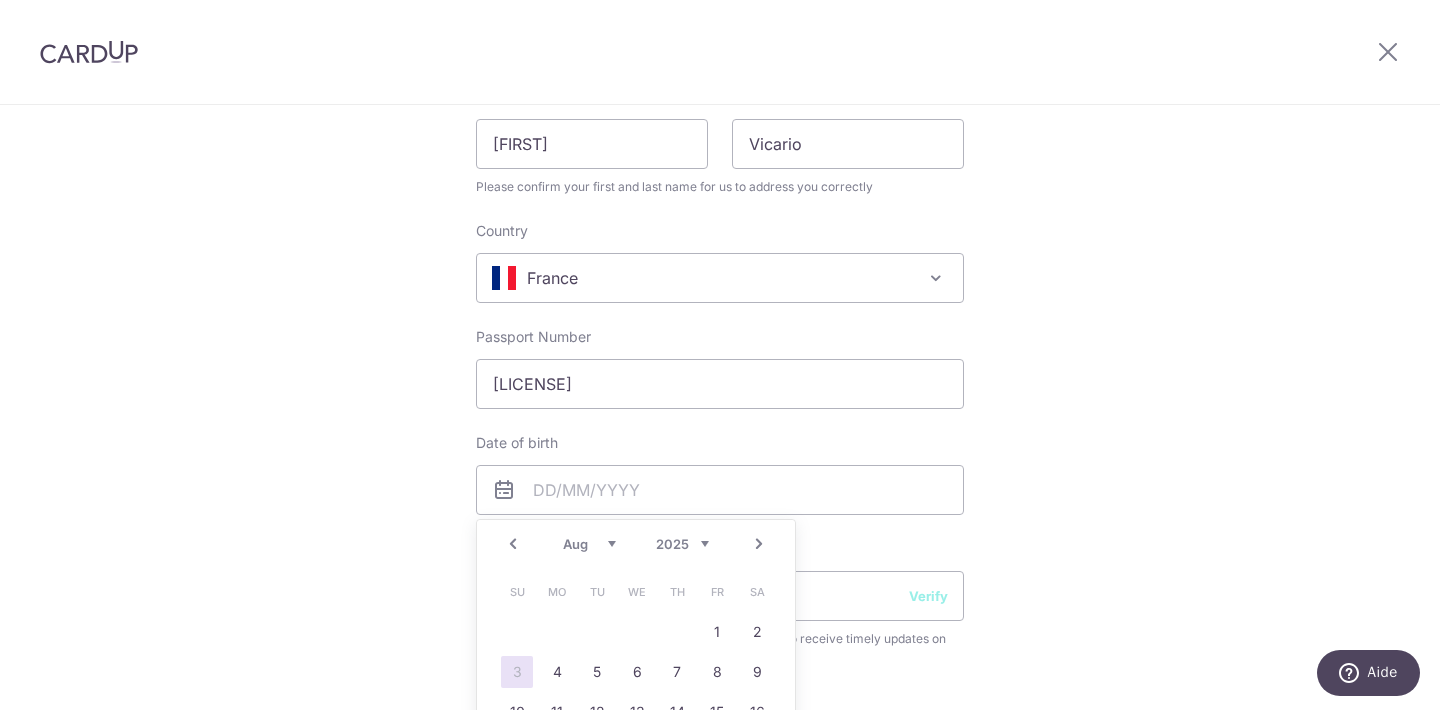 click on "Prev Next Jan Feb Mar Apr May Jun Jul Aug Sep Oct Nov Dec 1925 1926 1927 1928 1929 1930 1931 1932 1933 1934 1935 1936 1937 1938 1939 1940 1941 1942 1943 1944 1945 1946 1947 1948 1949 1950 1951 1952 1953 1954 1955 1956 1957 1958 1959 1960 1961 1962 1963 1964 1965 1966 1967 1968 1969 1970 1971 1972 1973 1974 1975 1976 1977 1978 1979 1980 1981 1982 1983 1984 1985 1986 1987 1988 1989 1990 1991 1992 1993 1994 1995 1996 1997 1998 1999 2000 2001 2002 2003 2004 2005 2006 2007 2008 2009 2010 2011 2012 2013 2014 2015 2016 2017 2018 2019 2020 2021 2022 2023 2024 2025" at bounding box center (636, 544) 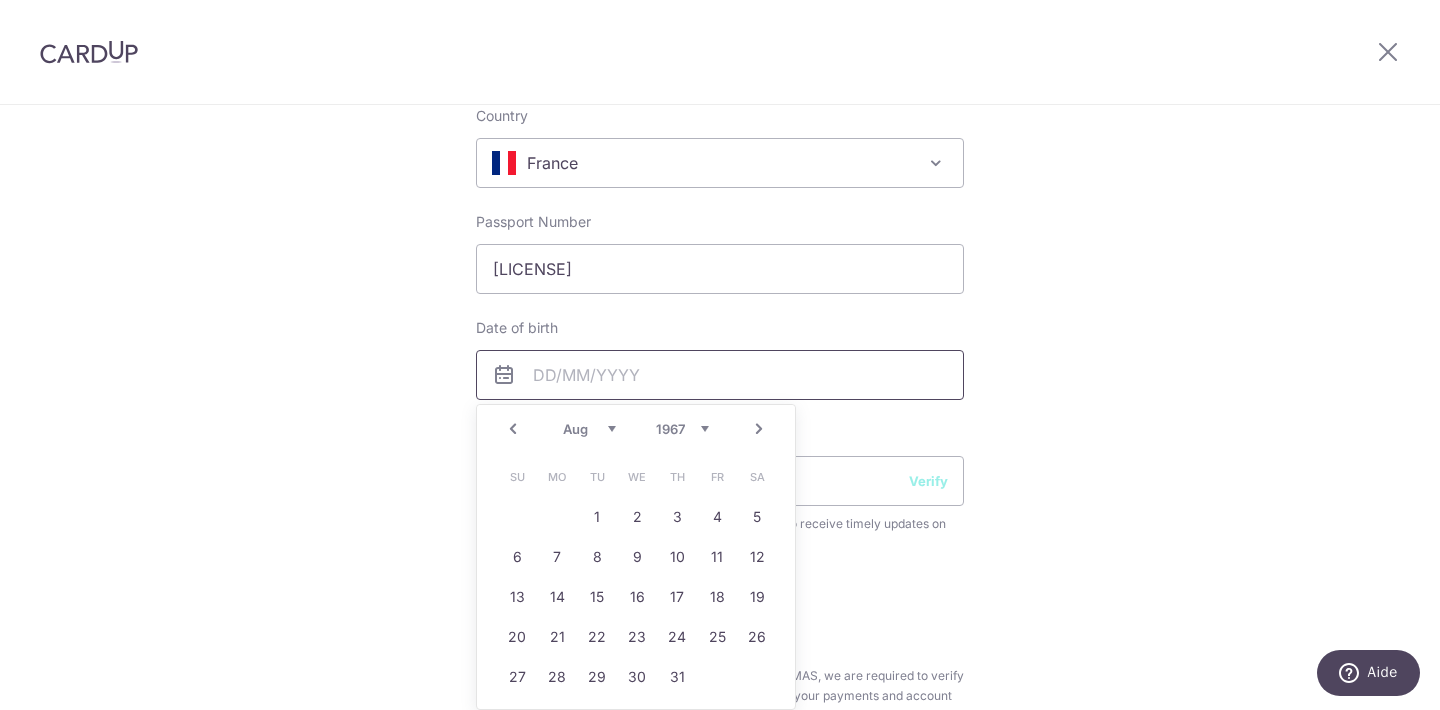 scroll, scrollTop: 412, scrollLeft: 0, axis: vertical 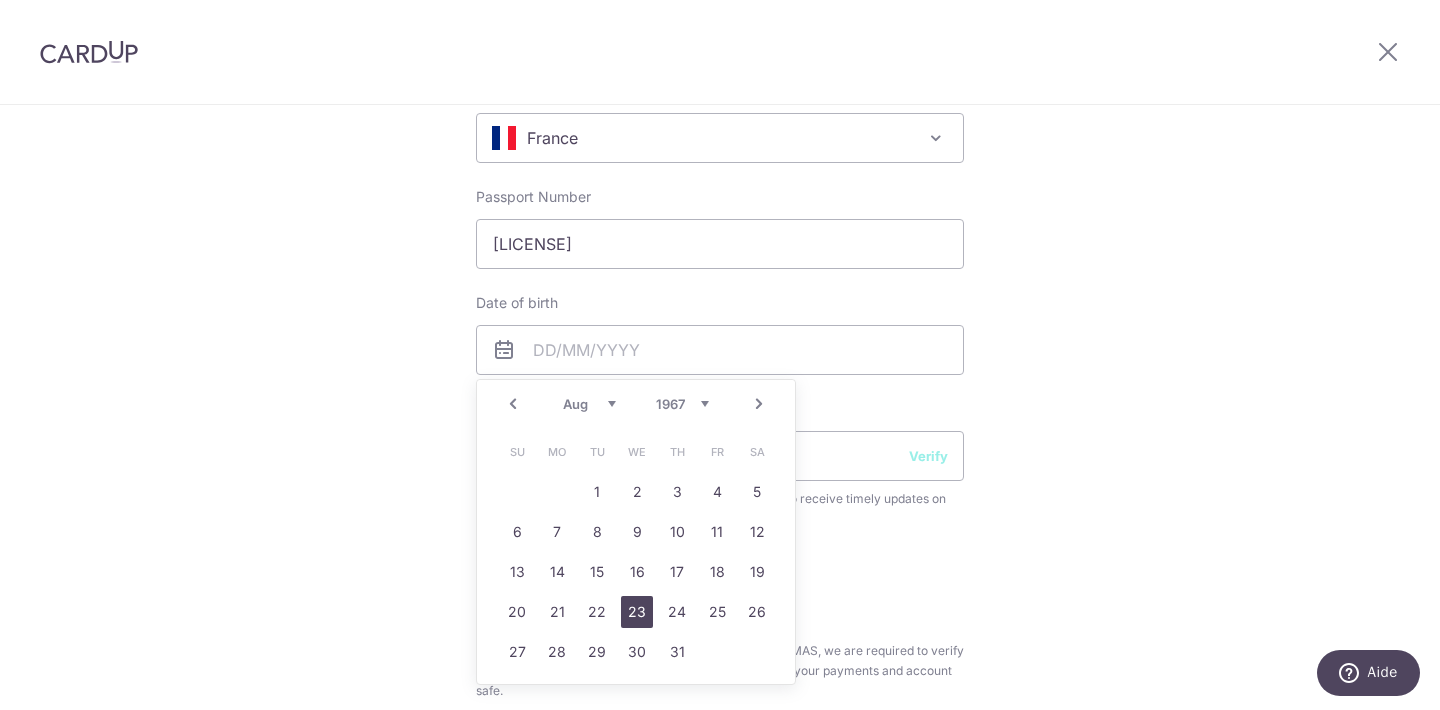 click on "23" at bounding box center (637, 612) 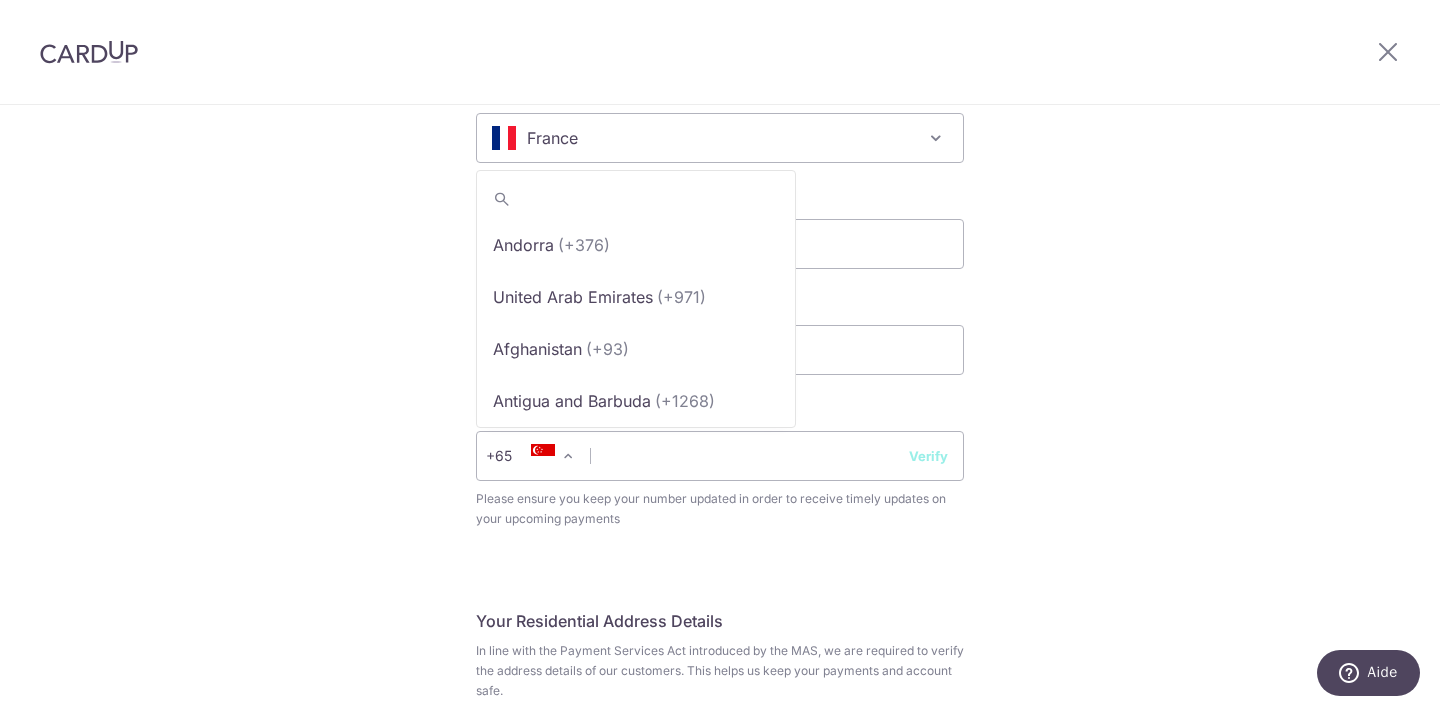 click on "+65" at bounding box center [513, 456] 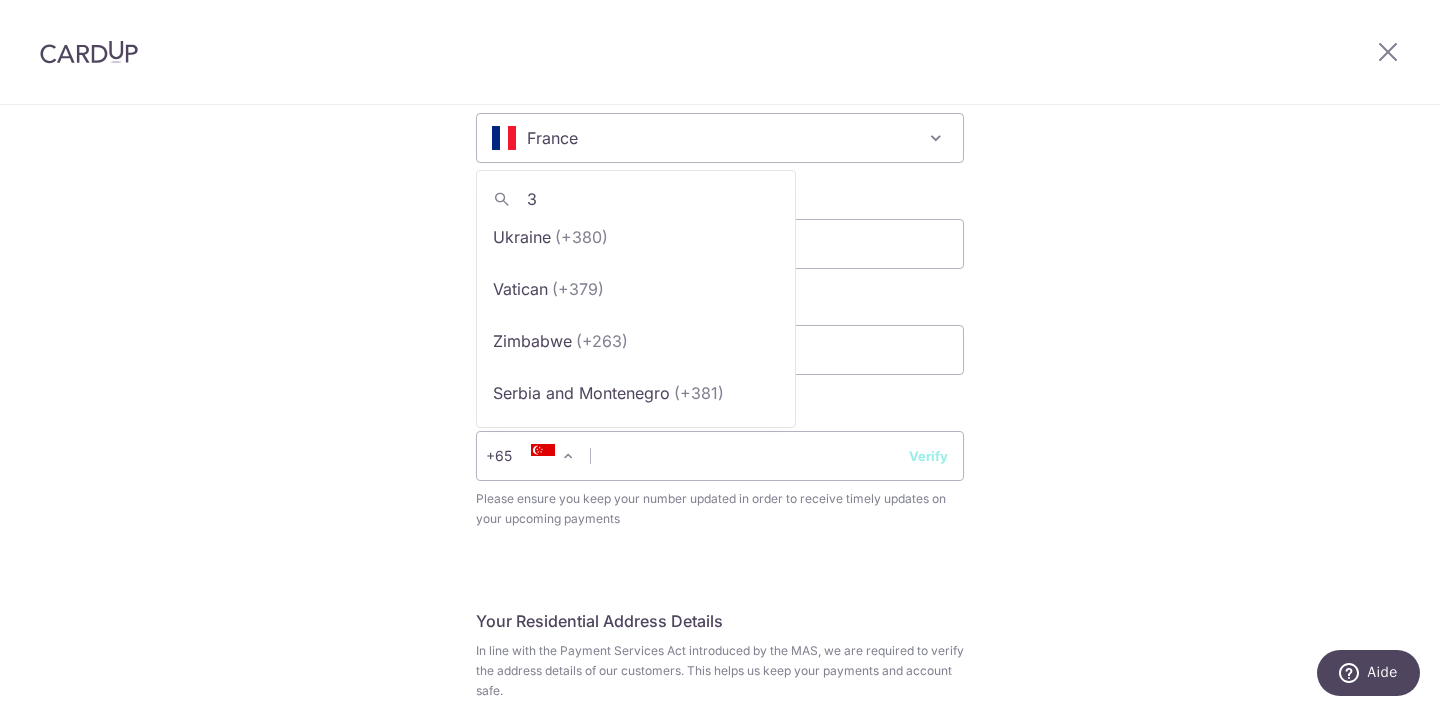 scroll, scrollTop: 0, scrollLeft: 0, axis: both 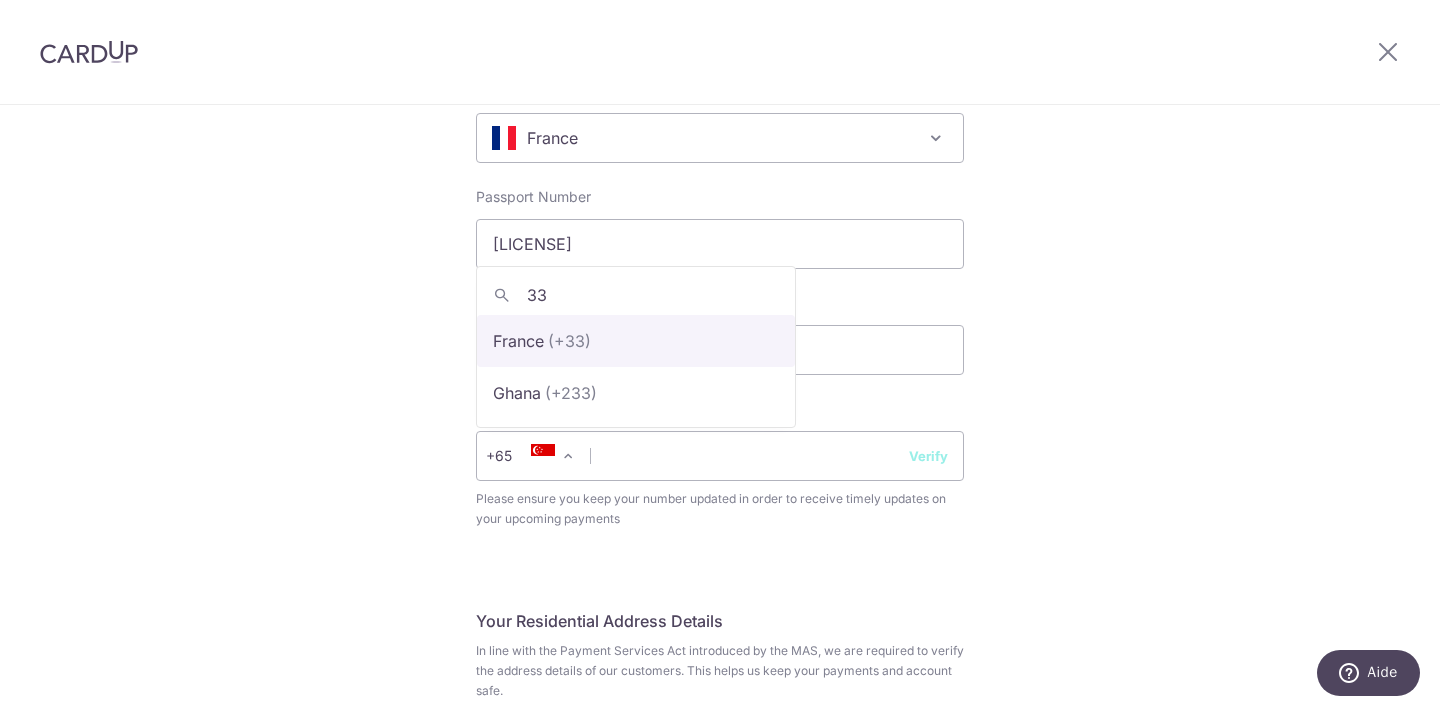 type on "33" 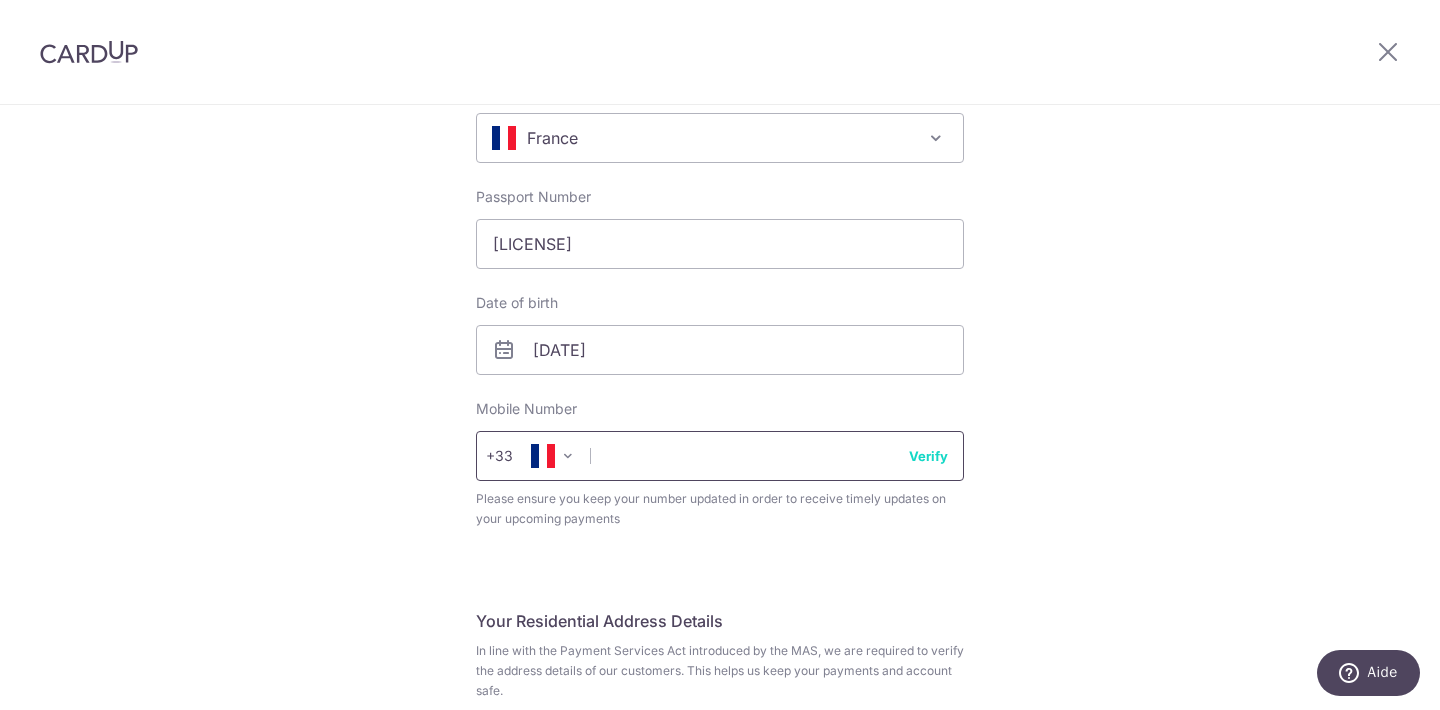 click at bounding box center (720, 456) 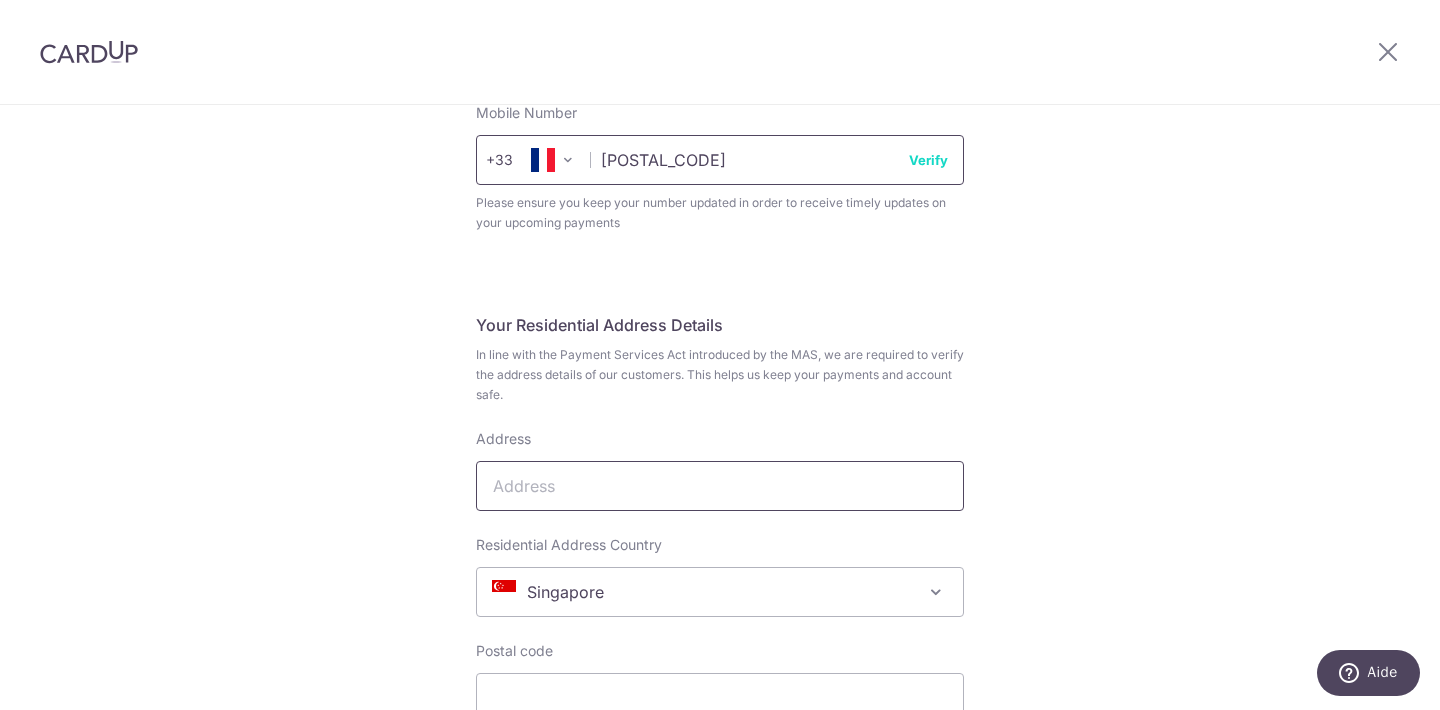 scroll, scrollTop: 809, scrollLeft: 0, axis: vertical 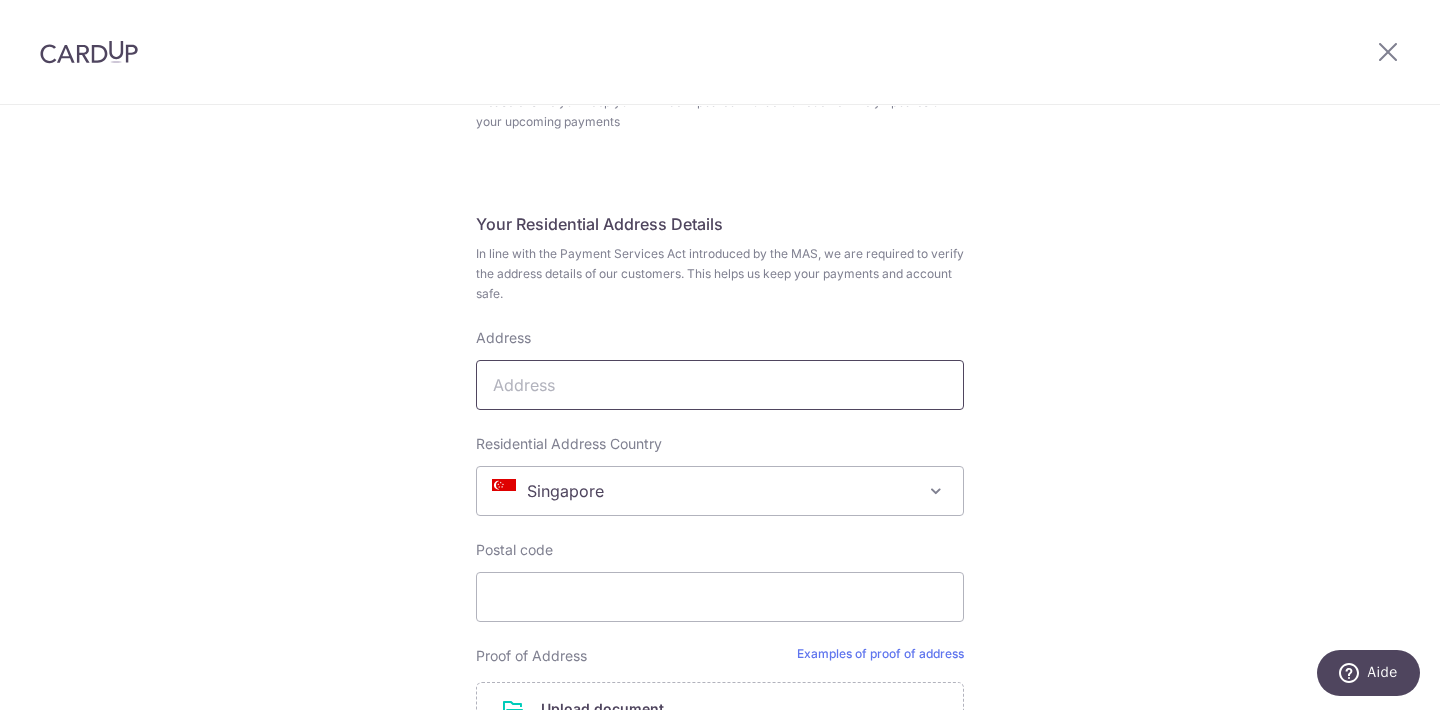 type on "647472714" 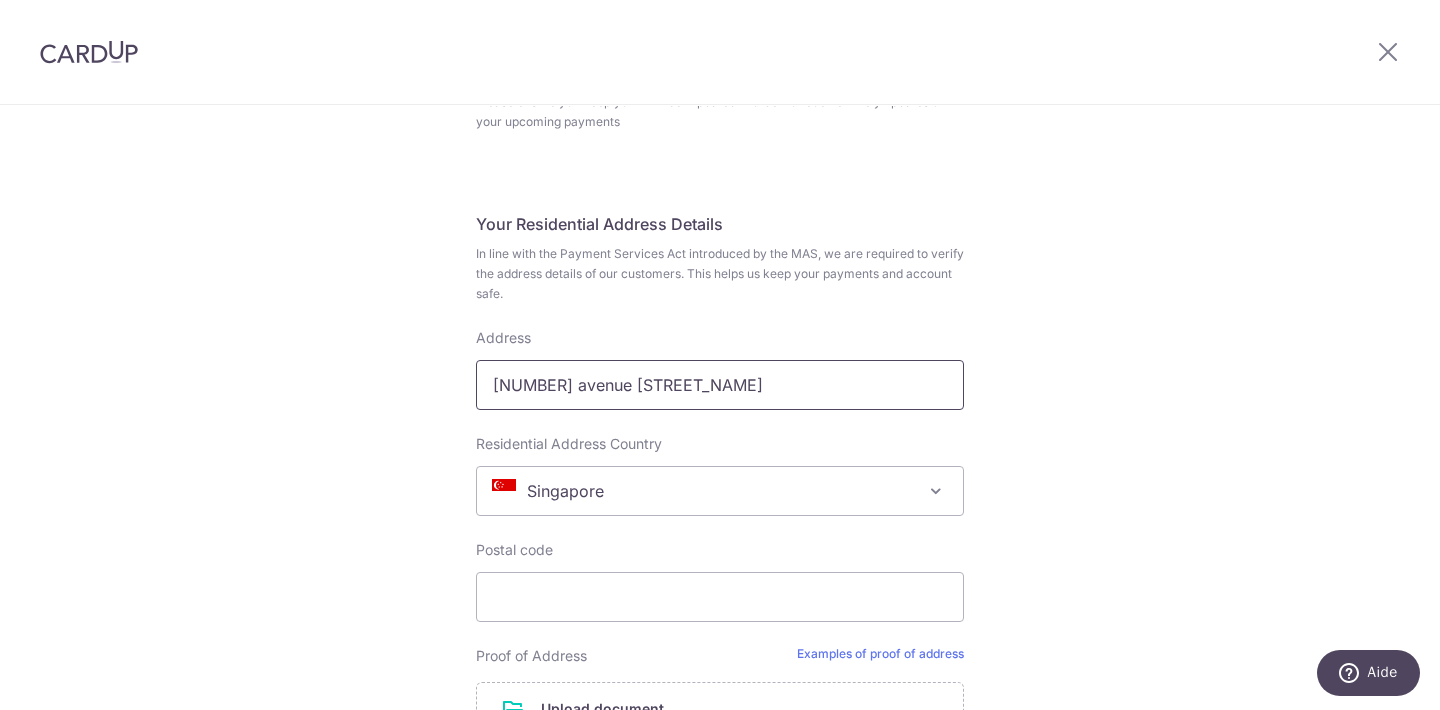 type on "36 avenue Carnot" 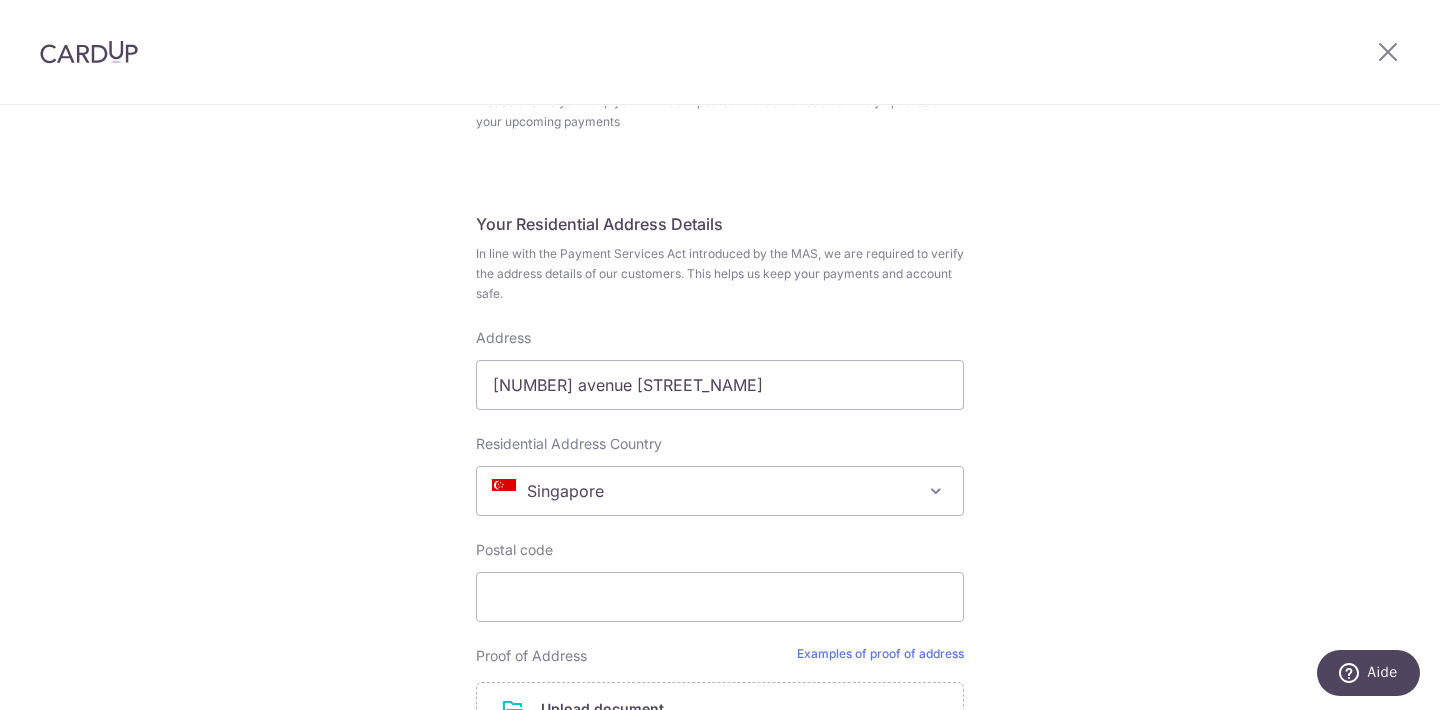 click on "Singapore" at bounding box center [720, 491] 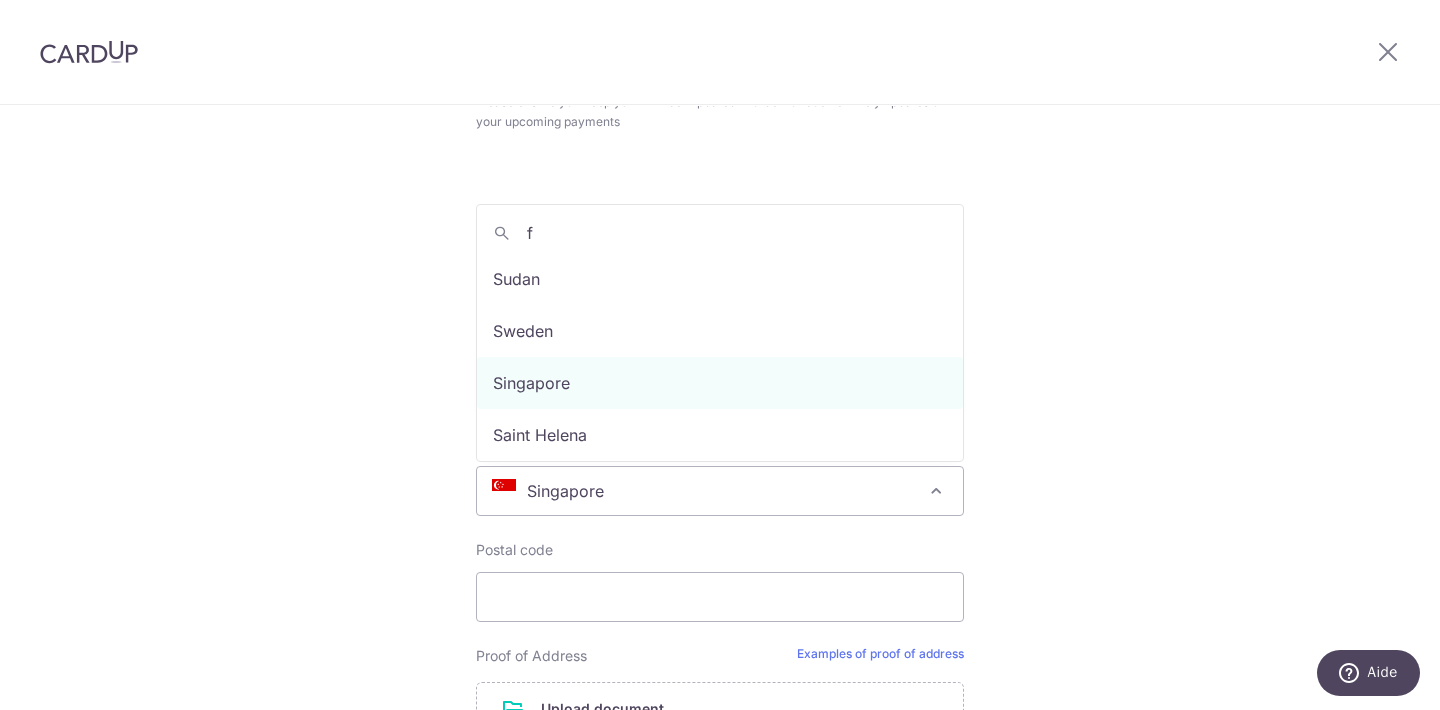 scroll, scrollTop: 0, scrollLeft: 0, axis: both 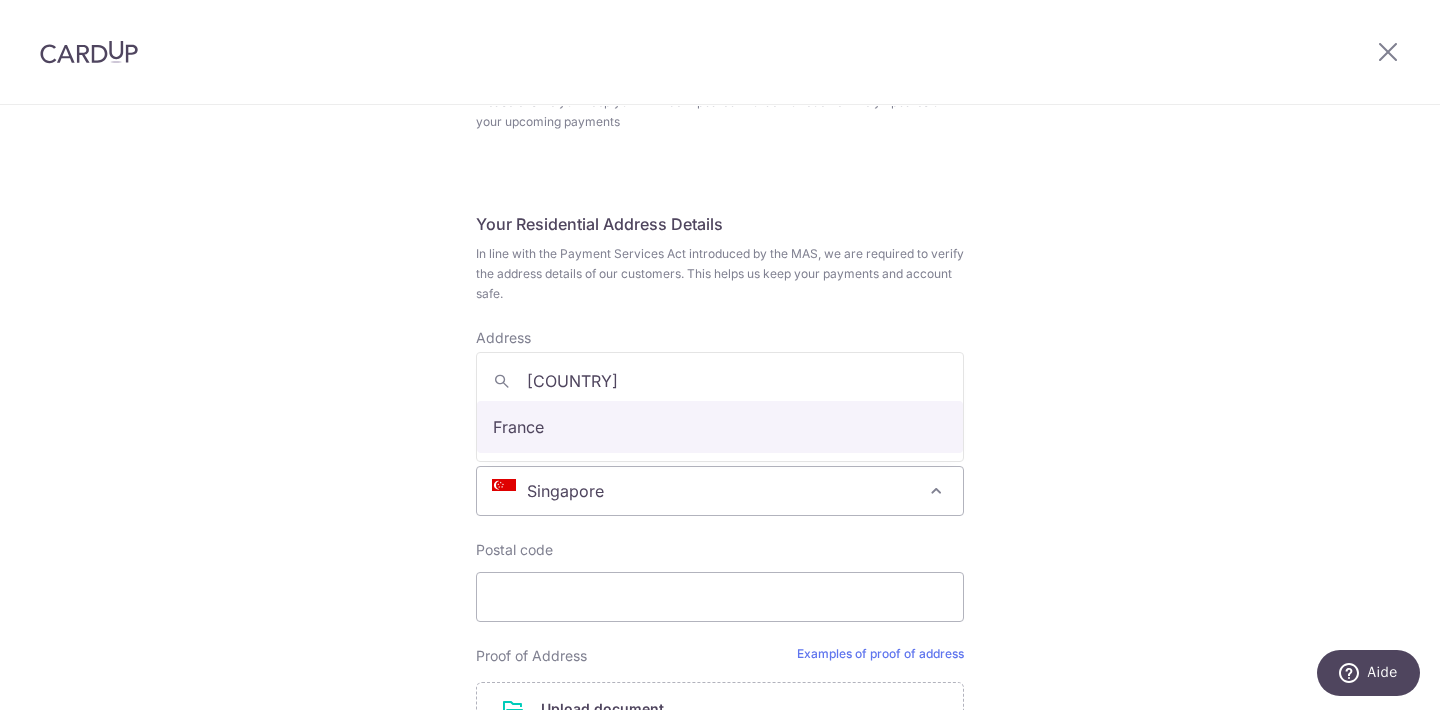 type on "fra" 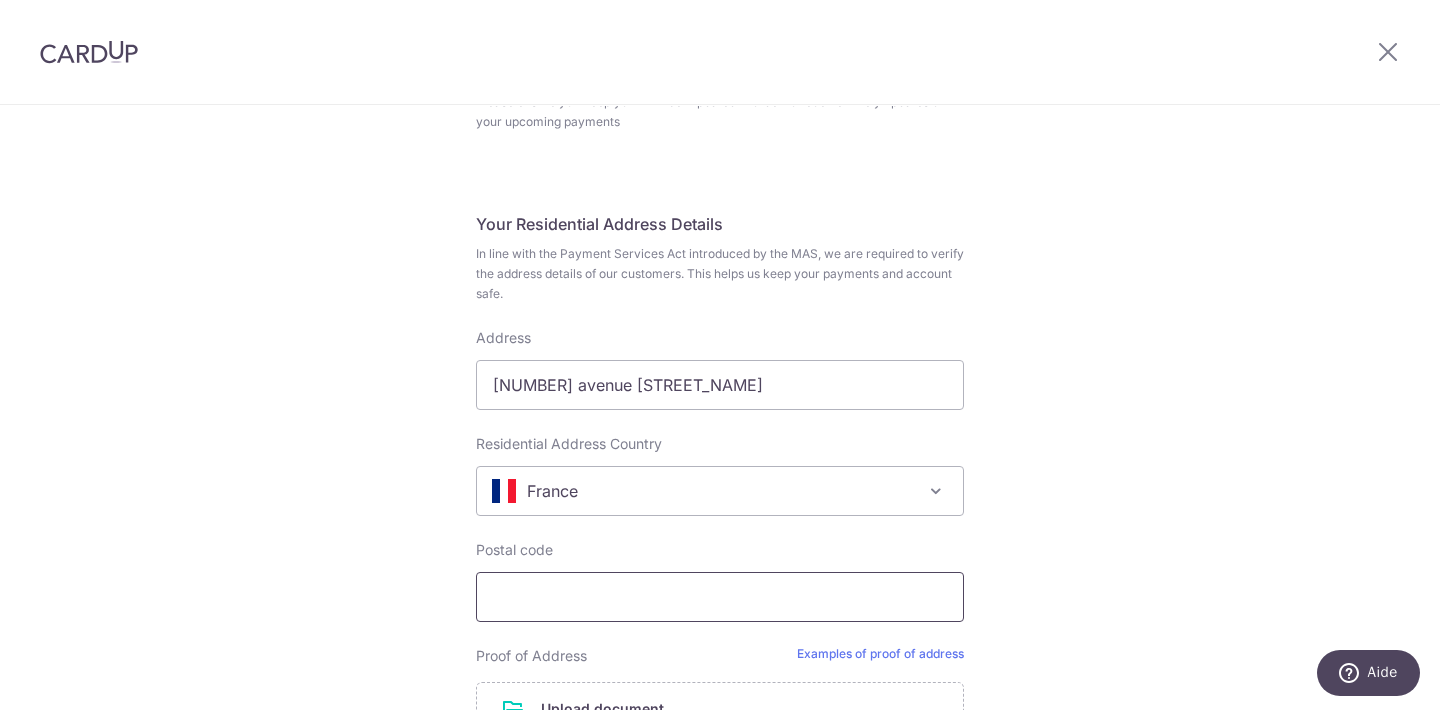 click on "Postal code" at bounding box center [720, 597] 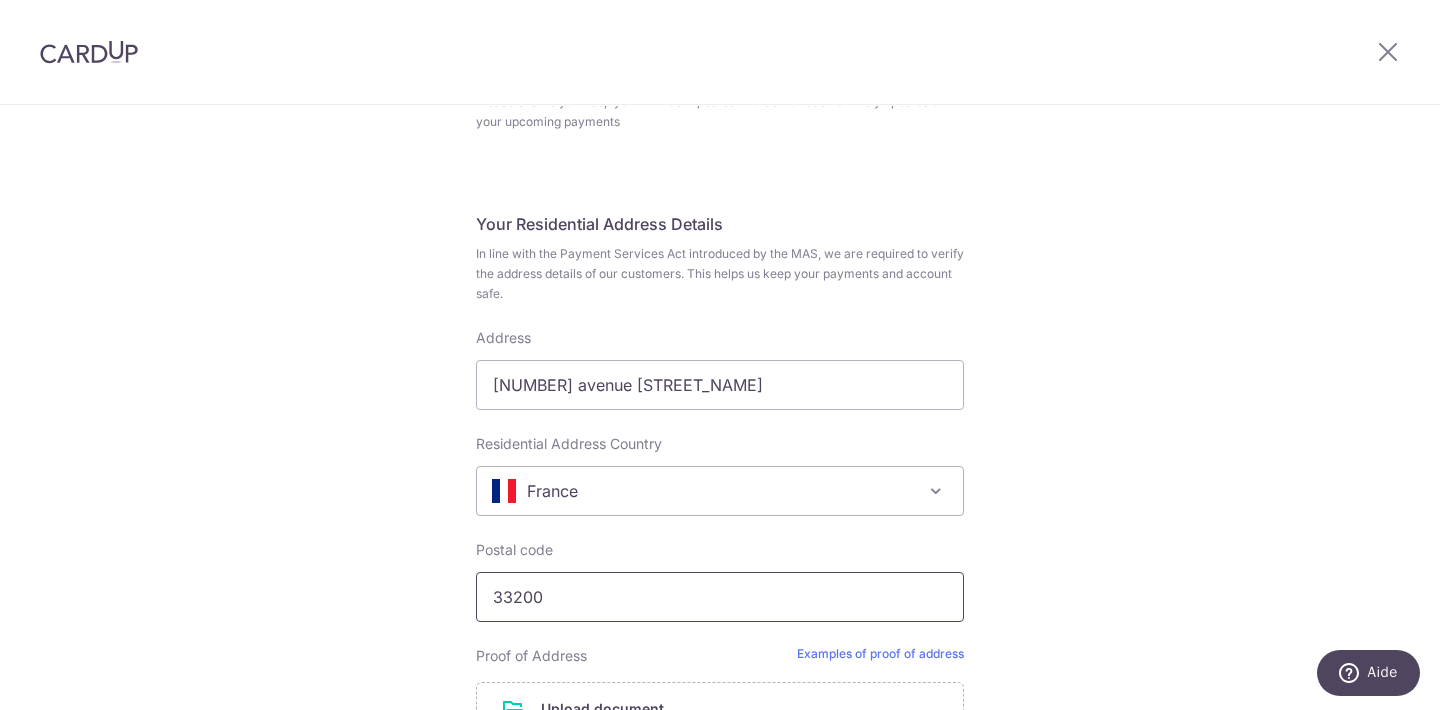 type on "33200" 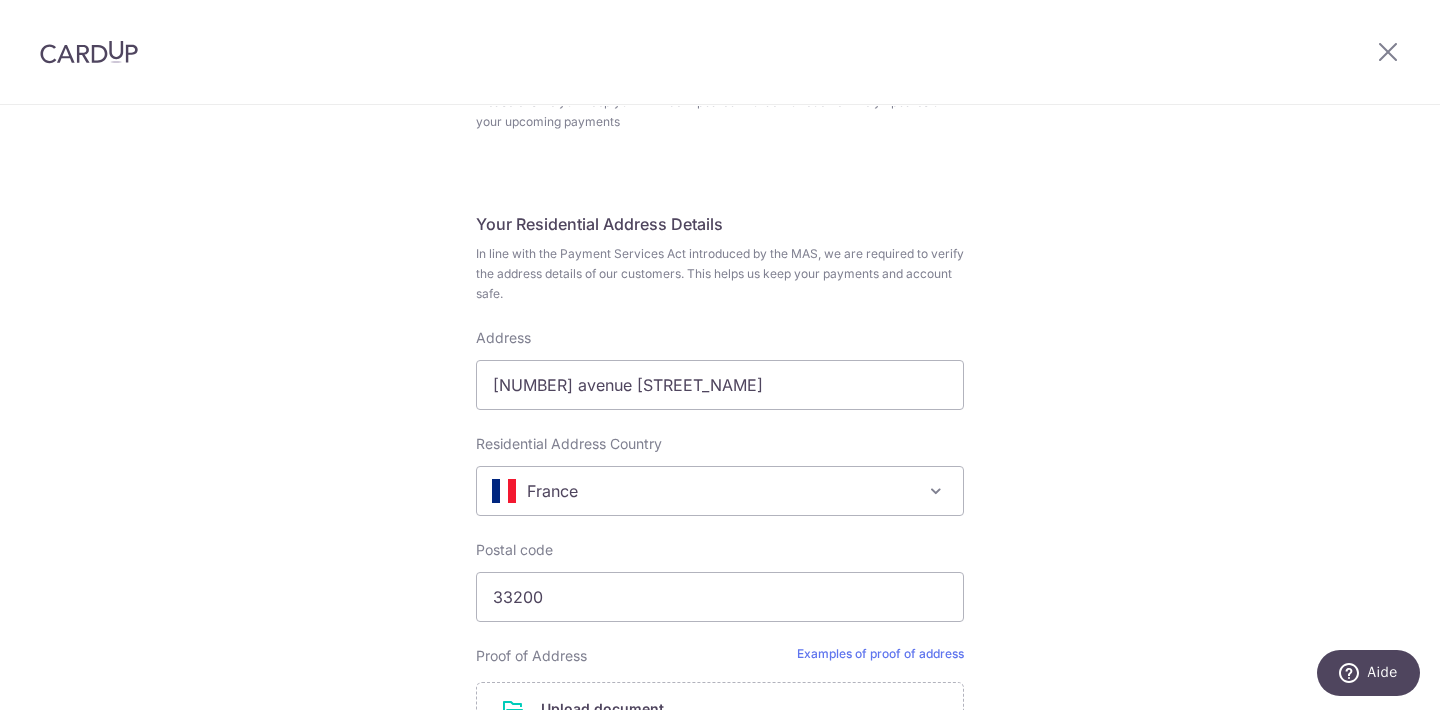 click on "Complete your details
Your Details
Please provide your full name as per your NRIC/ FIN for verification purposes. We will use this to verify your future invoices.
First name
Emmanuel
Last name
Vicario
Please confirm your first and last name for us to address you correctly
Country
Andorra
United Arab Emirates
Afghanistan
Antigua and Barbuda
Anguilla
Albania
Armenia
Angola
Antarctica
Argentina
American Samoa
Austria" at bounding box center [720, 199] 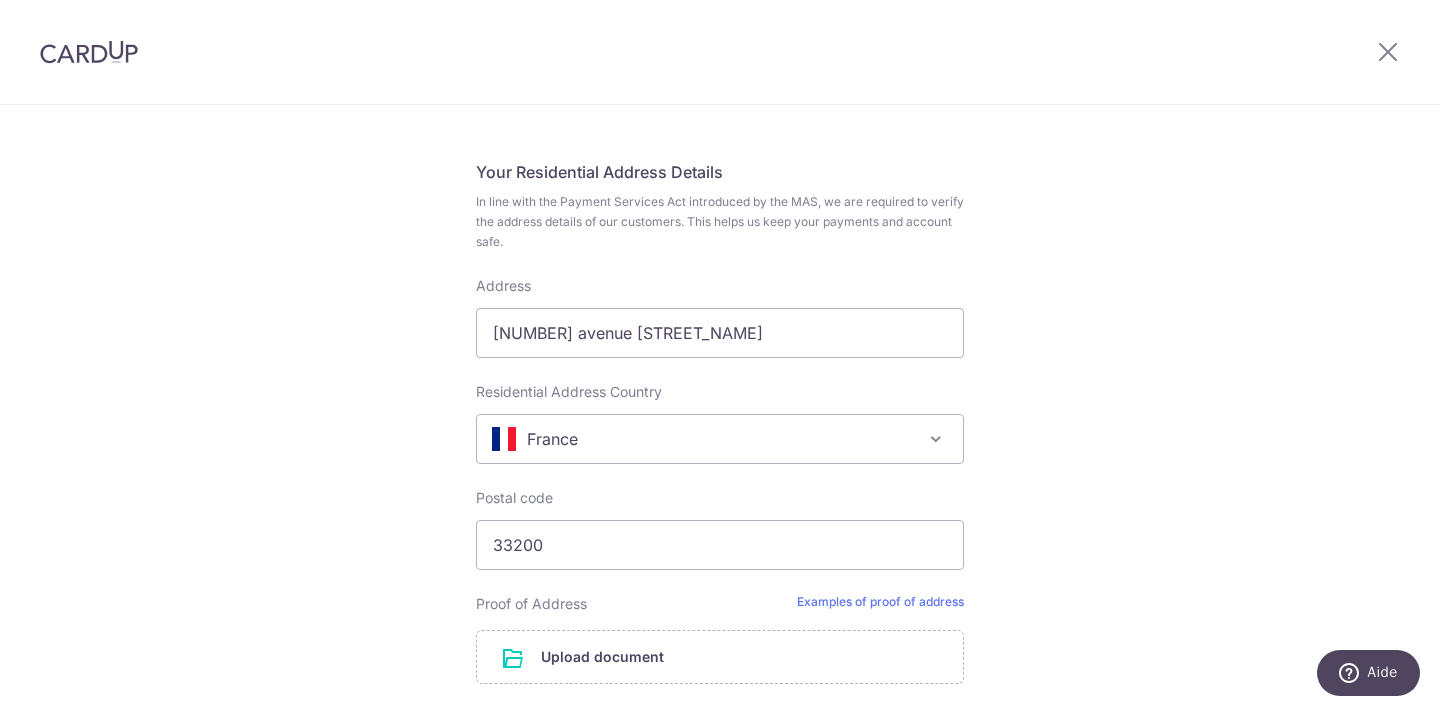 scroll, scrollTop: 858, scrollLeft: 0, axis: vertical 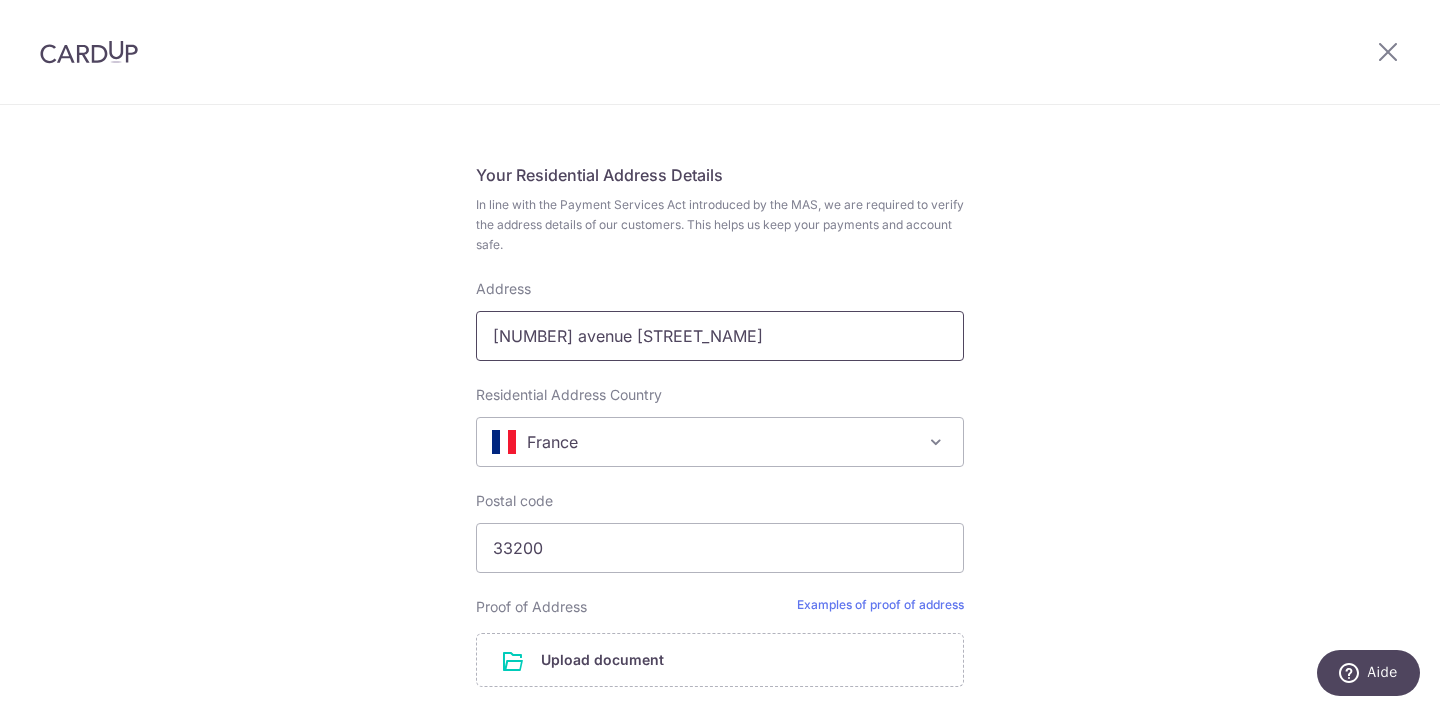 click on "36 avenue Carnot" at bounding box center [720, 336] 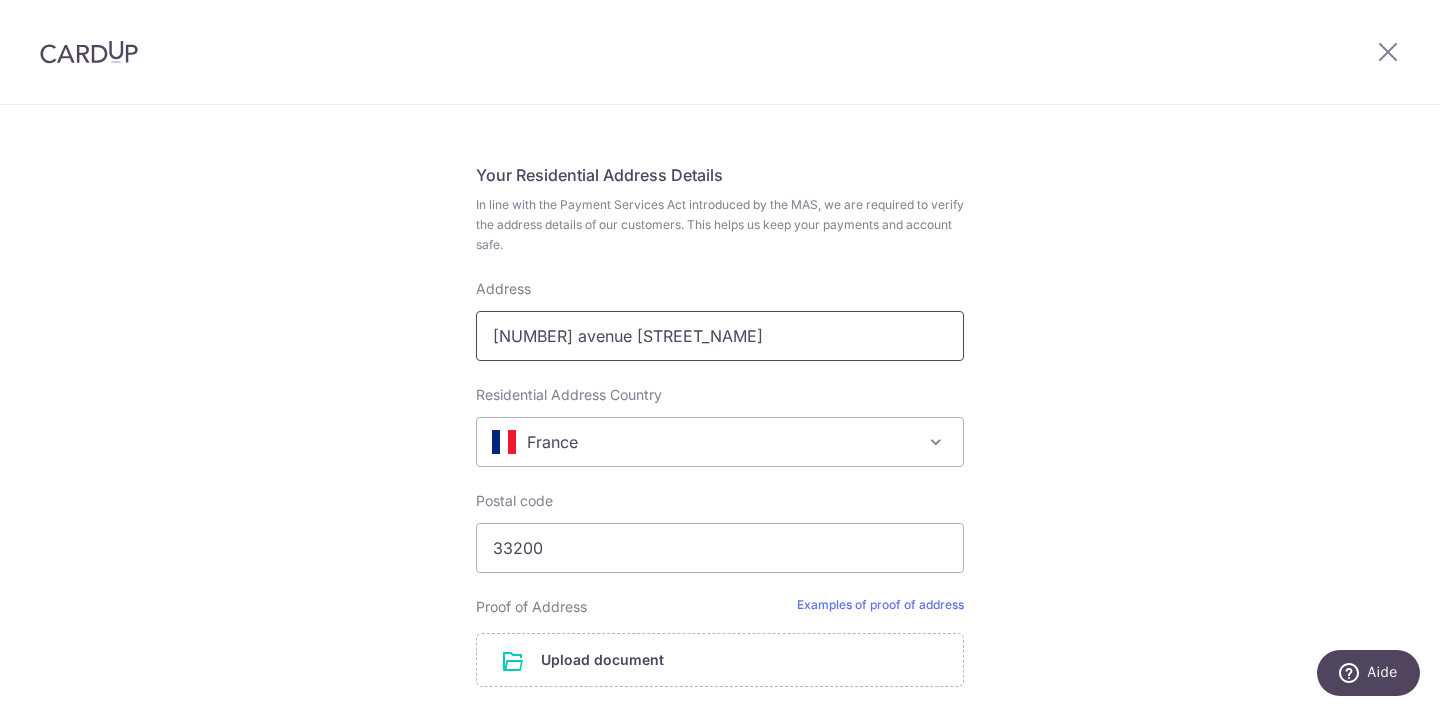 type on "36 avenue Carnot" 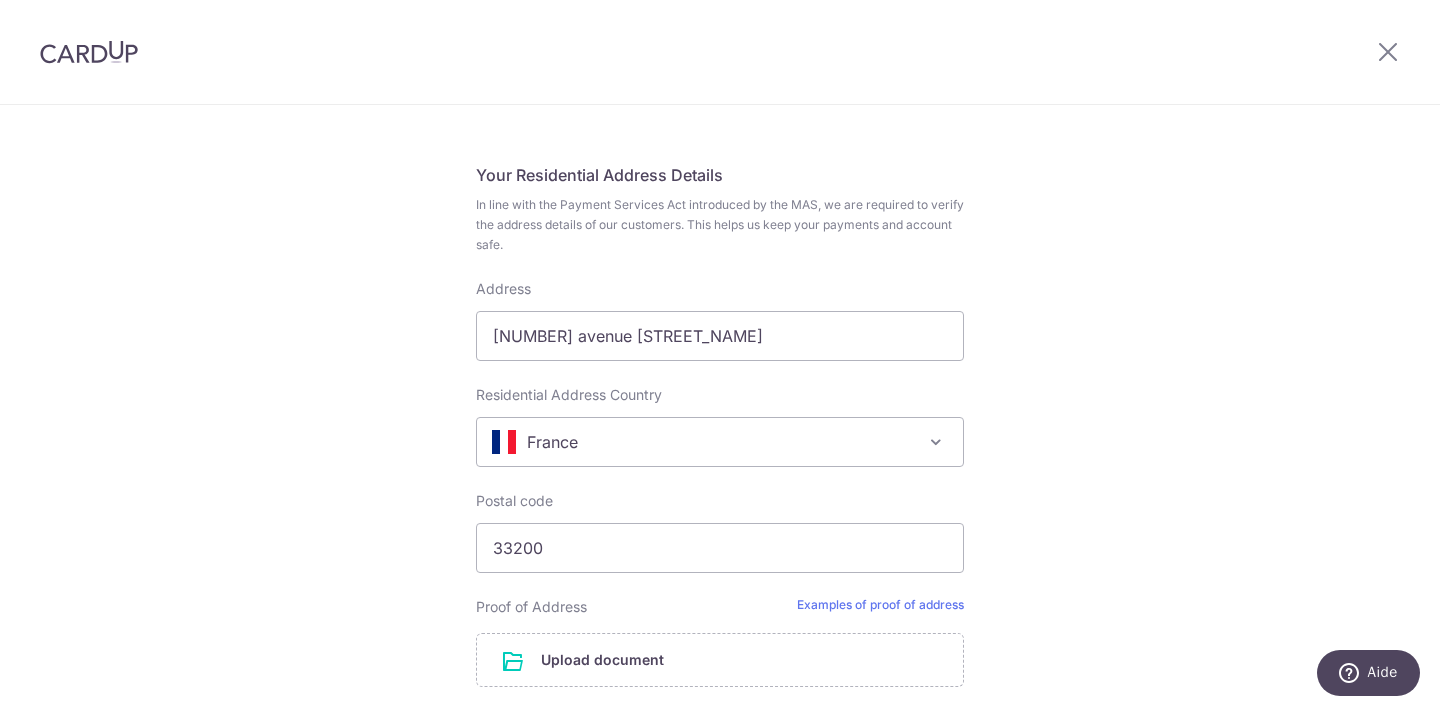 click on "Complete your details
Your Details
Please provide your full name as per your NRIC/ FIN for verification purposes. We will use this to verify your future invoices.
First name
Emmanuel
Last name
Vicario
Please confirm your first and last name for us to address you correctly
Country
Andorra
United Arab Emirates
Afghanistan
Antigua and Barbuda
Anguilla
Albania
Armenia
Angola
Antarctica
Argentina
American Samoa
Austria" at bounding box center (720, 150) 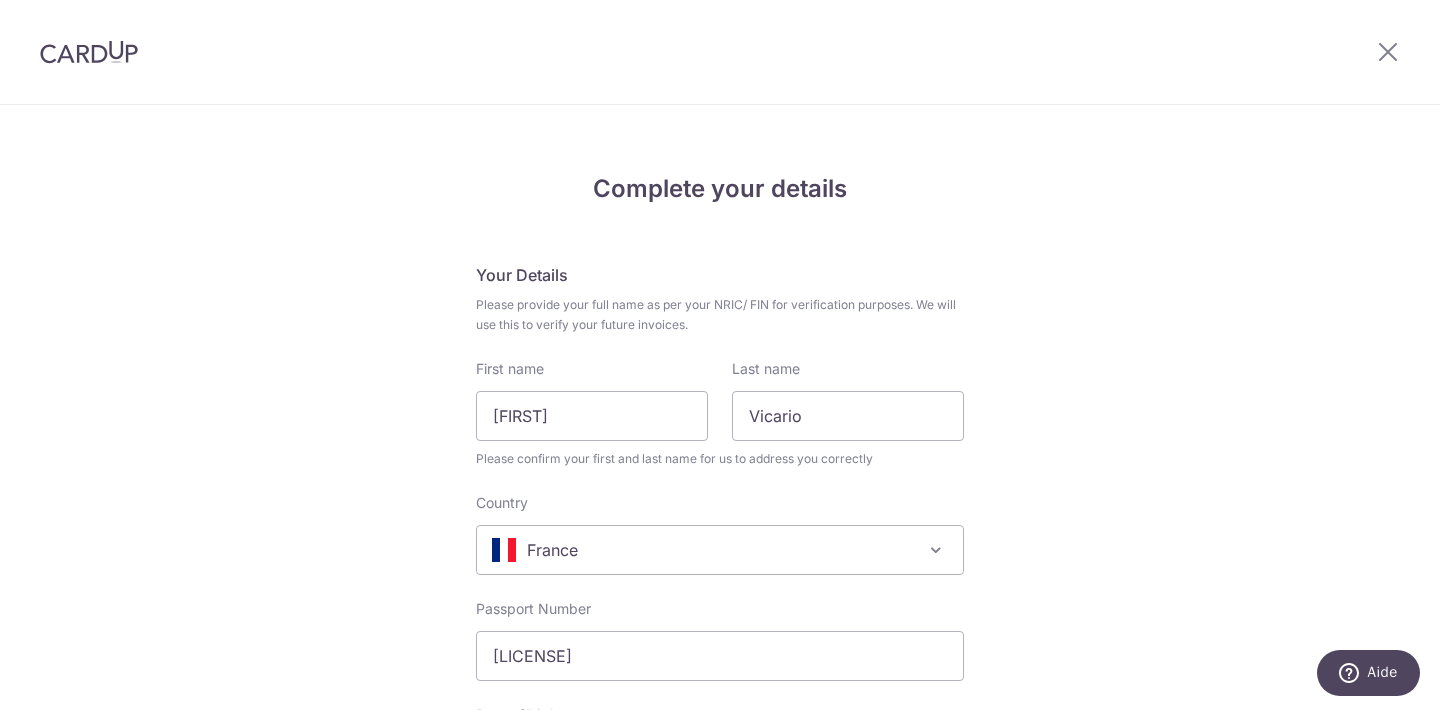 scroll, scrollTop: 0, scrollLeft: 0, axis: both 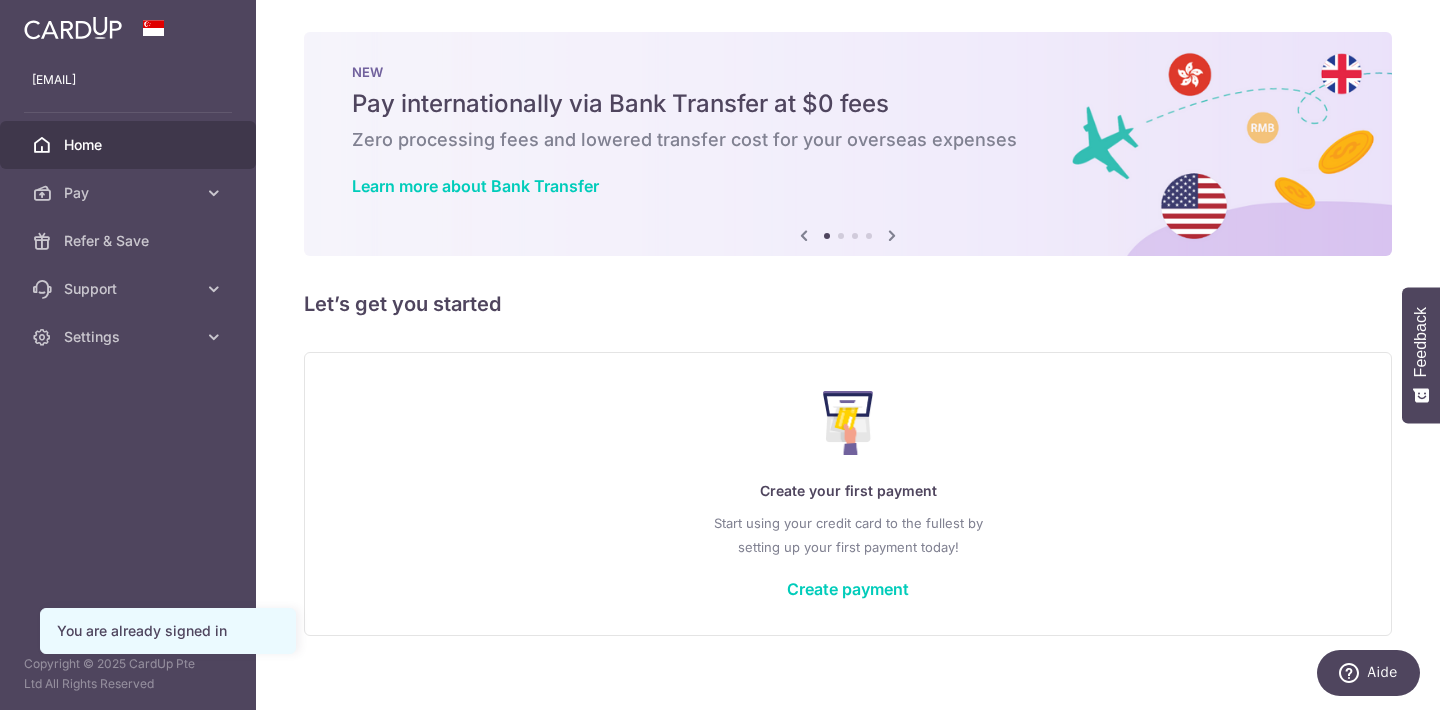 click at bounding box center (892, 235) 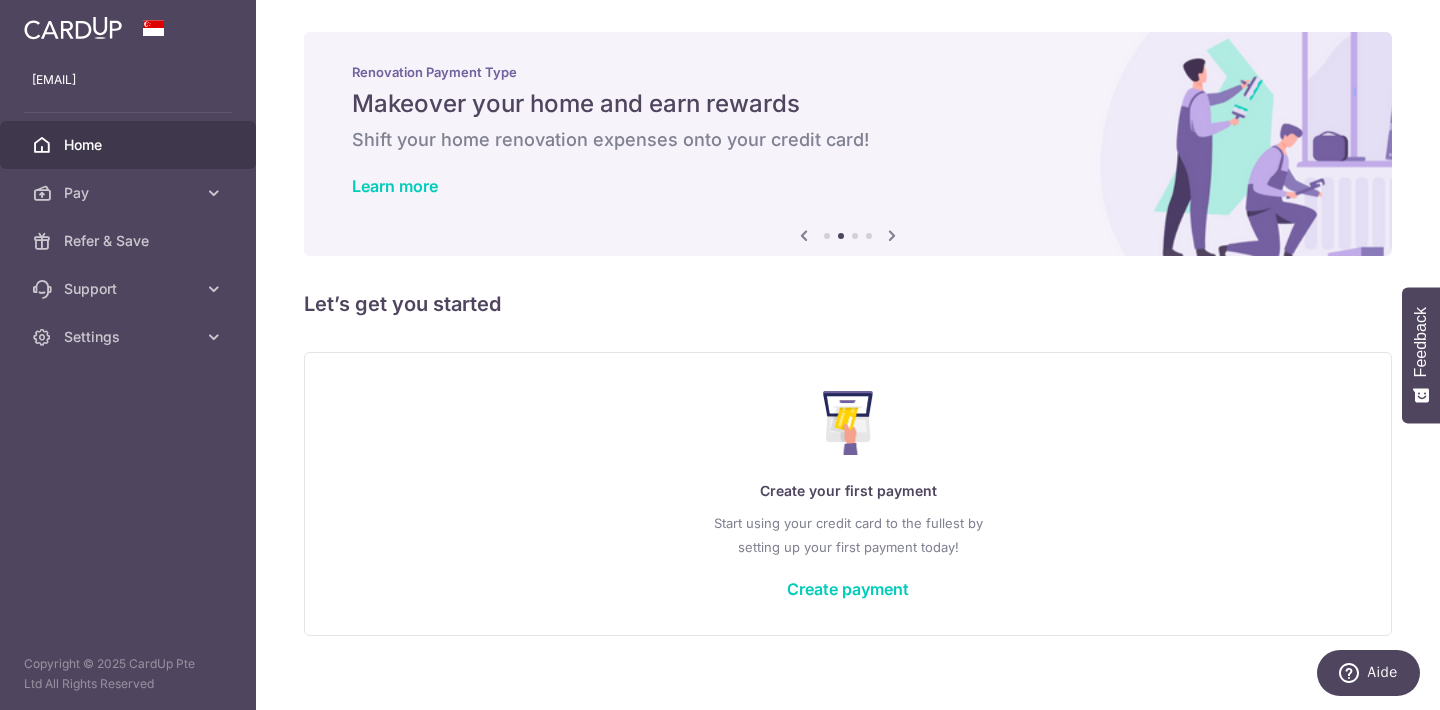 click at bounding box center [892, 235] 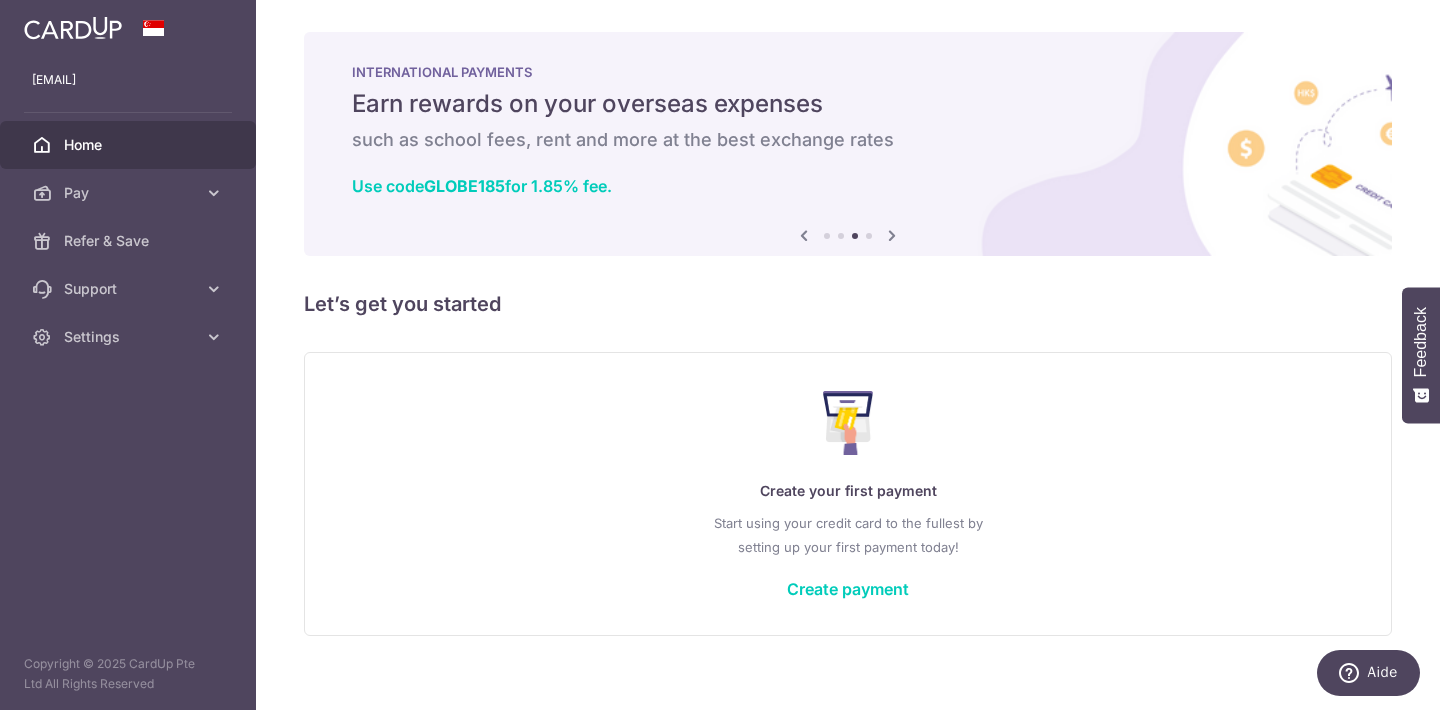 click at bounding box center (892, 235) 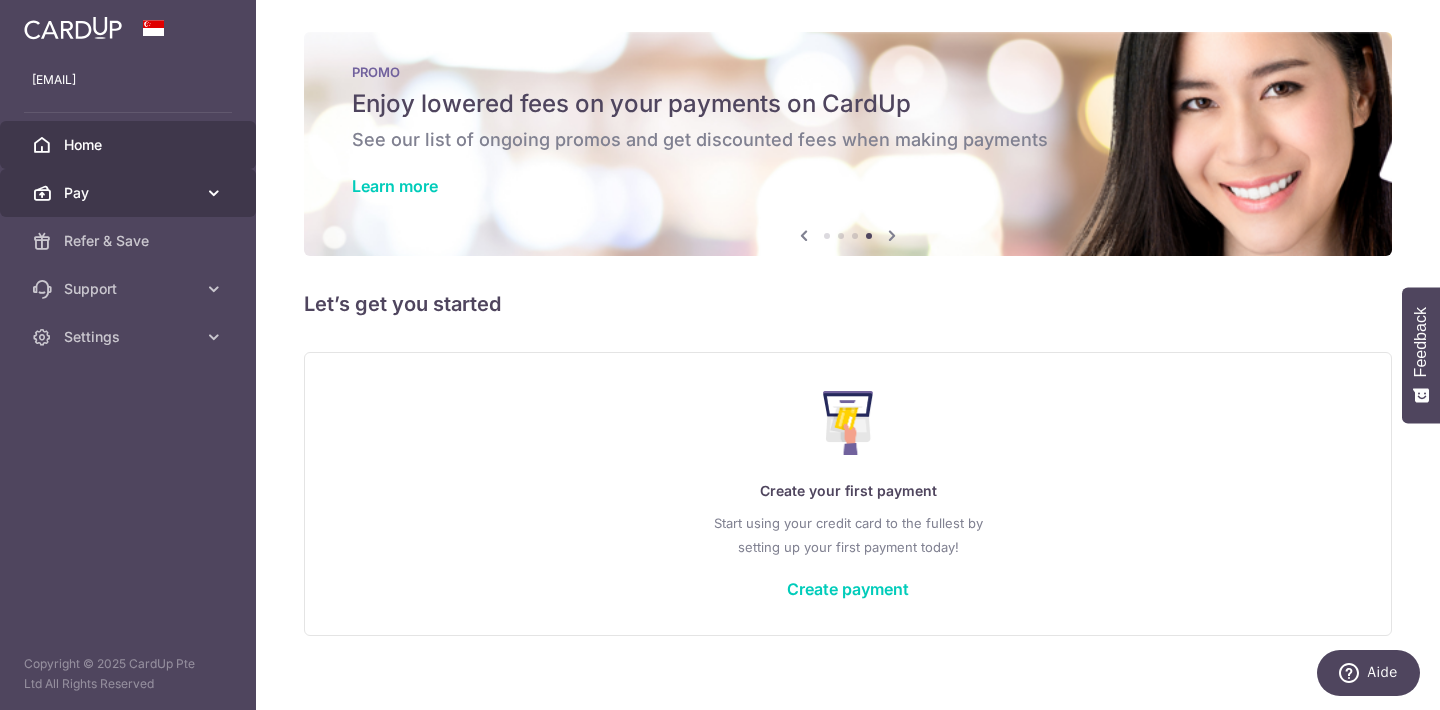 click at bounding box center (214, 193) 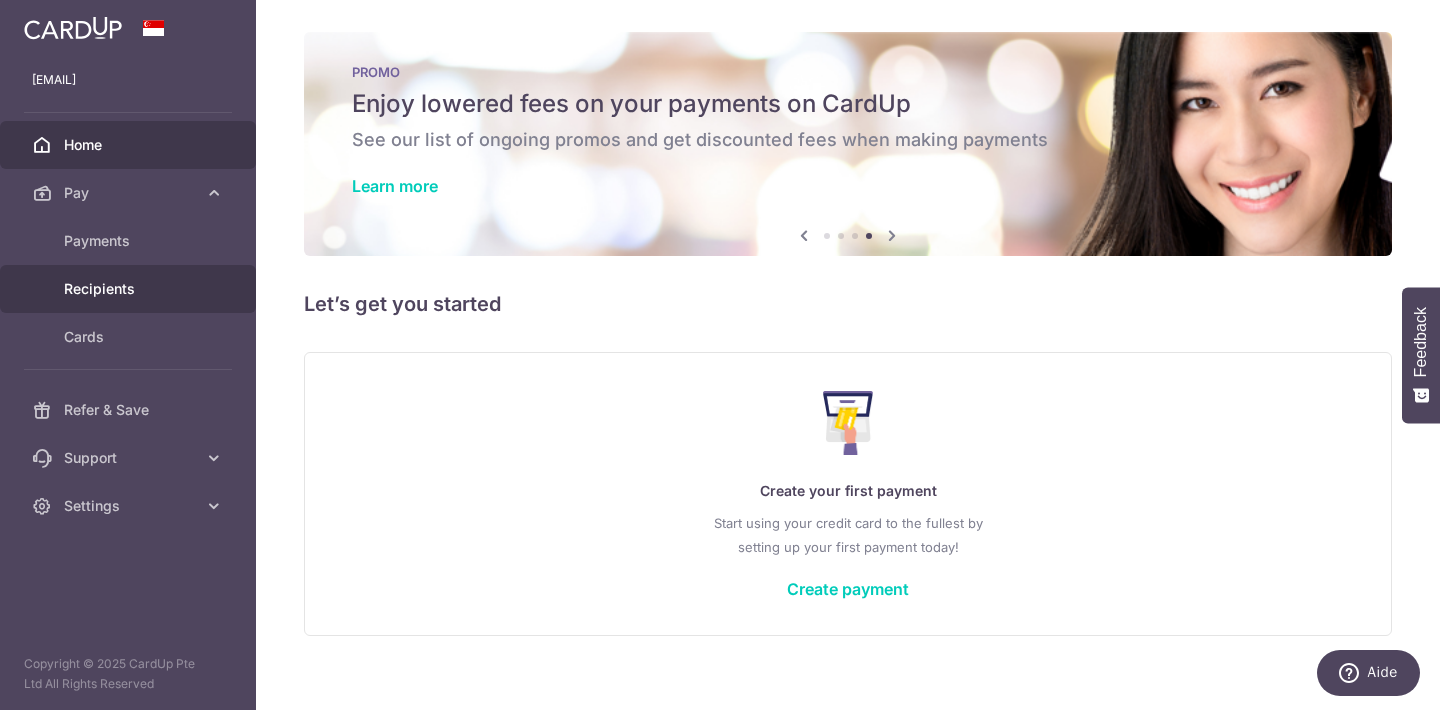 click on "Recipients" at bounding box center (130, 289) 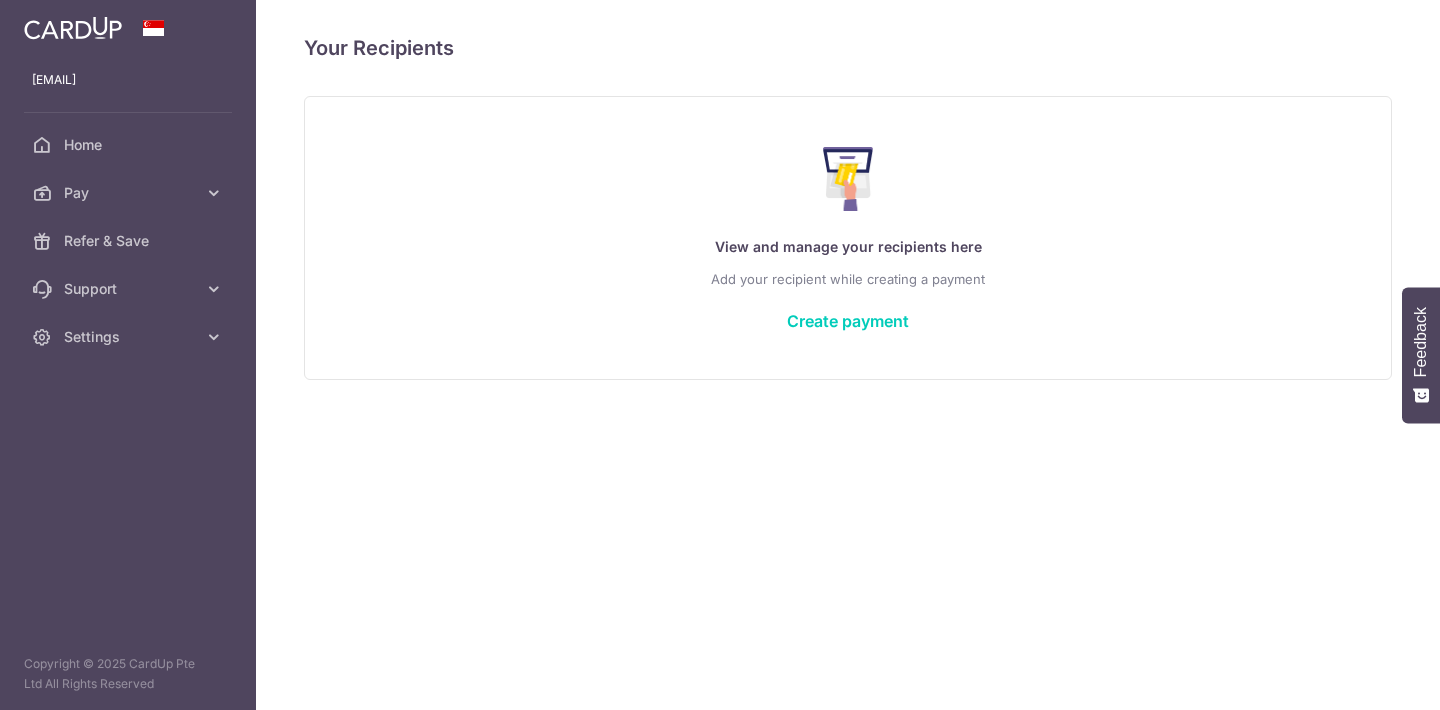 scroll, scrollTop: 0, scrollLeft: 0, axis: both 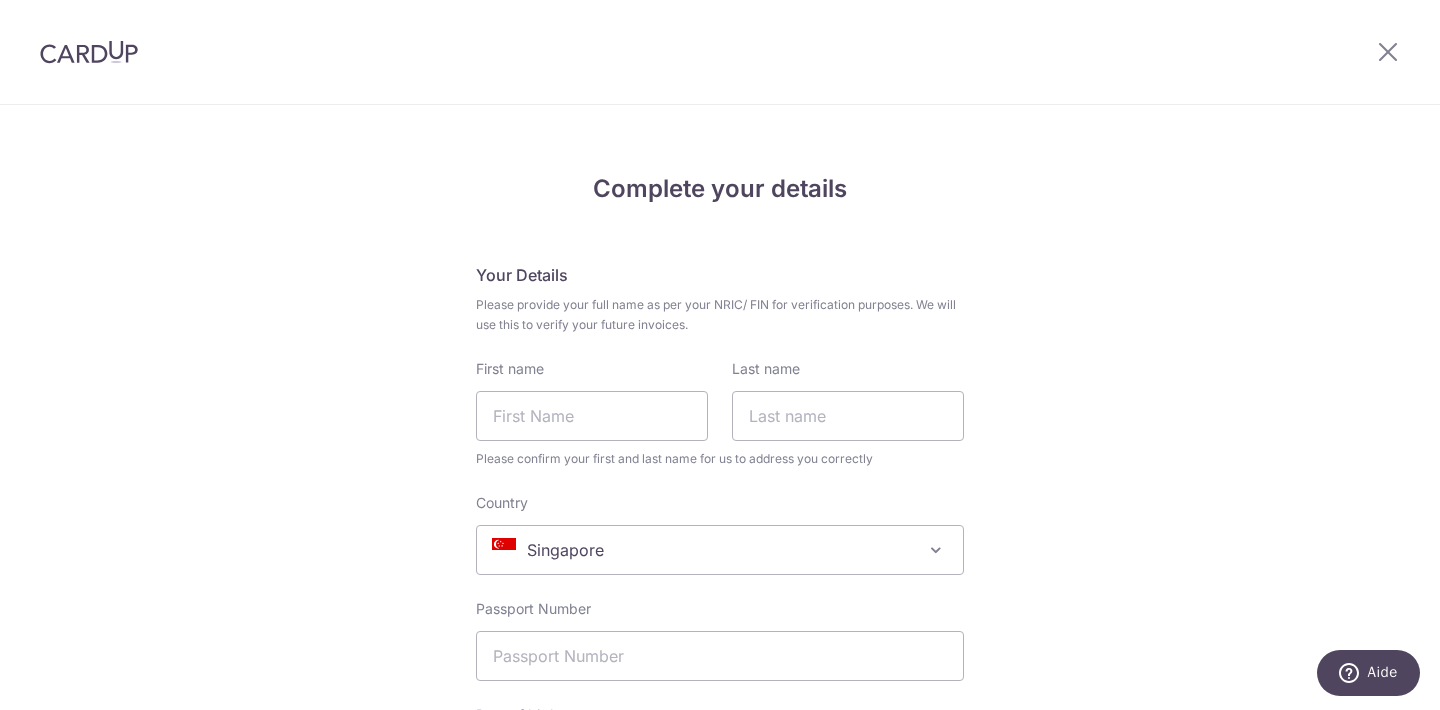 click at bounding box center [89, 52] 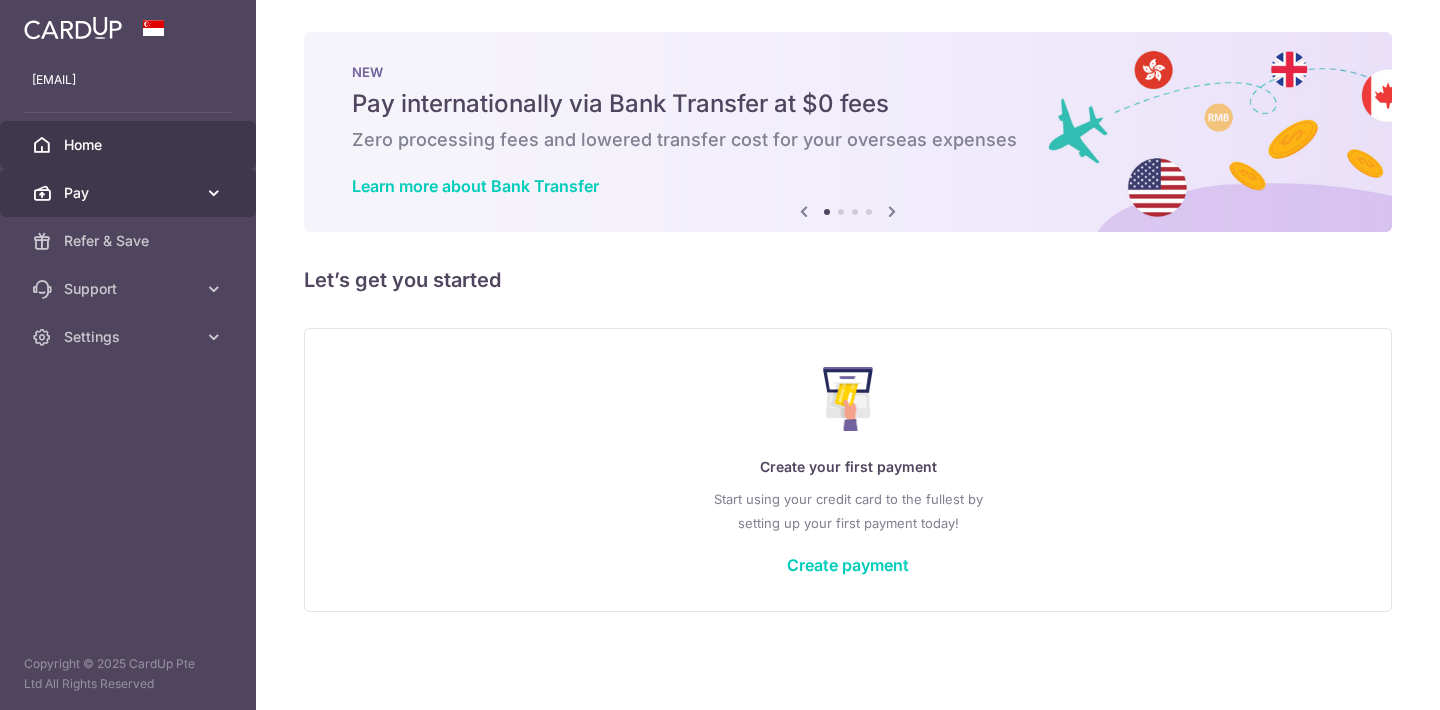 scroll, scrollTop: 0, scrollLeft: 0, axis: both 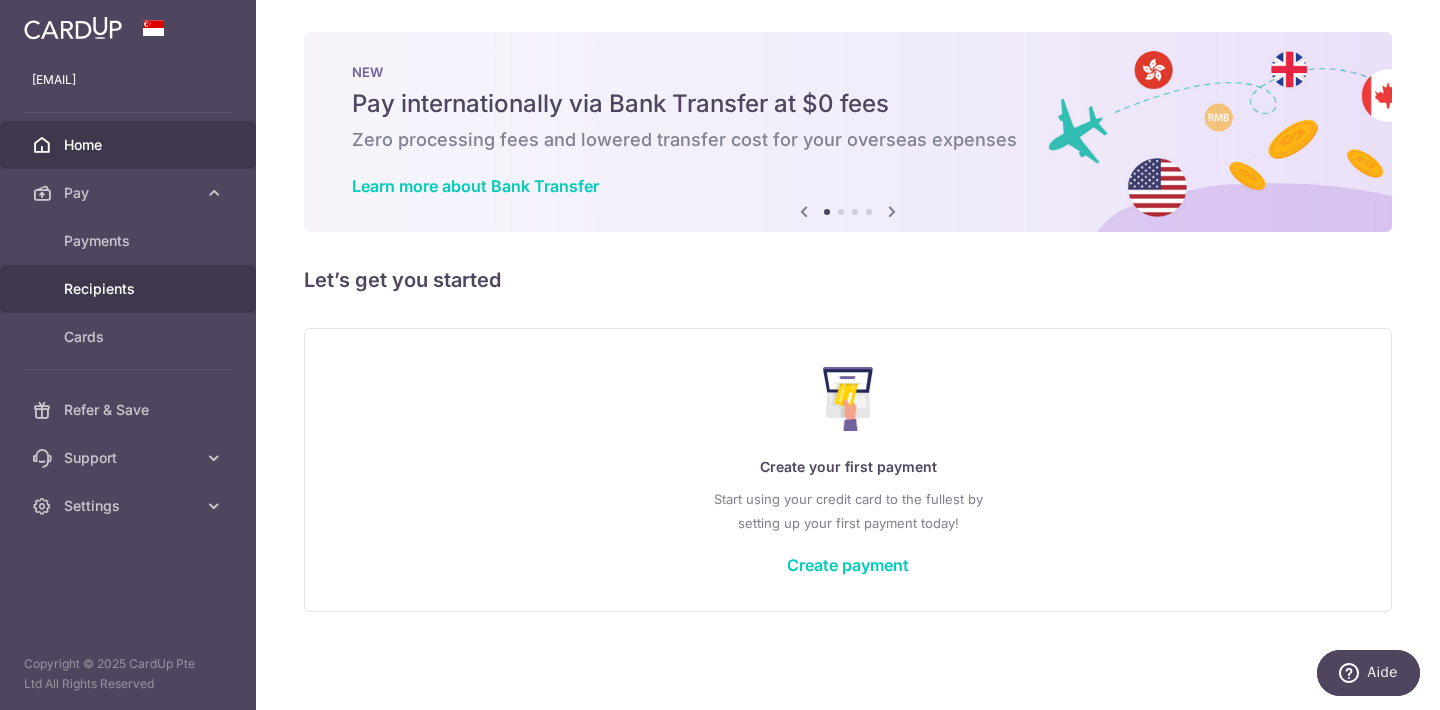 click on "Recipients" at bounding box center (130, 289) 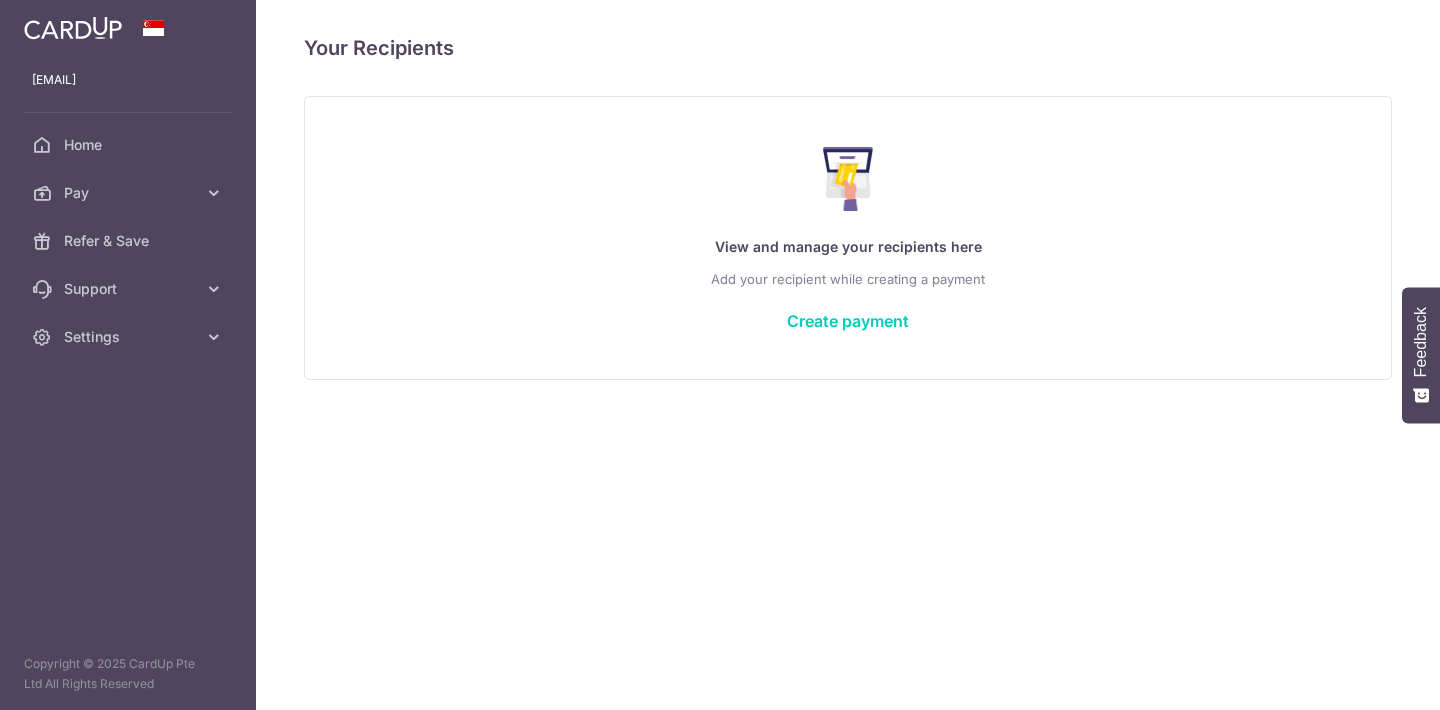scroll, scrollTop: 0, scrollLeft: 0, axis: both 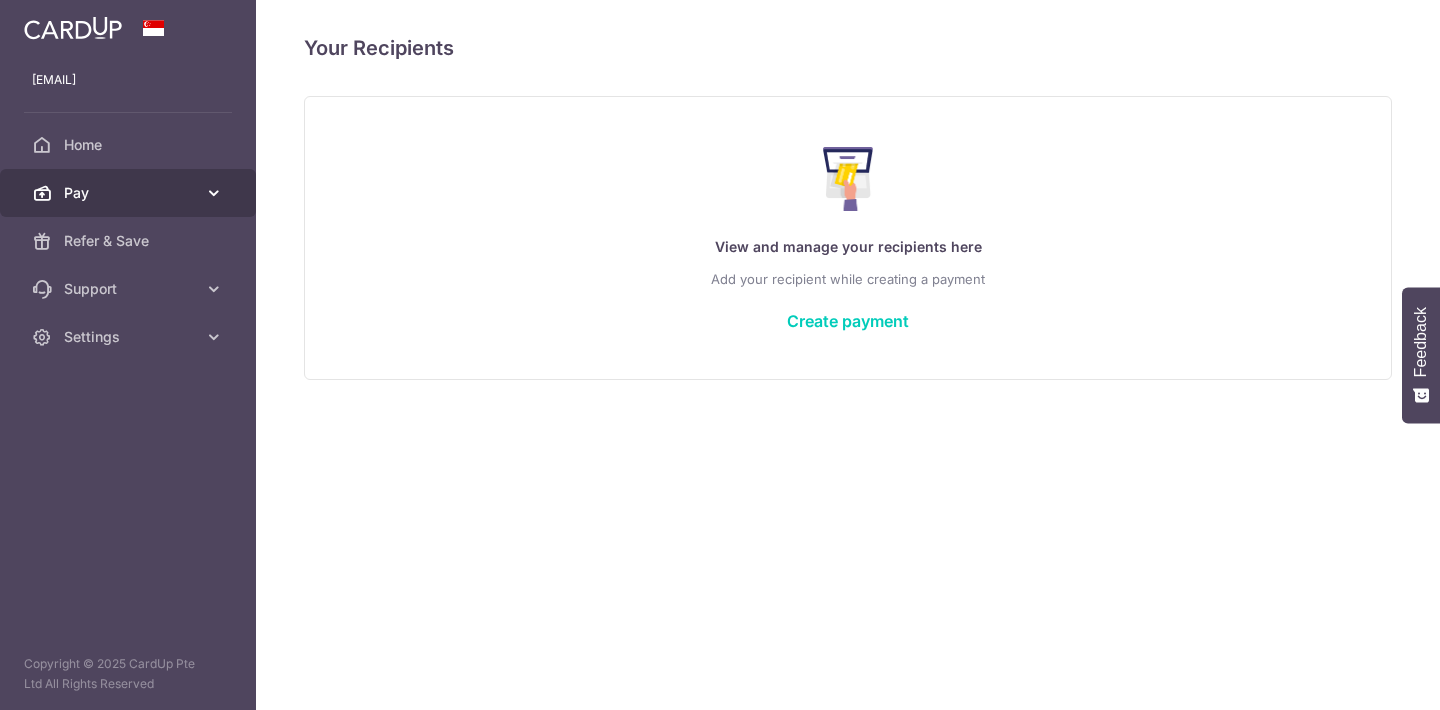 click at bounding box center (214, 193) 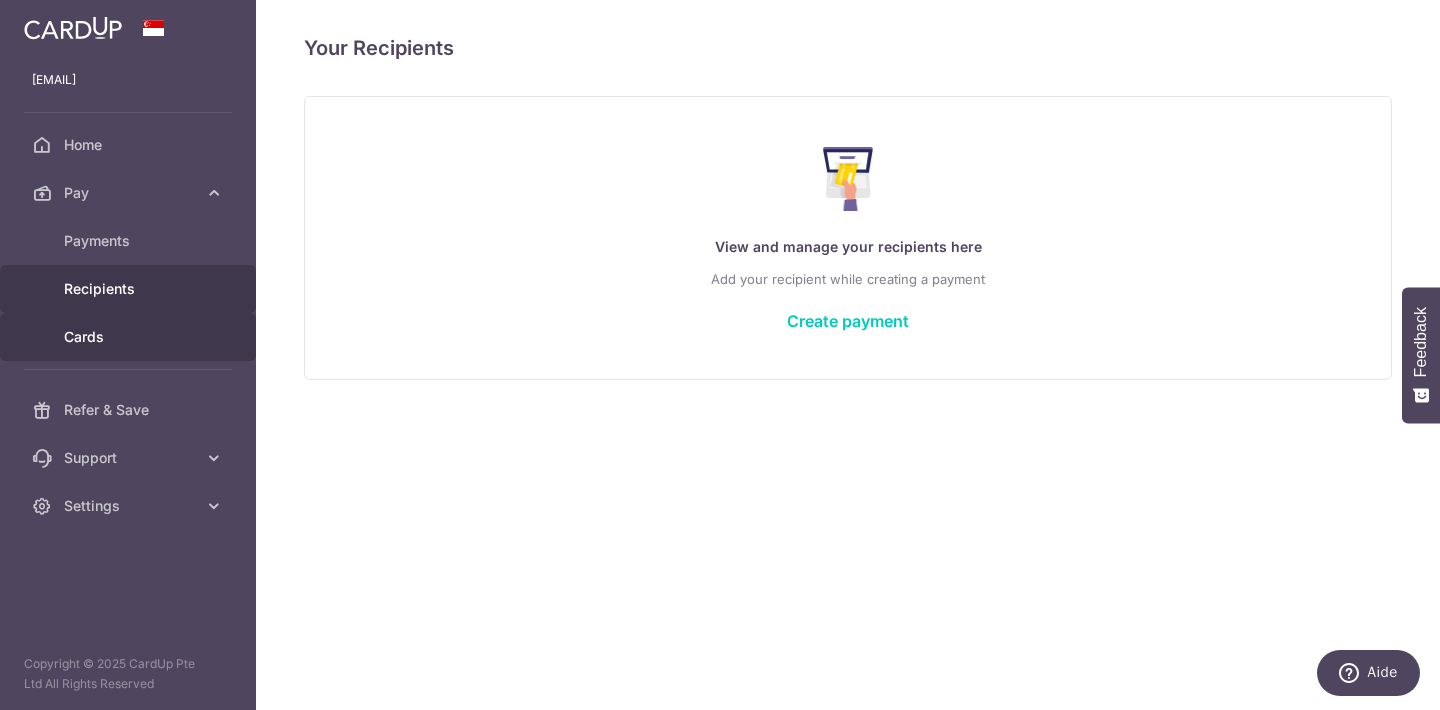 click on "Cards" at bounding box center (130, 337) 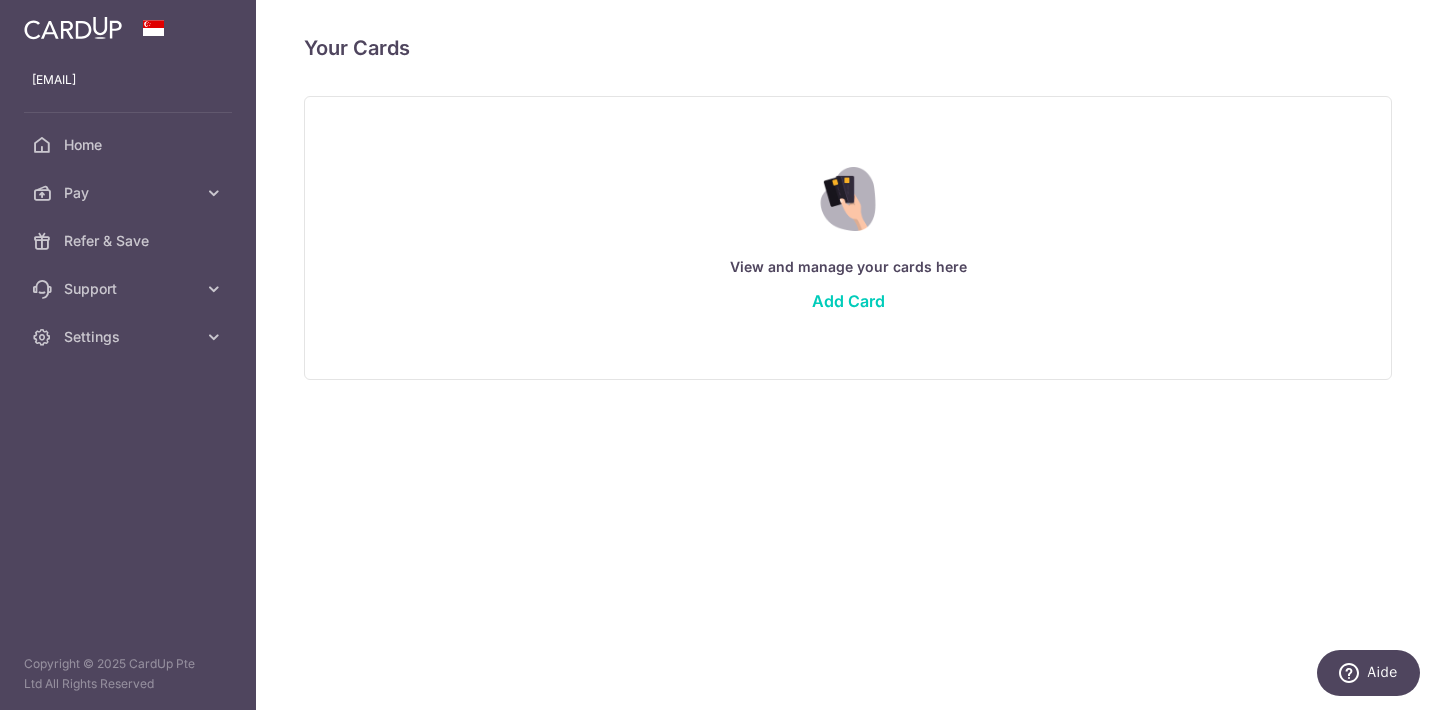 scroll, scrollTop: 0, scrollLeft: 0, axis: both 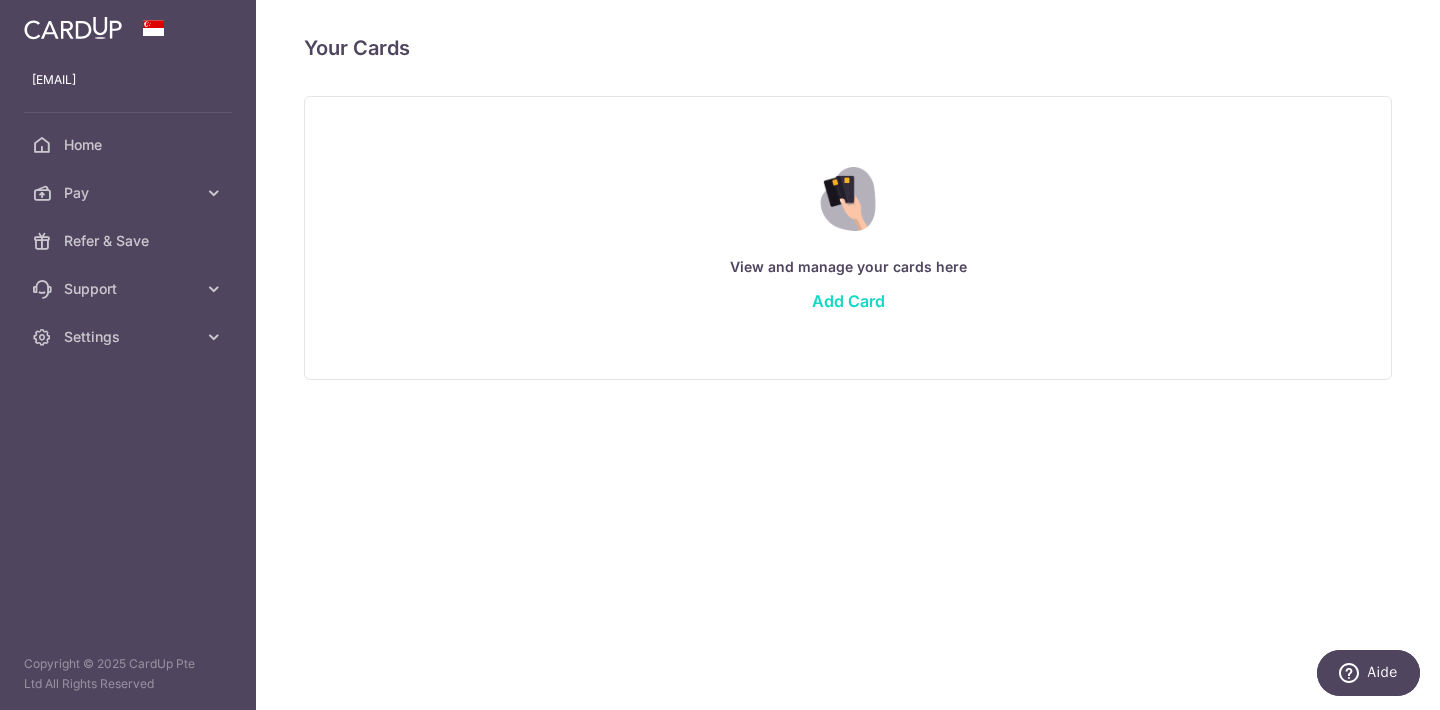click on "Add Card" at bounding box center (848, 301) 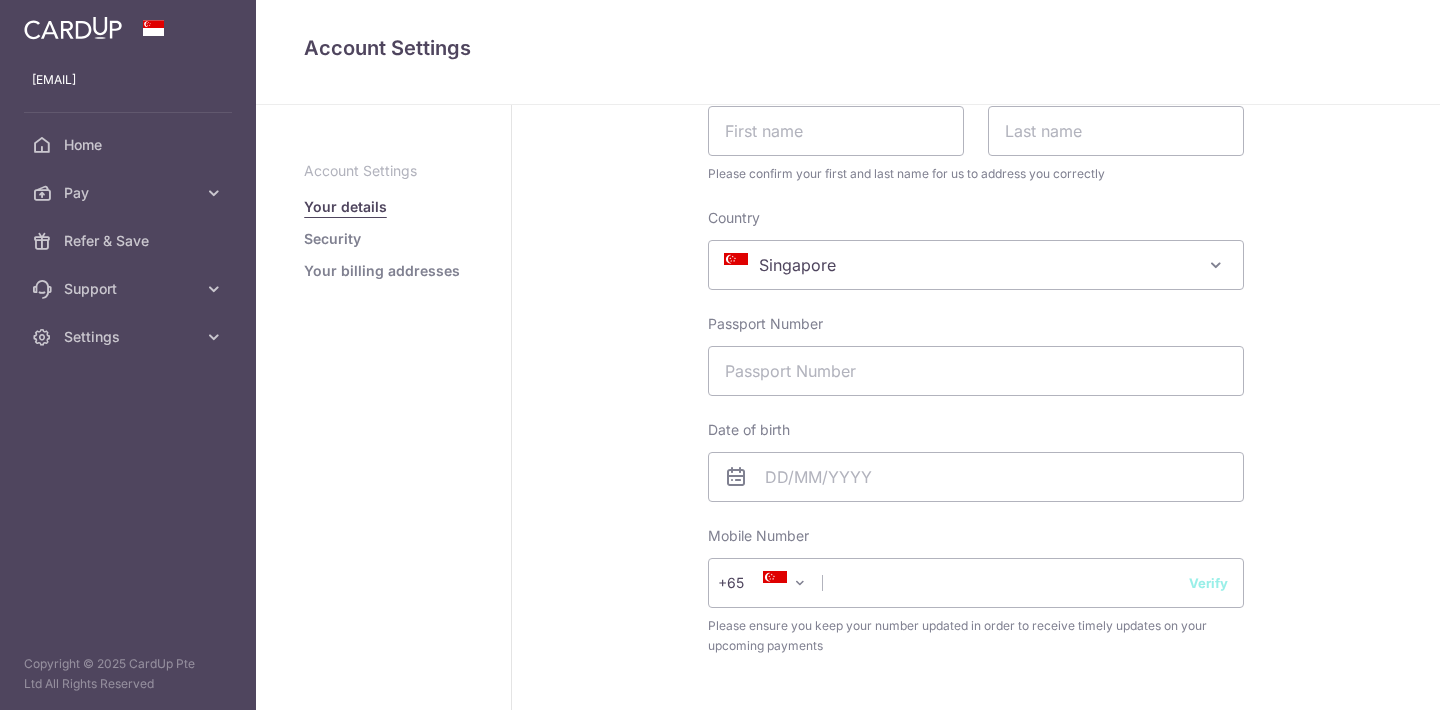 scroll, scrollTop: 230, scrollLeft: 0, axis: vertical 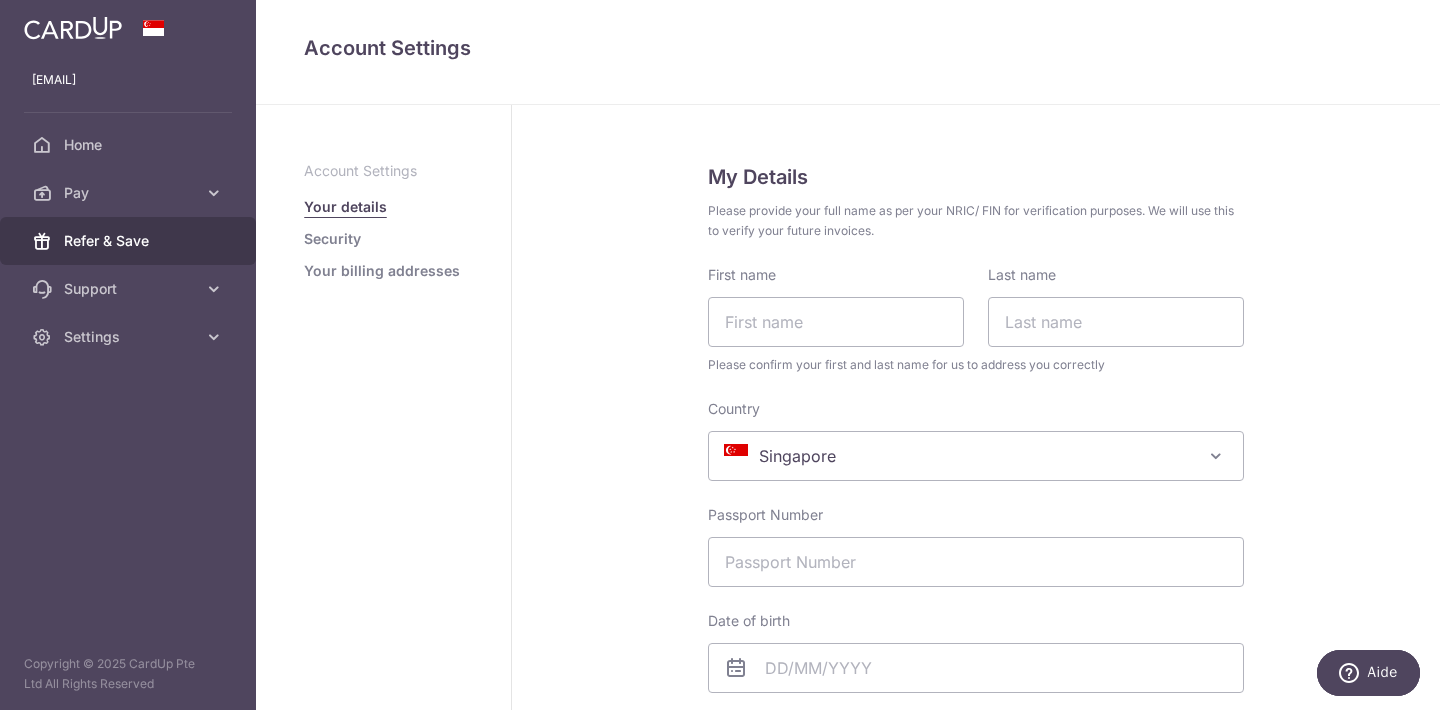click on "Refer & Save" at bounding box center [128, 241] 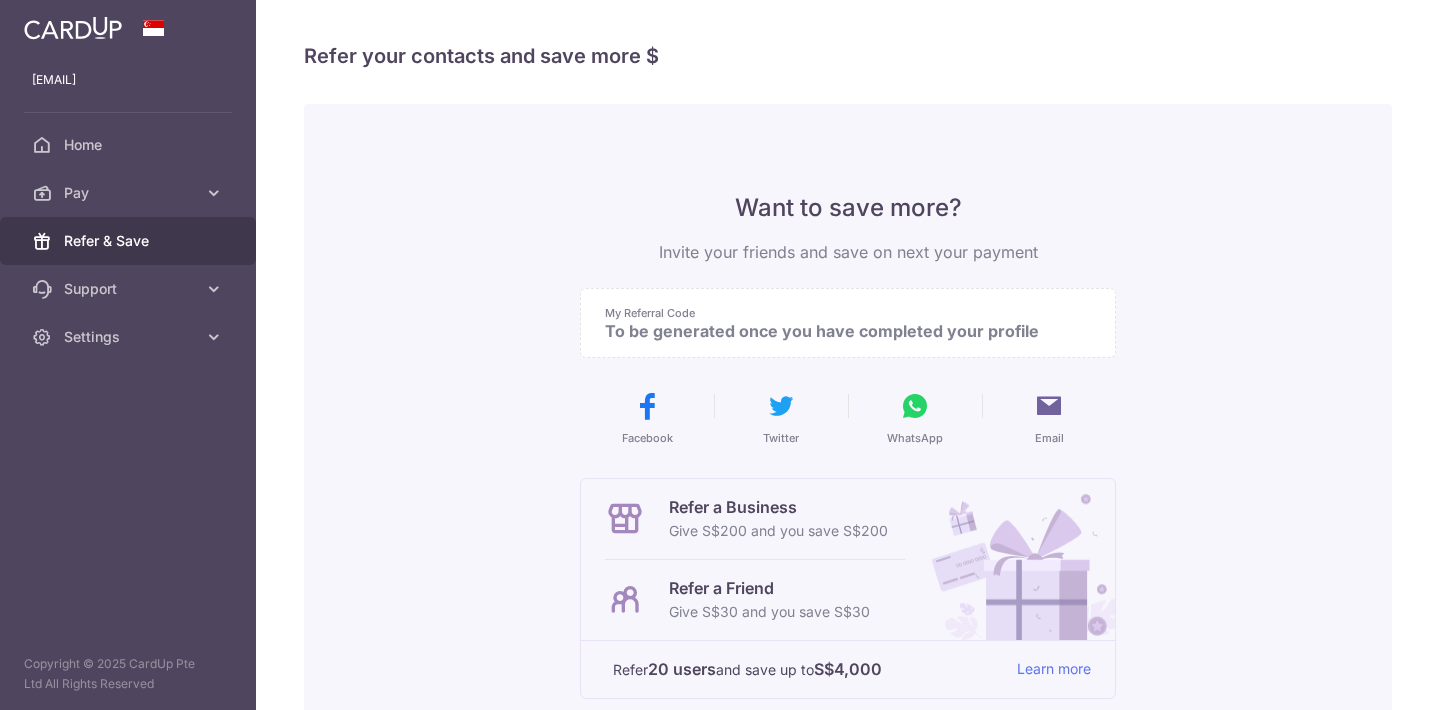 scroll, scrollTop: 0, scrollLeft: 0, axis: both 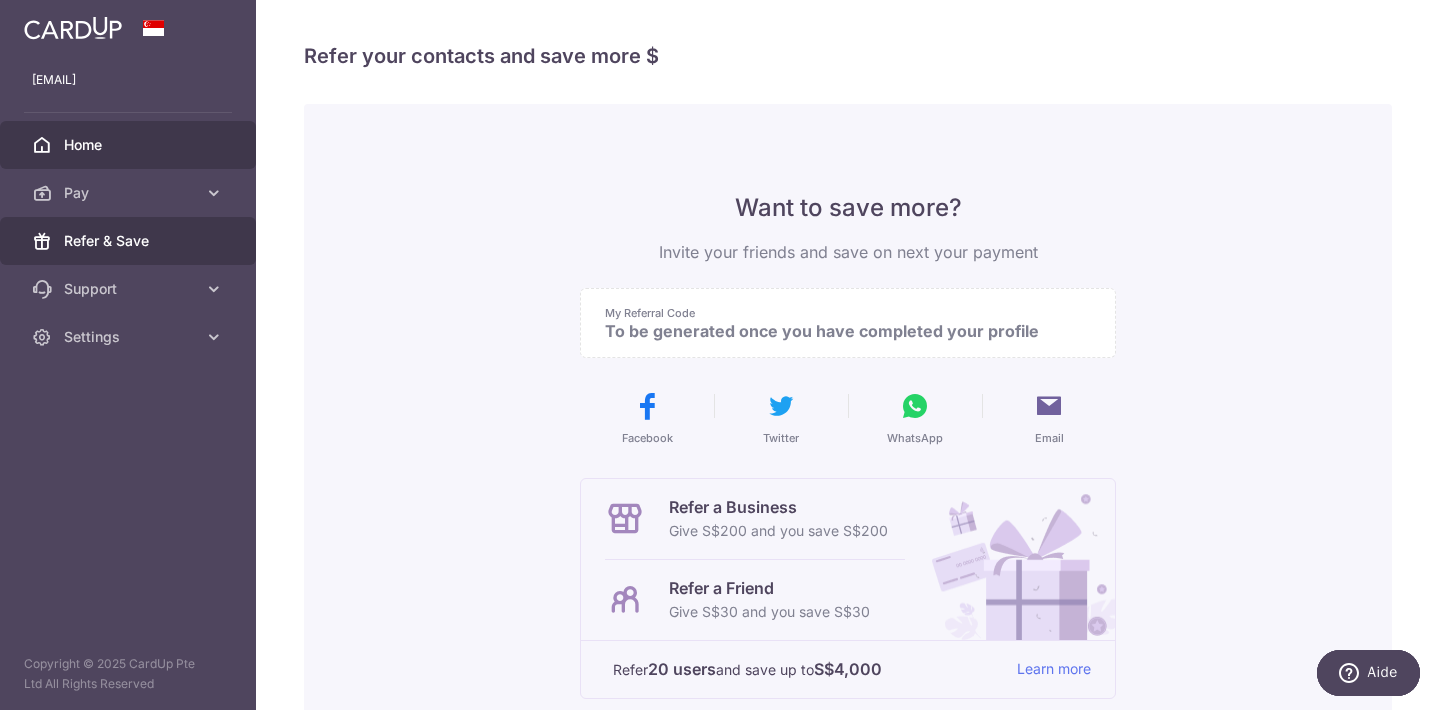 click on "Home" at bounding box center [130, 145] 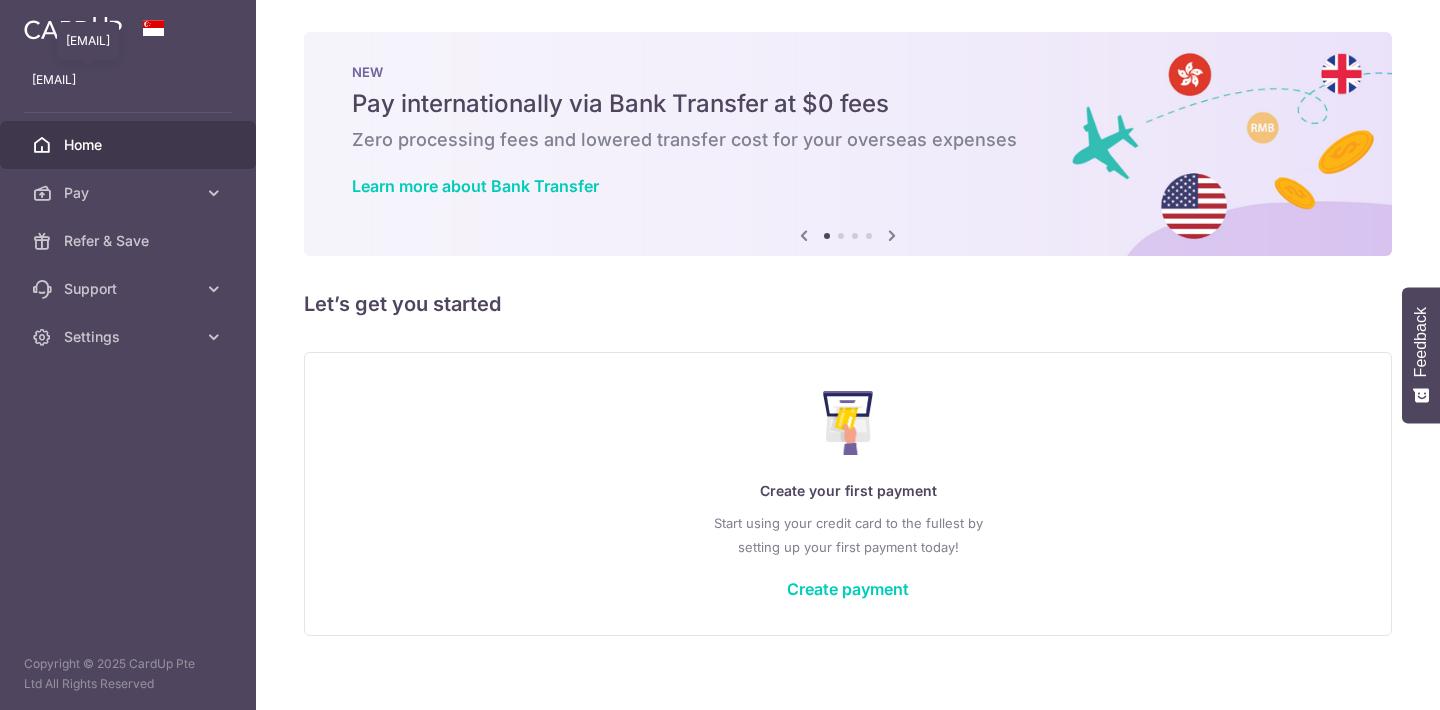 scroll, scrollTop: 0, scrollLeft: 0, axis: both 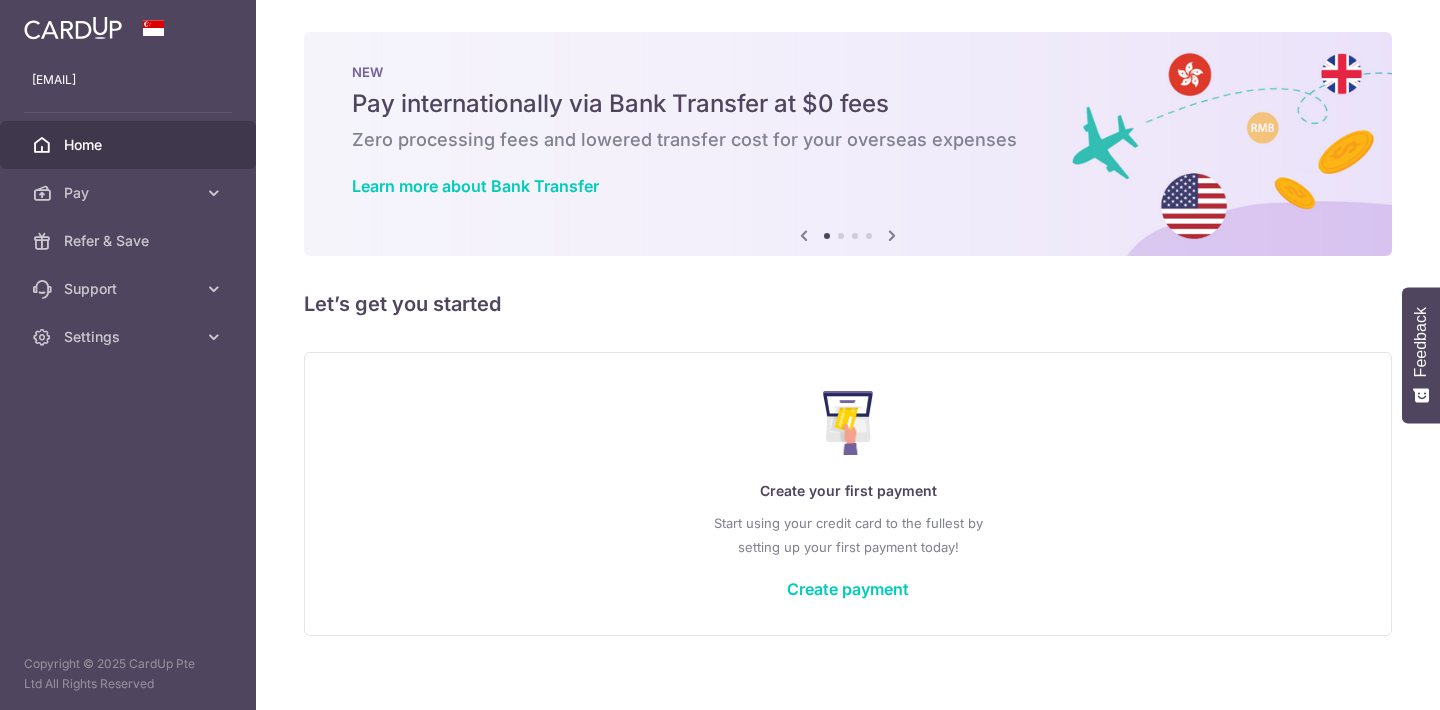 click at bounding box center (154, 28) 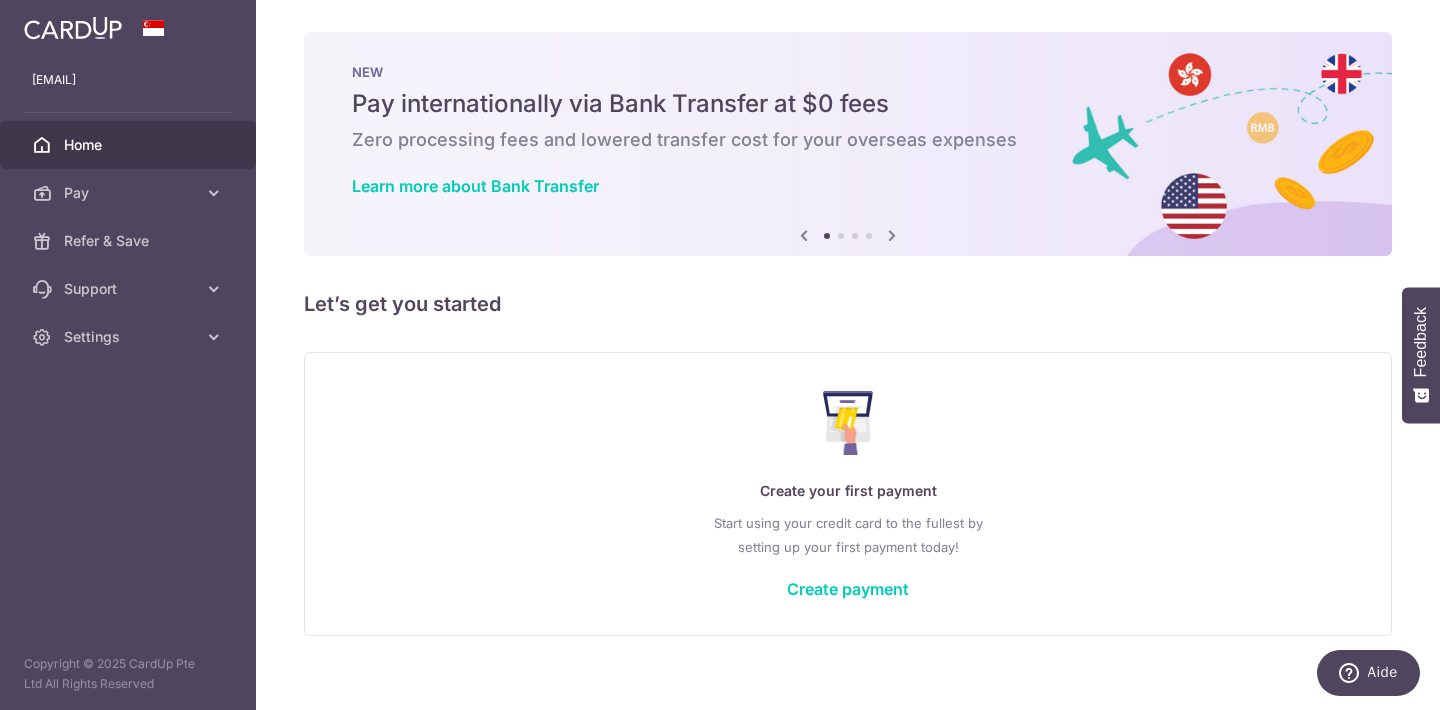 scroll, scrollTop: 0, scrollLeft: 0, axis: both 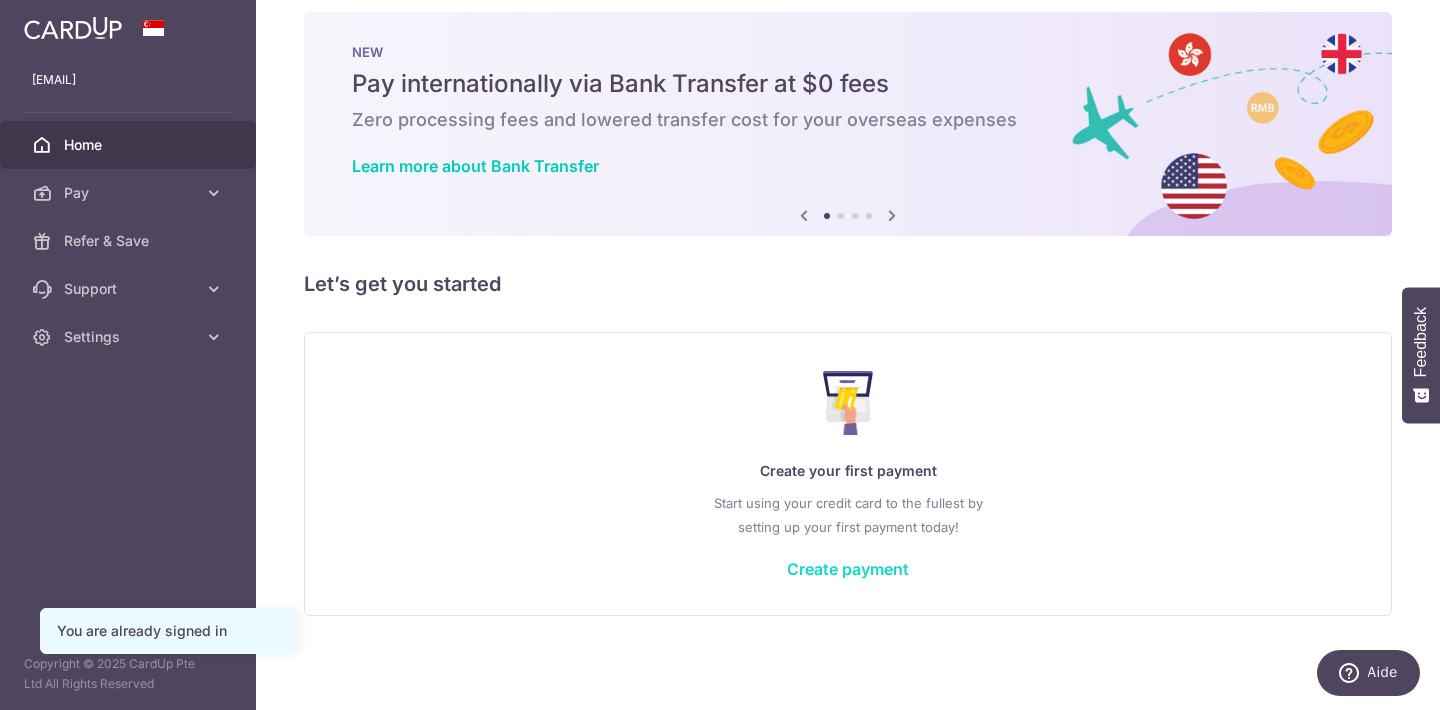click on "Create payment" at bounding box center (848, 569) 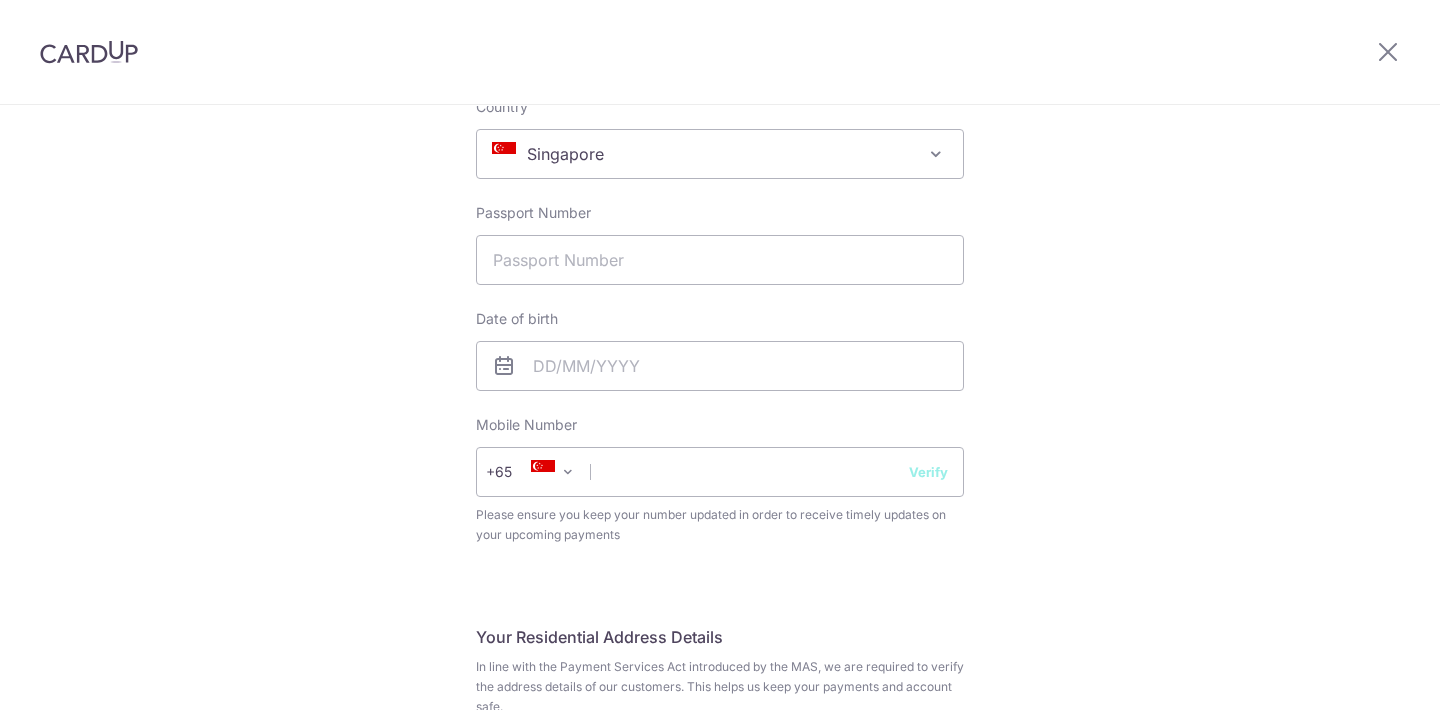 scroll, scrollTop: 409, scrollLeft: 0, axis: vertical 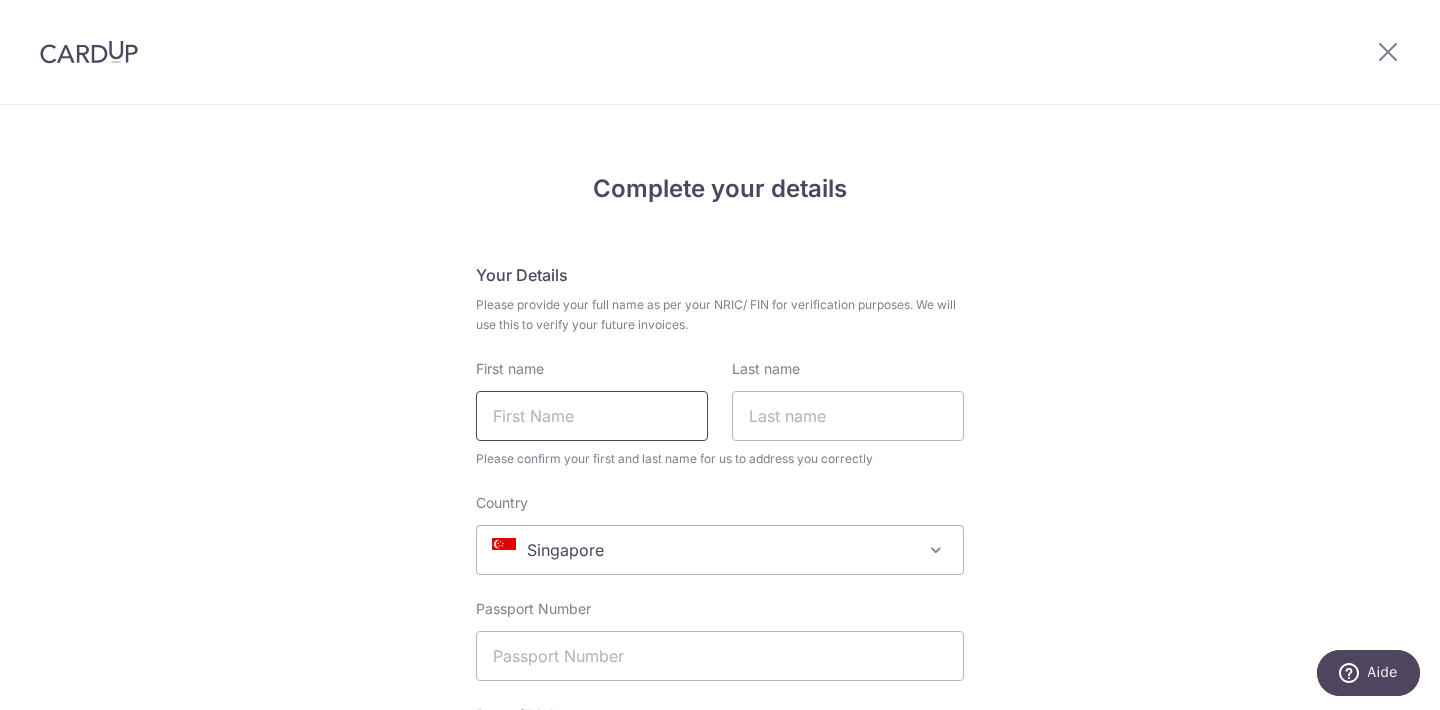 click on "First name" at bounding box center (592, 416) 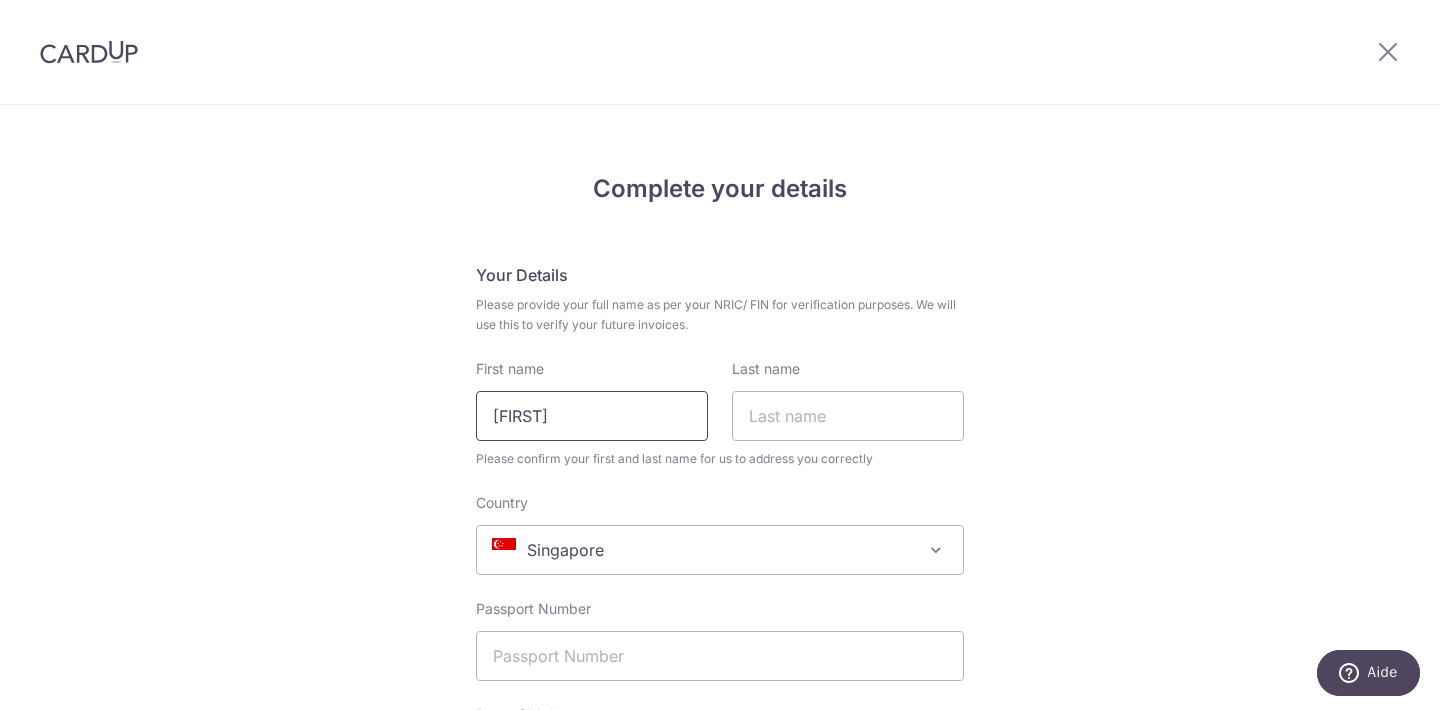 type on "[FIRST]" 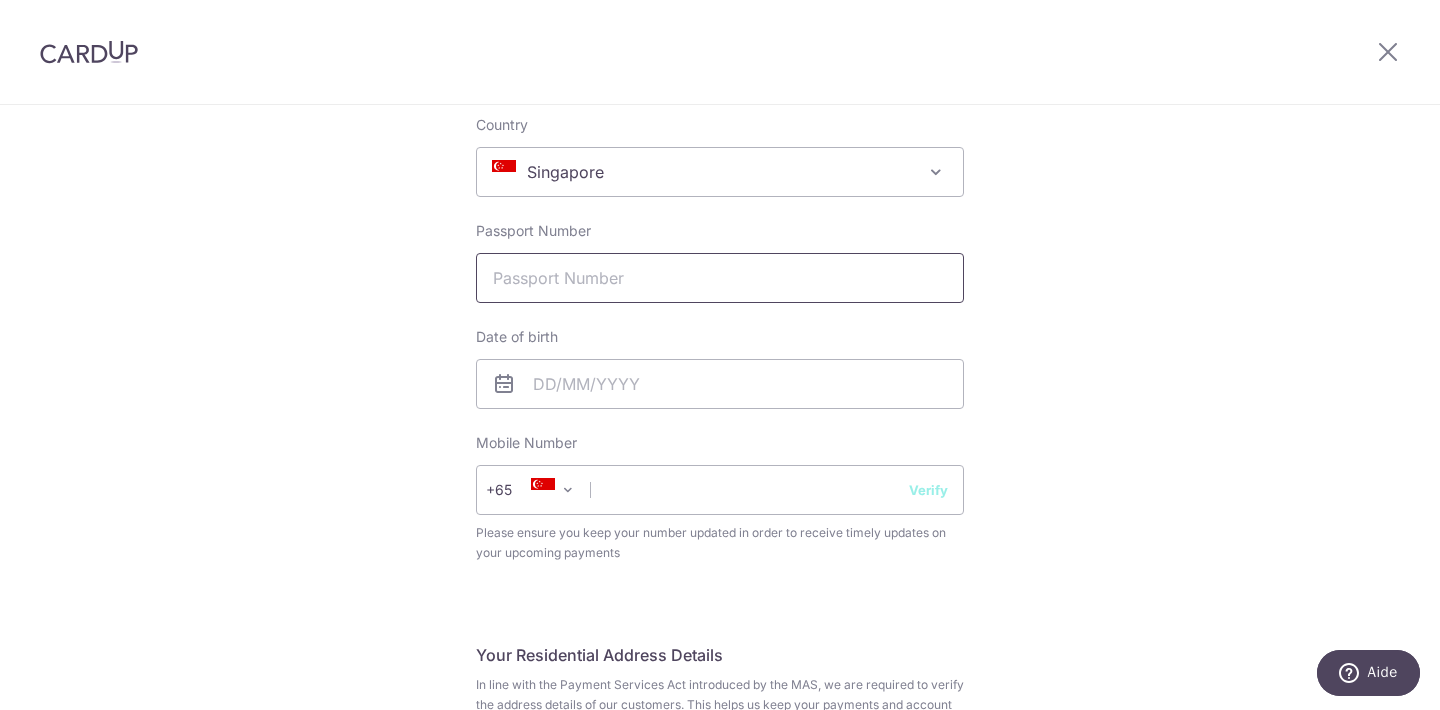 scroll, scrollTop: 383, scrollLeft: 0, axis: vertical 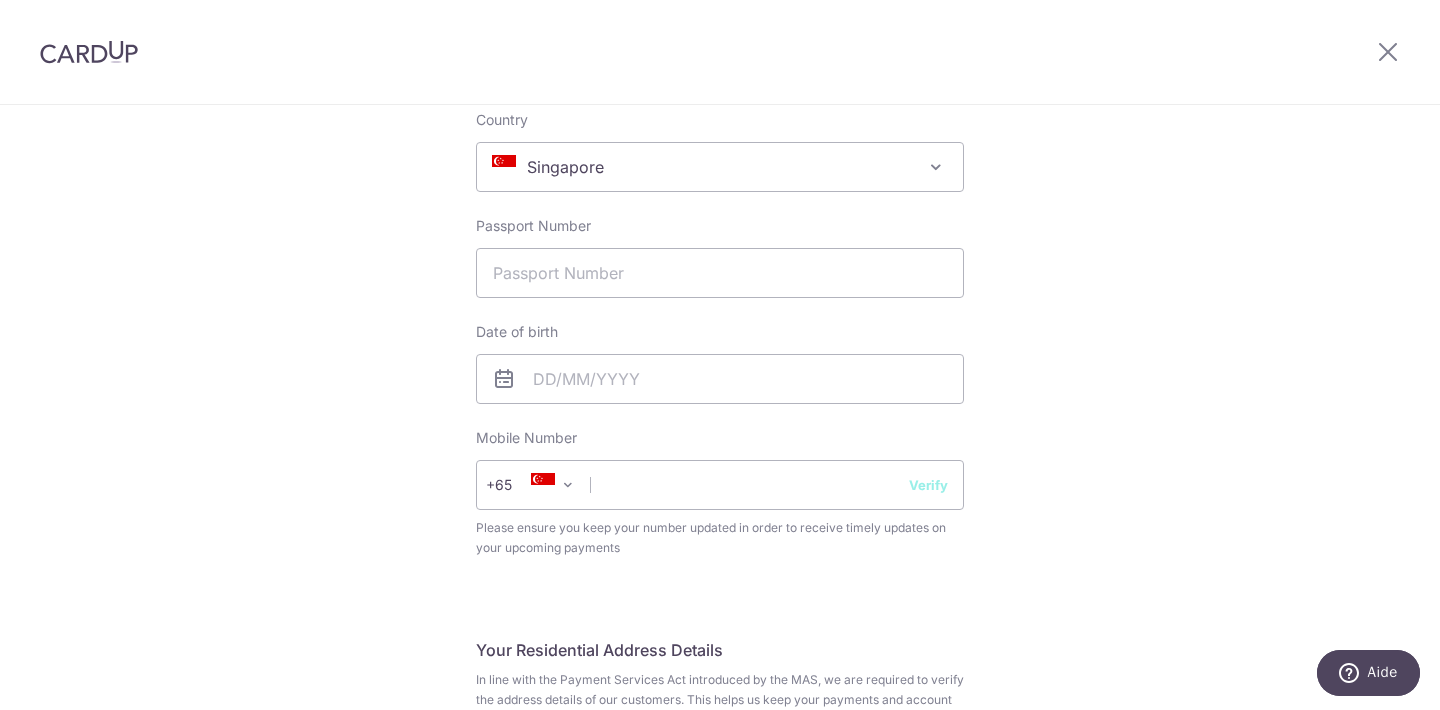 type on "Vicario" 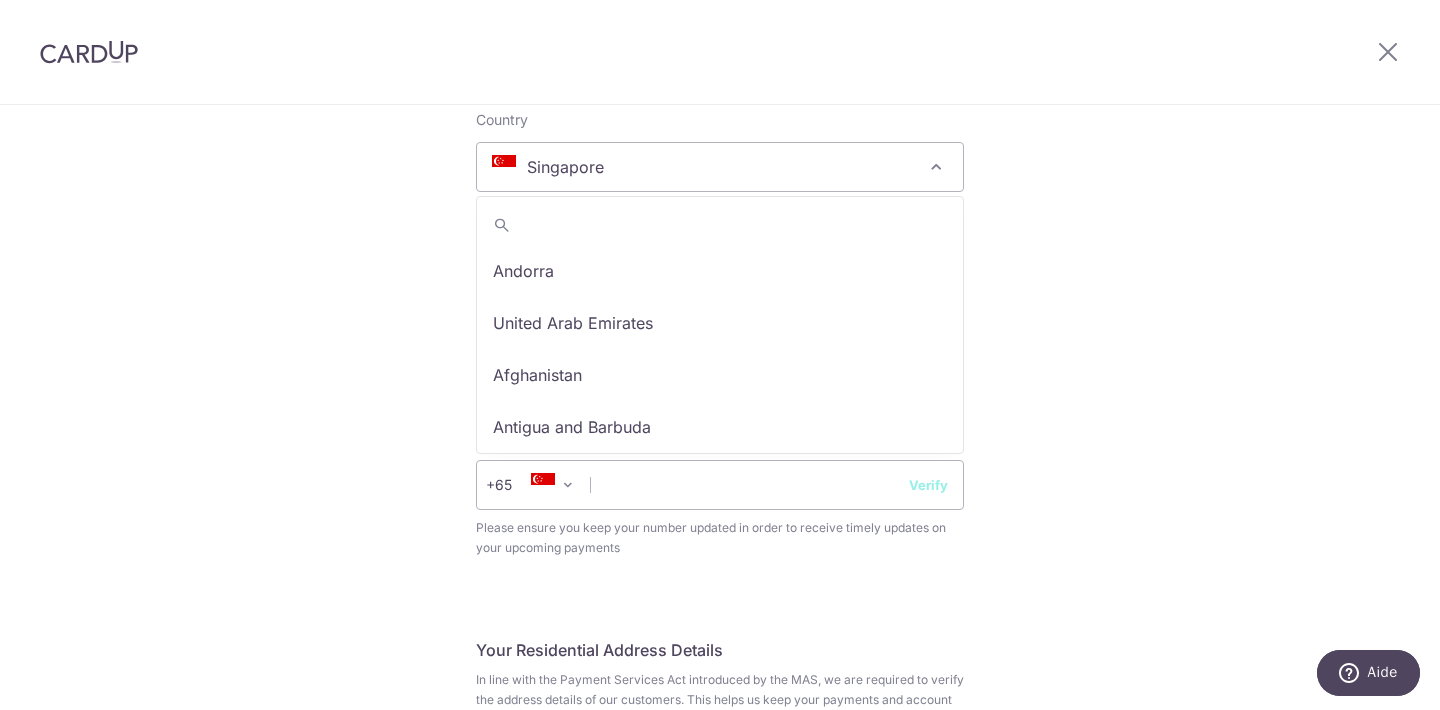 click on "Singapore" at bounding box center (720, 167) 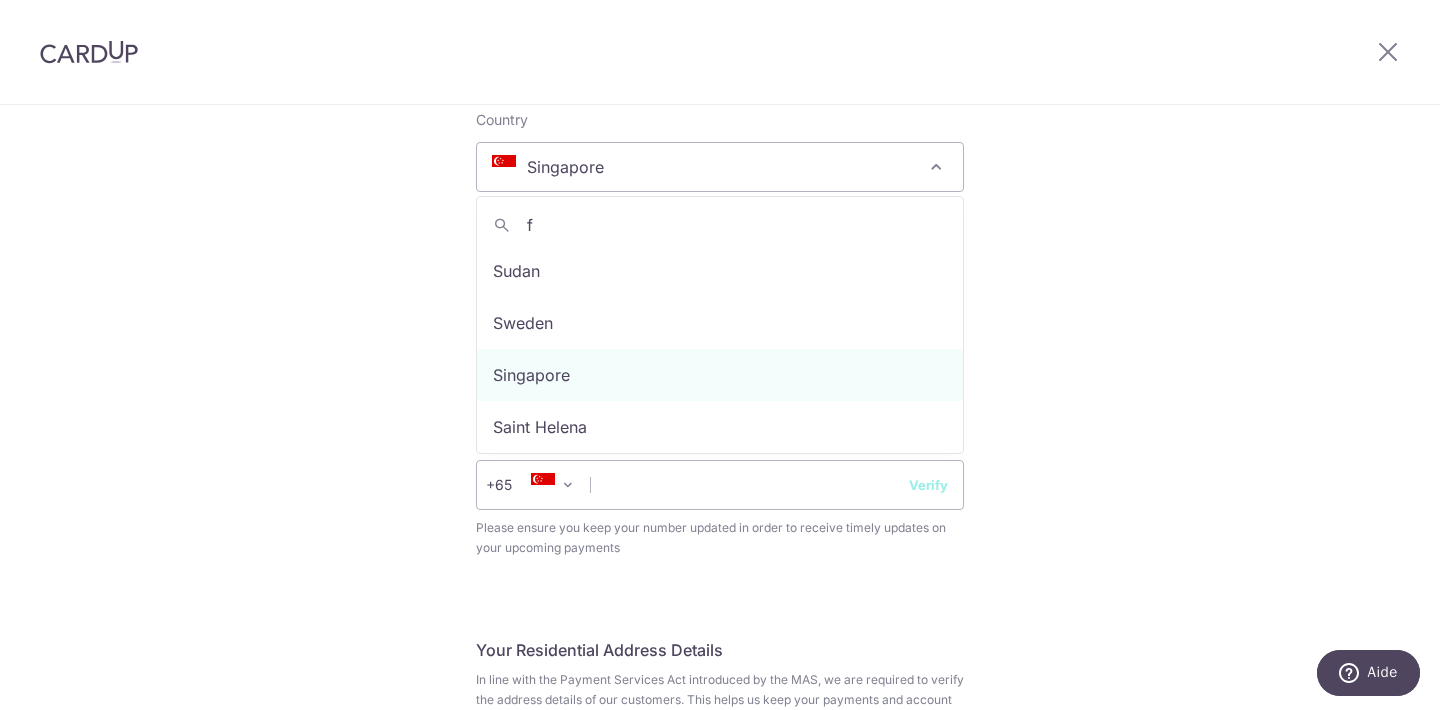 scroll, scrollTop: 0, scrollLeft: 0, axis: both 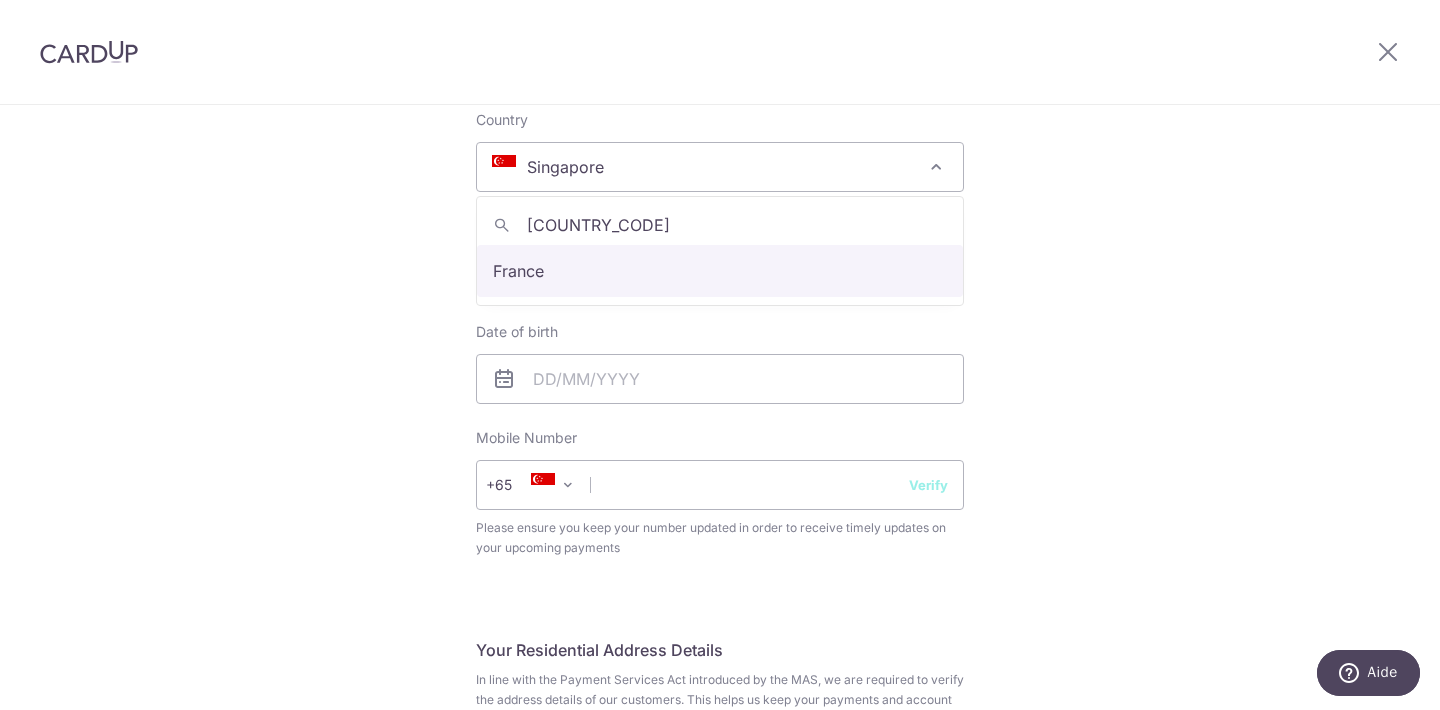 type on "fra" 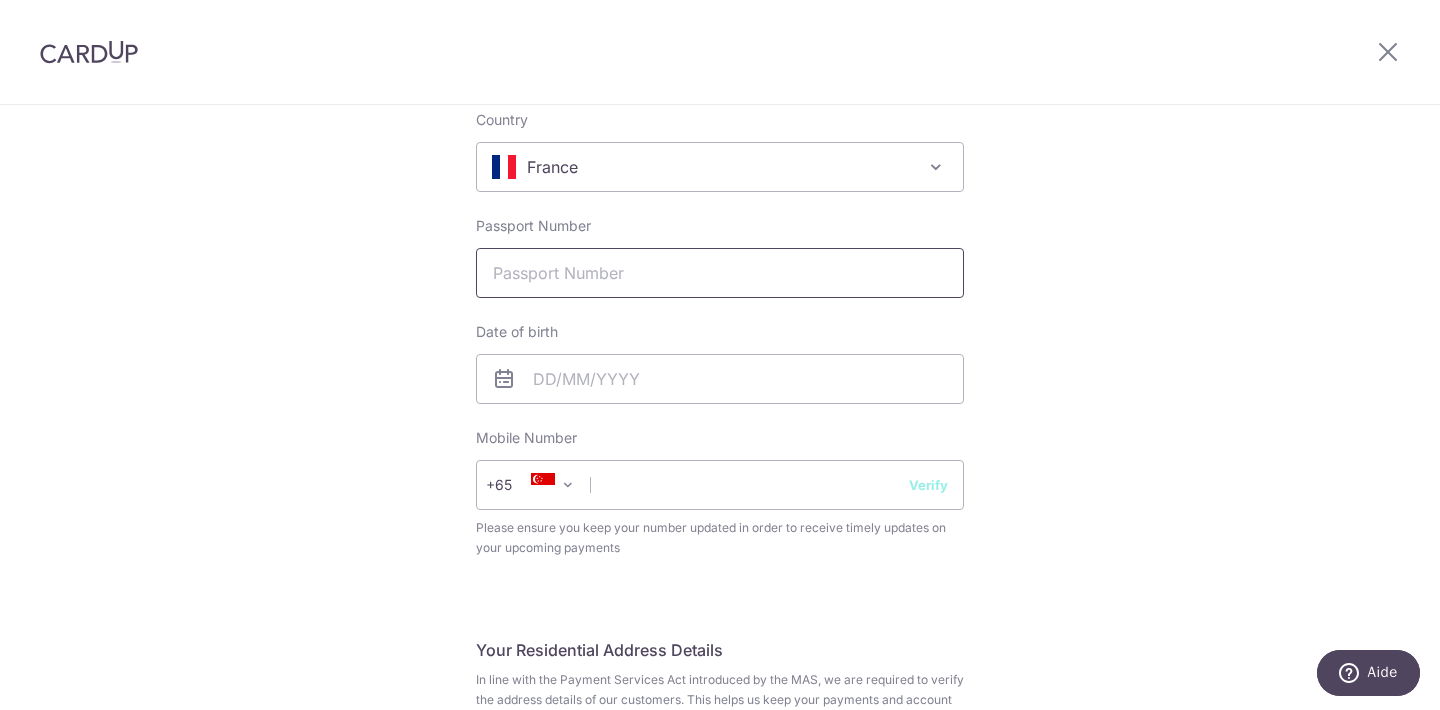 click on "Passport Number" at bounding box center [720, 273] 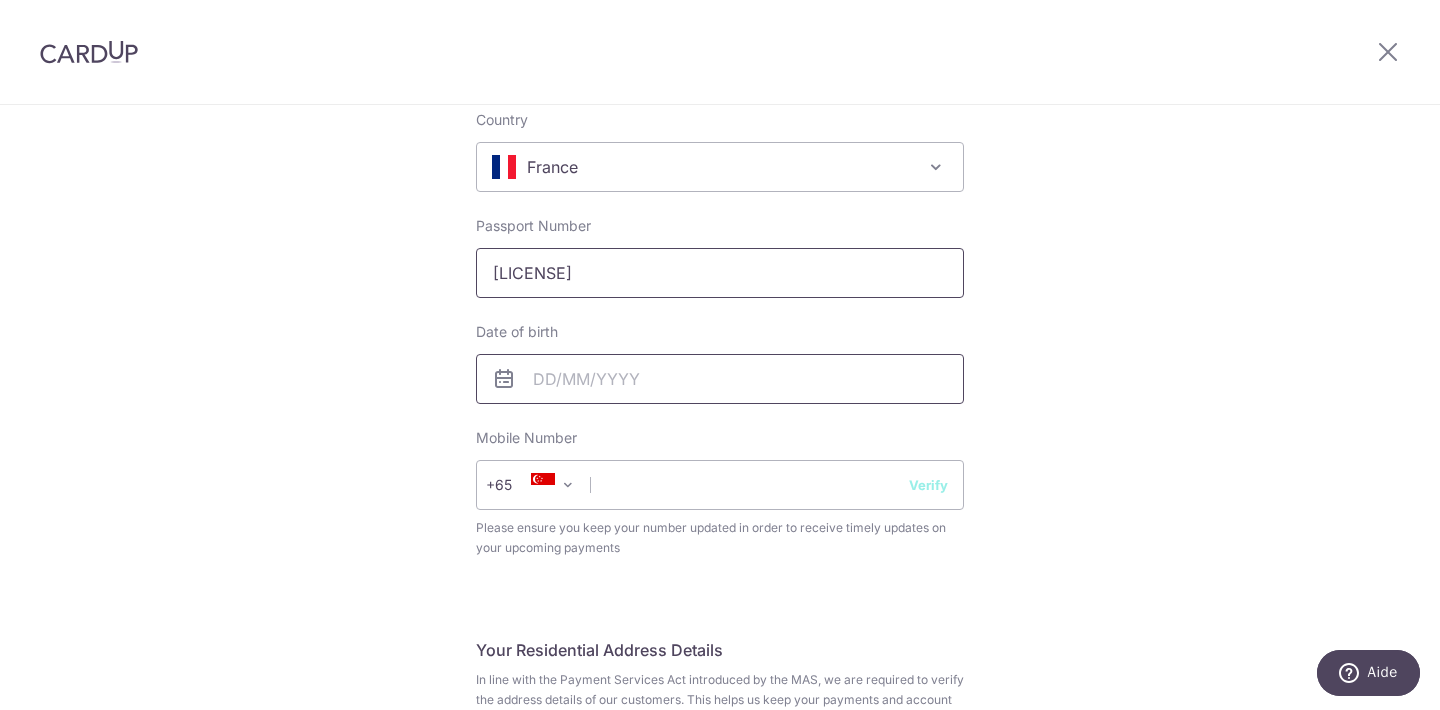 type on "[LICENSE]" 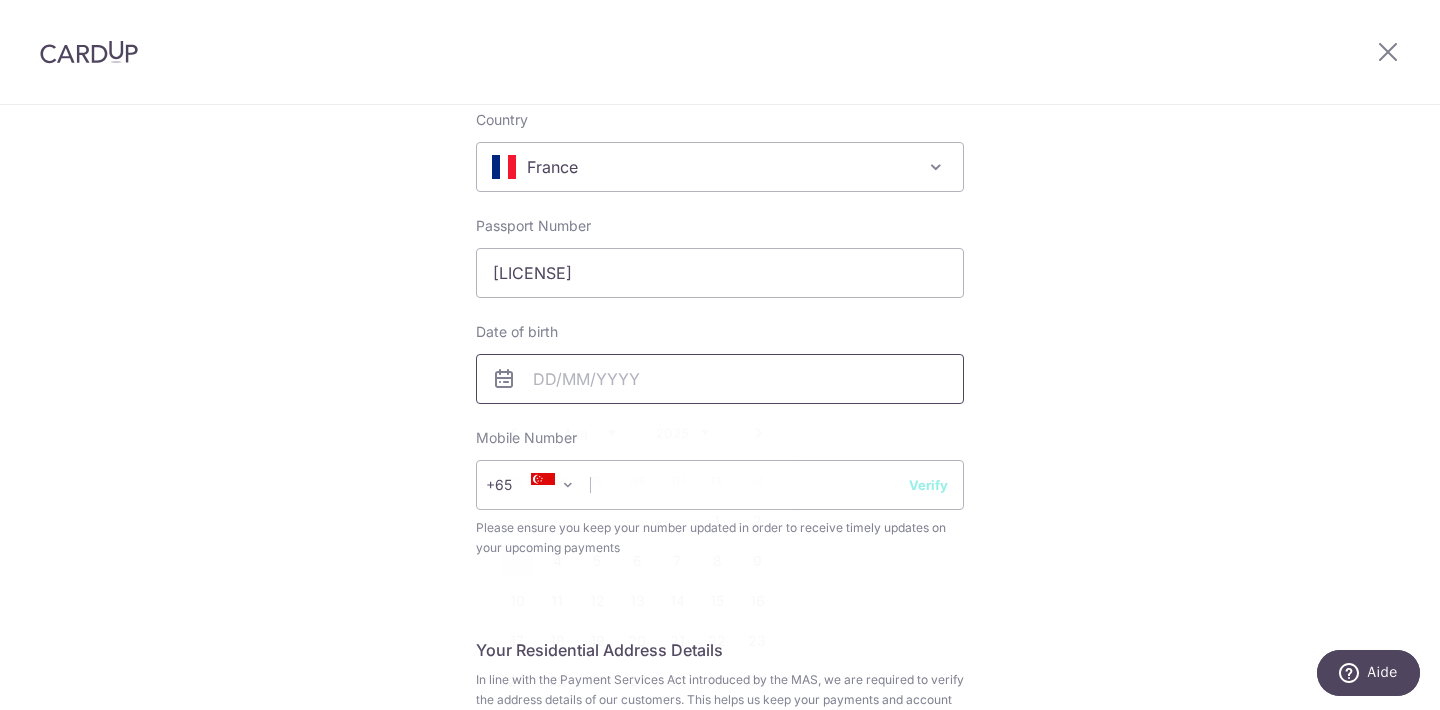 click at bounding box center (720, 379) 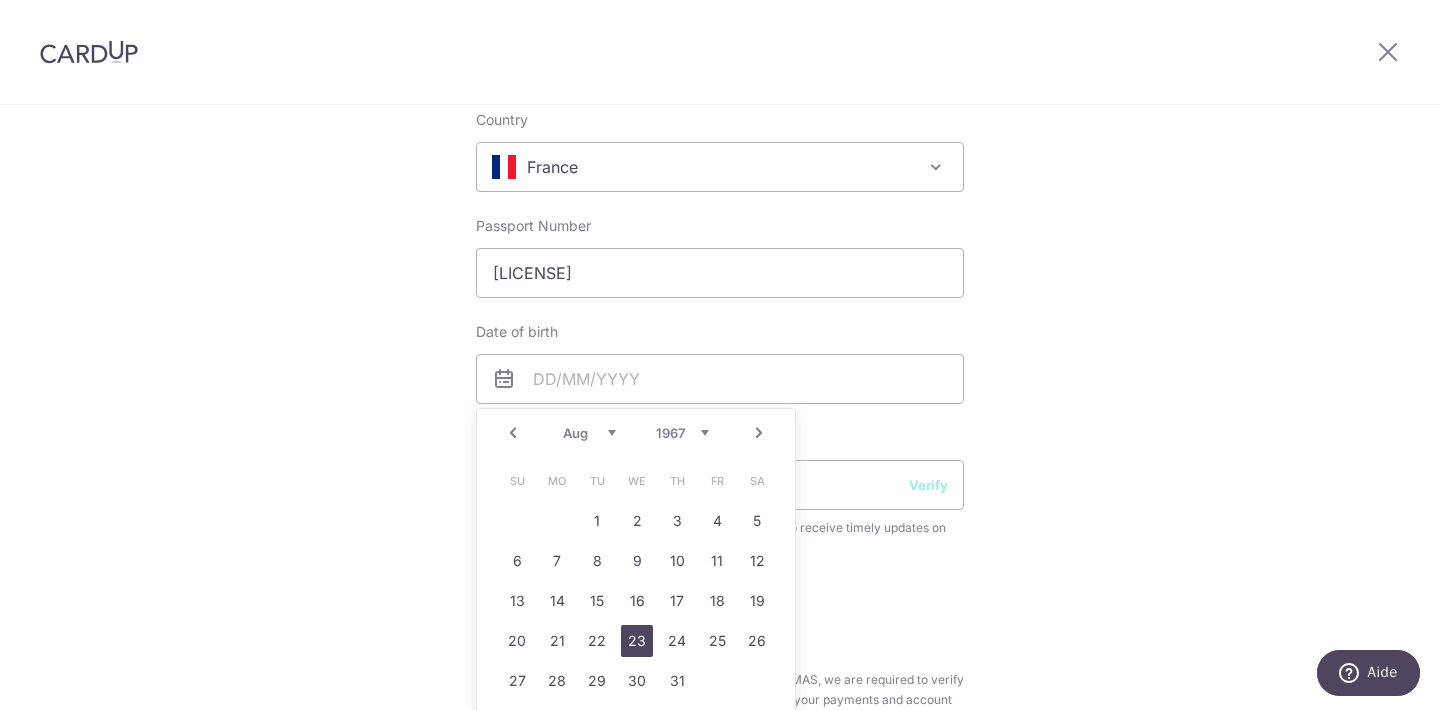 click on "23" at bounding box center (637, 641) 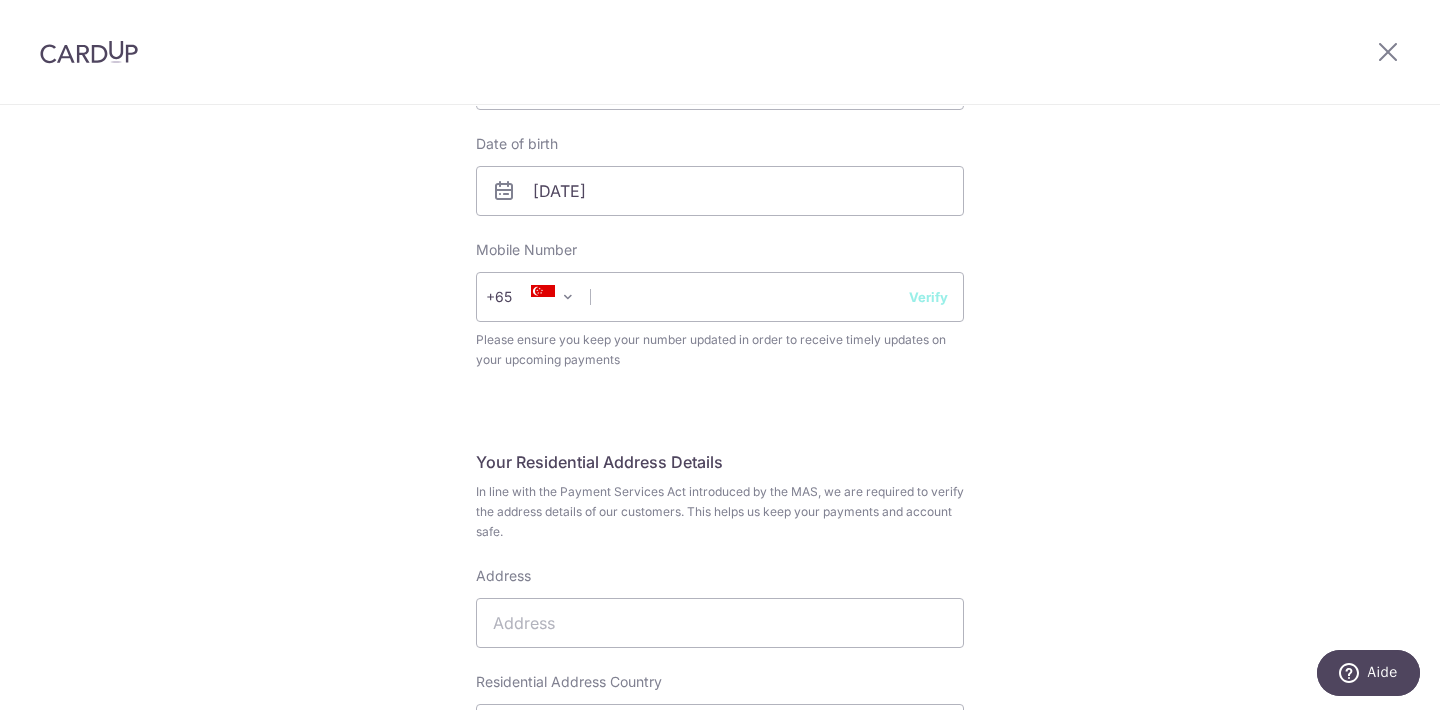 scroll, scrollTop: 572, scrollLeft: 0, axis: vertical 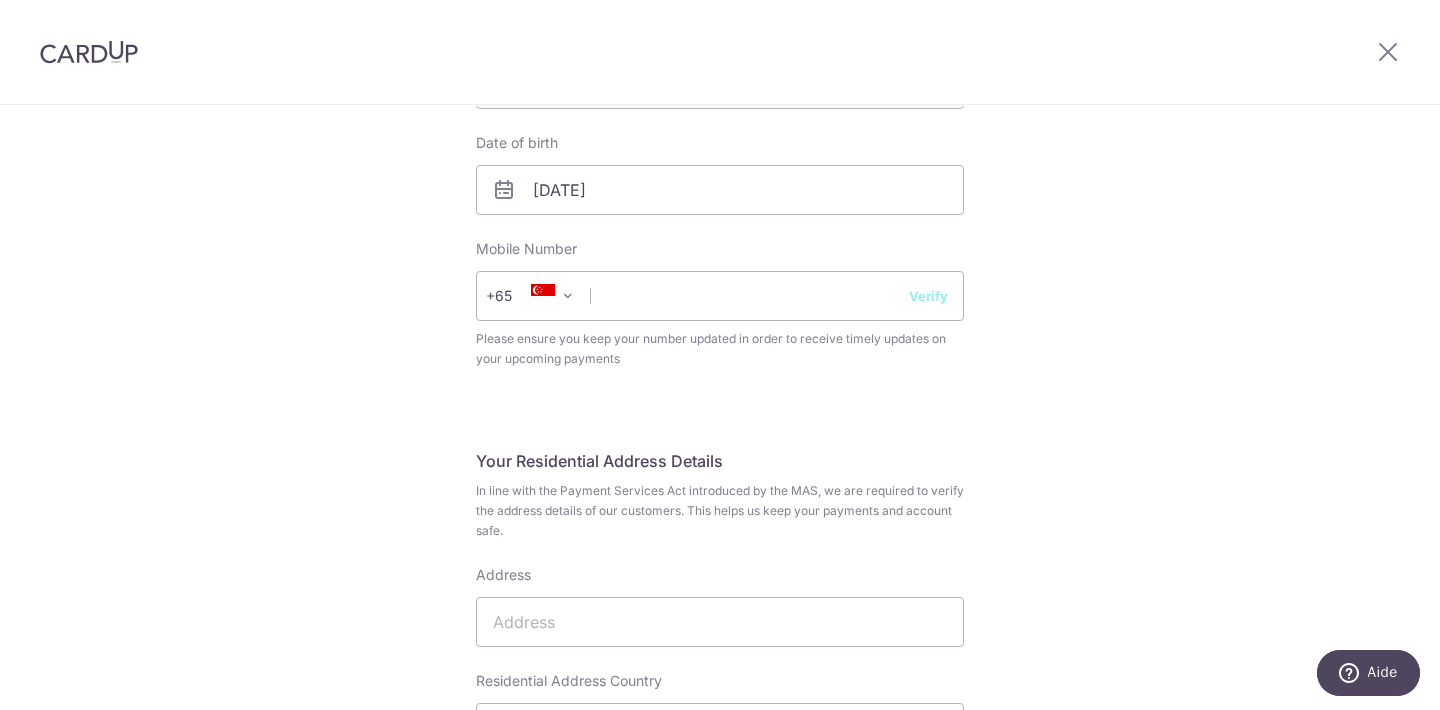 click on "+65" at bounding box center [513, 296] 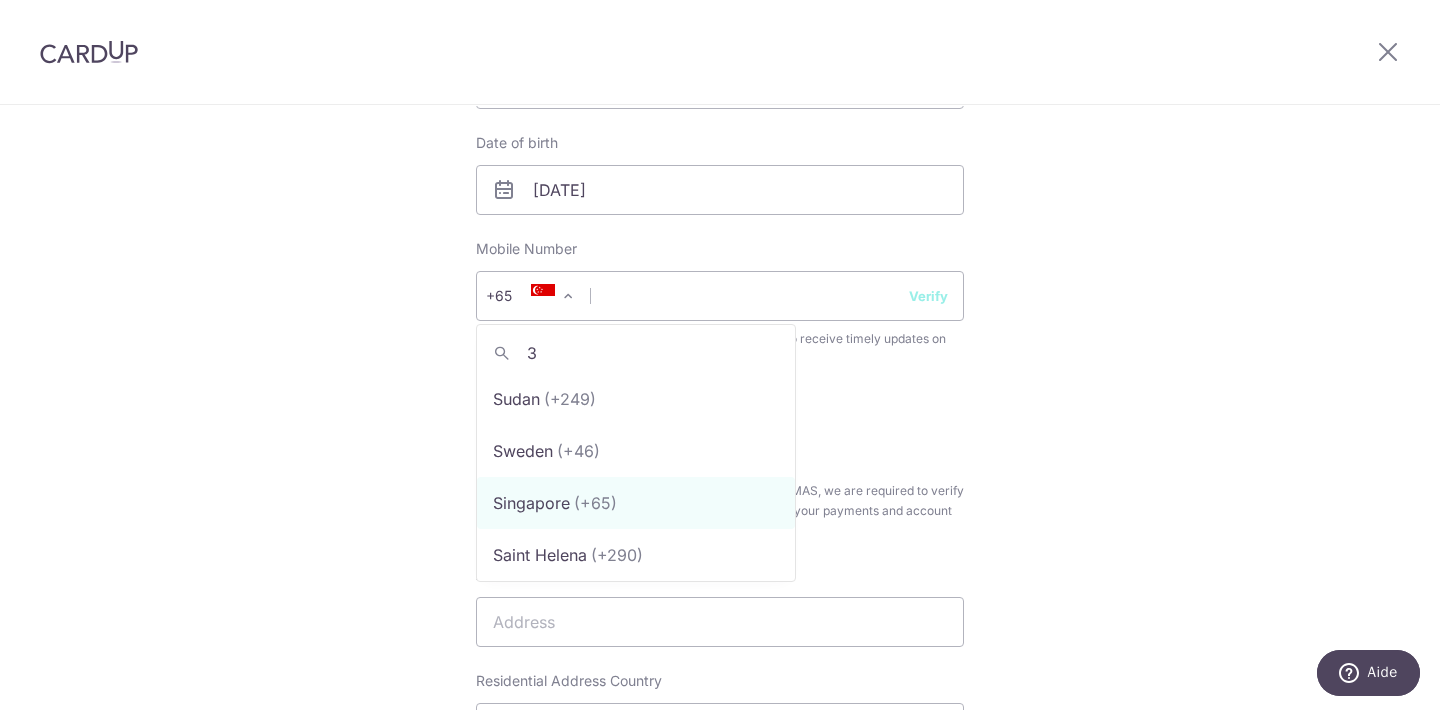scroll, scrollTop: 0, scrollLeft: 0, axis: both 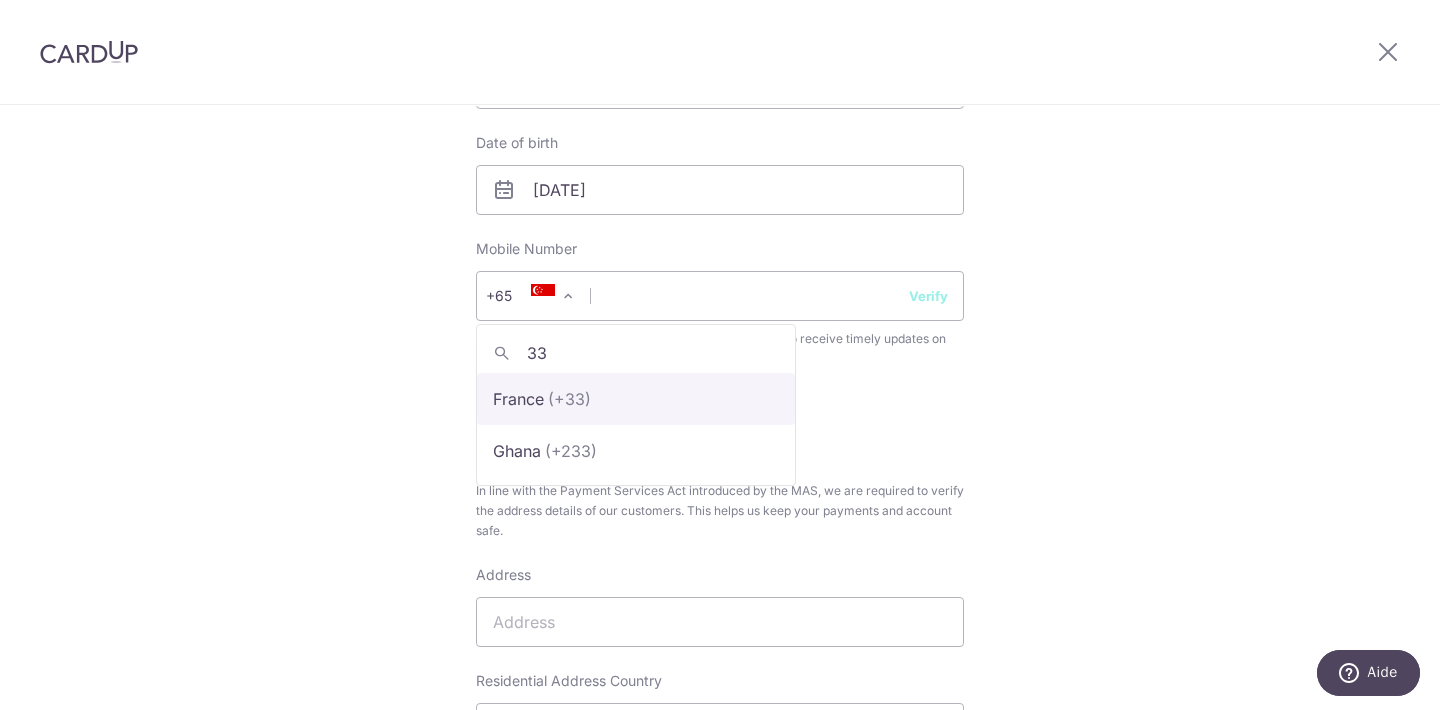 type on "33" 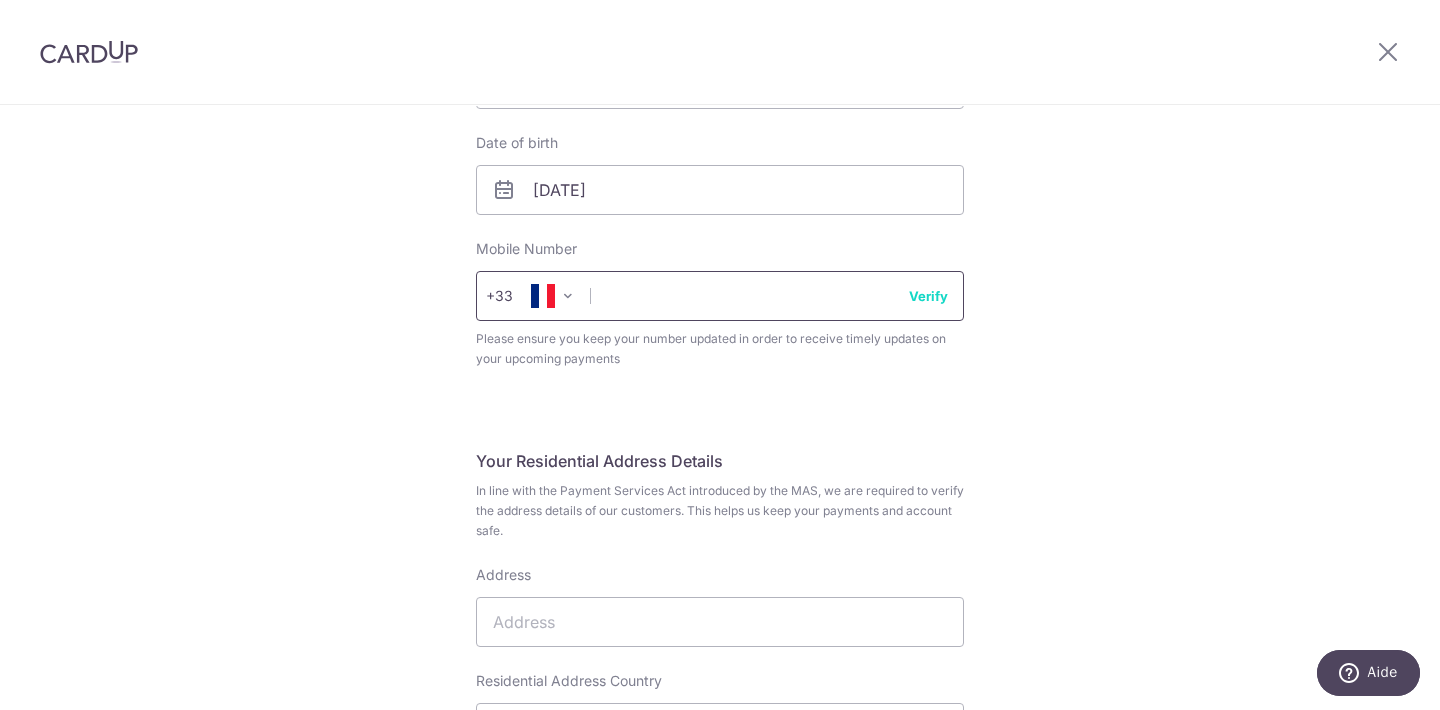 click at bounding box center [720, 296] 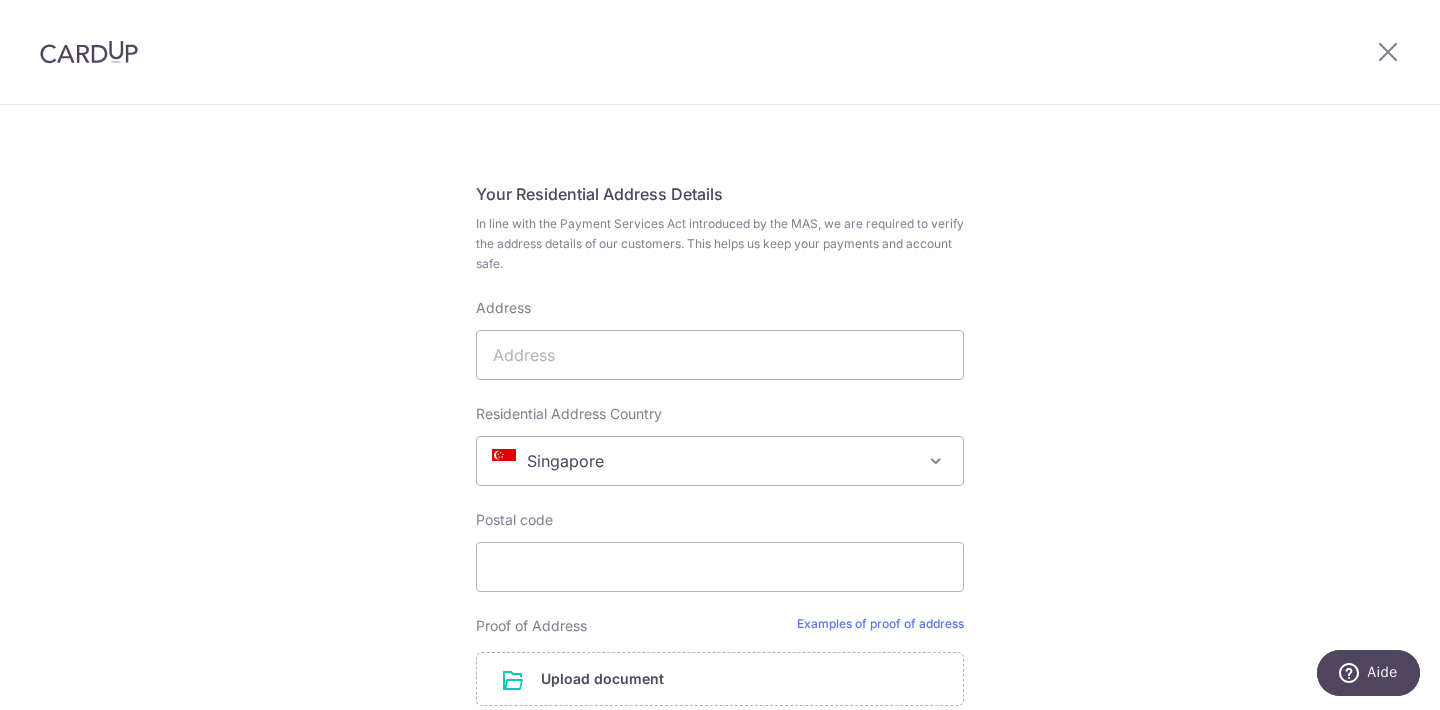 scroll, scrollTop: 857, scrollLeft: 0, axis: vertical 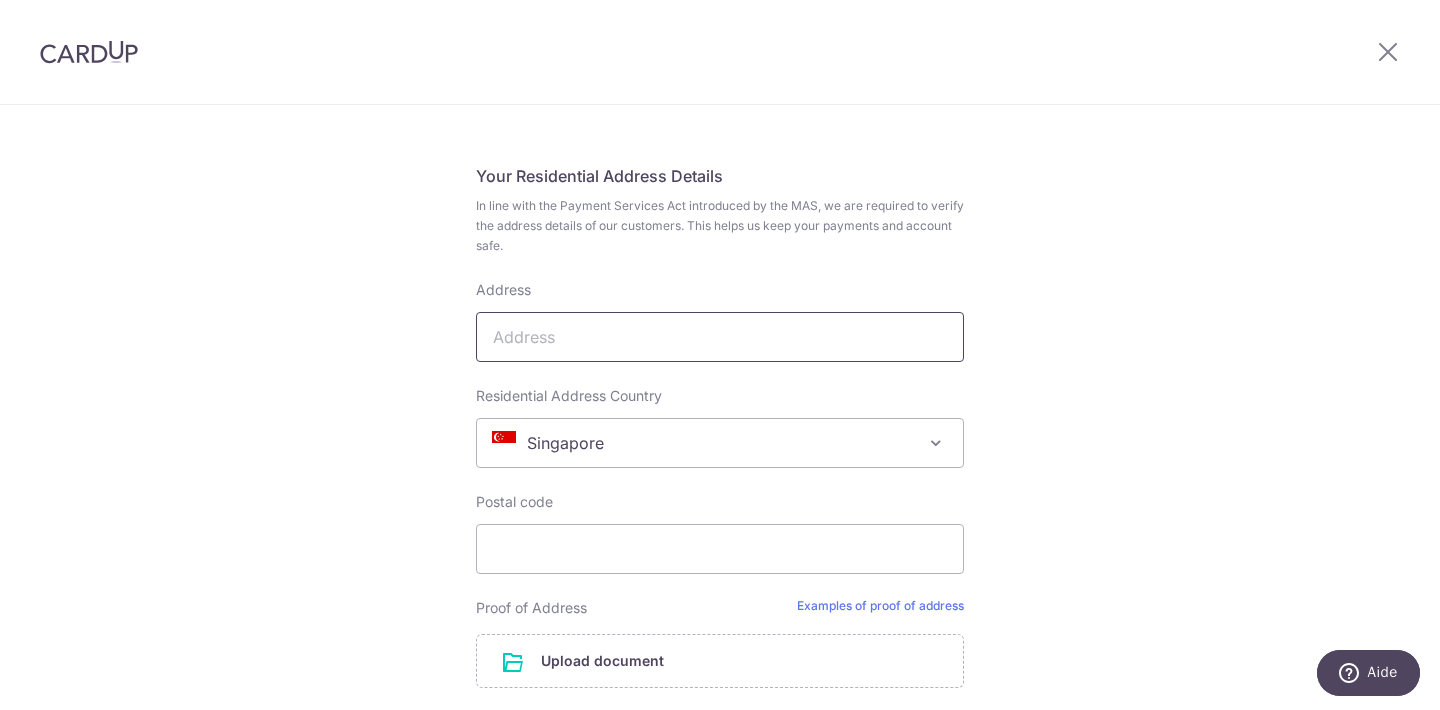type on "[PHONE]" 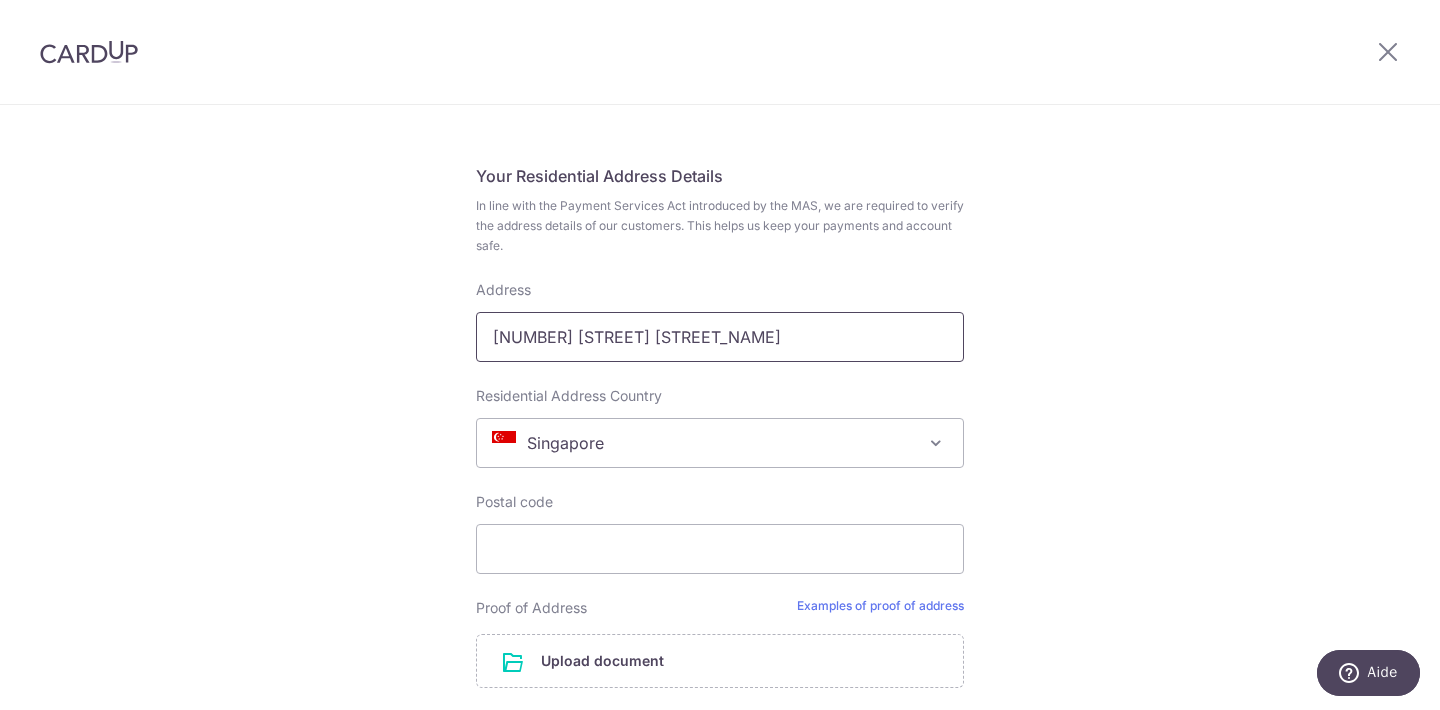 type on "[NUMBER] [STREET]" 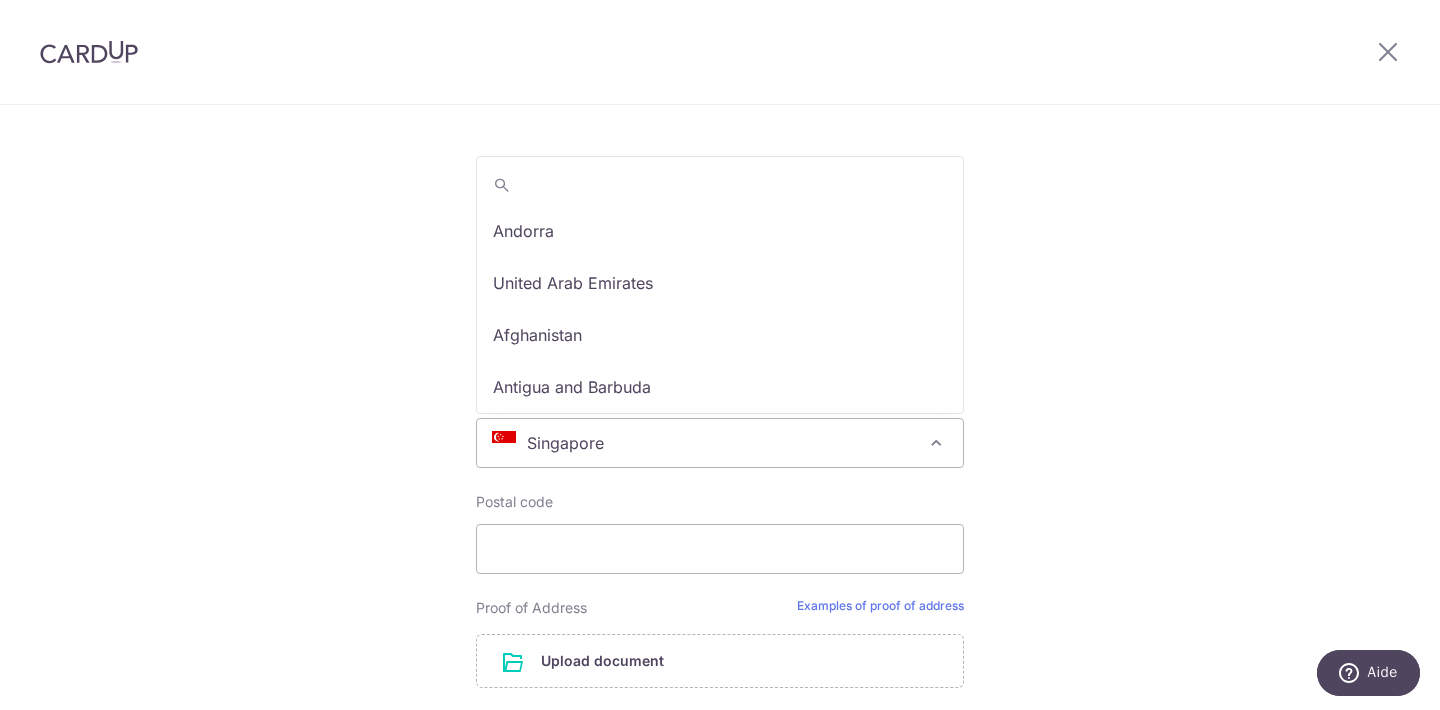 click on "Singapore" at bounding box center (720, 443) 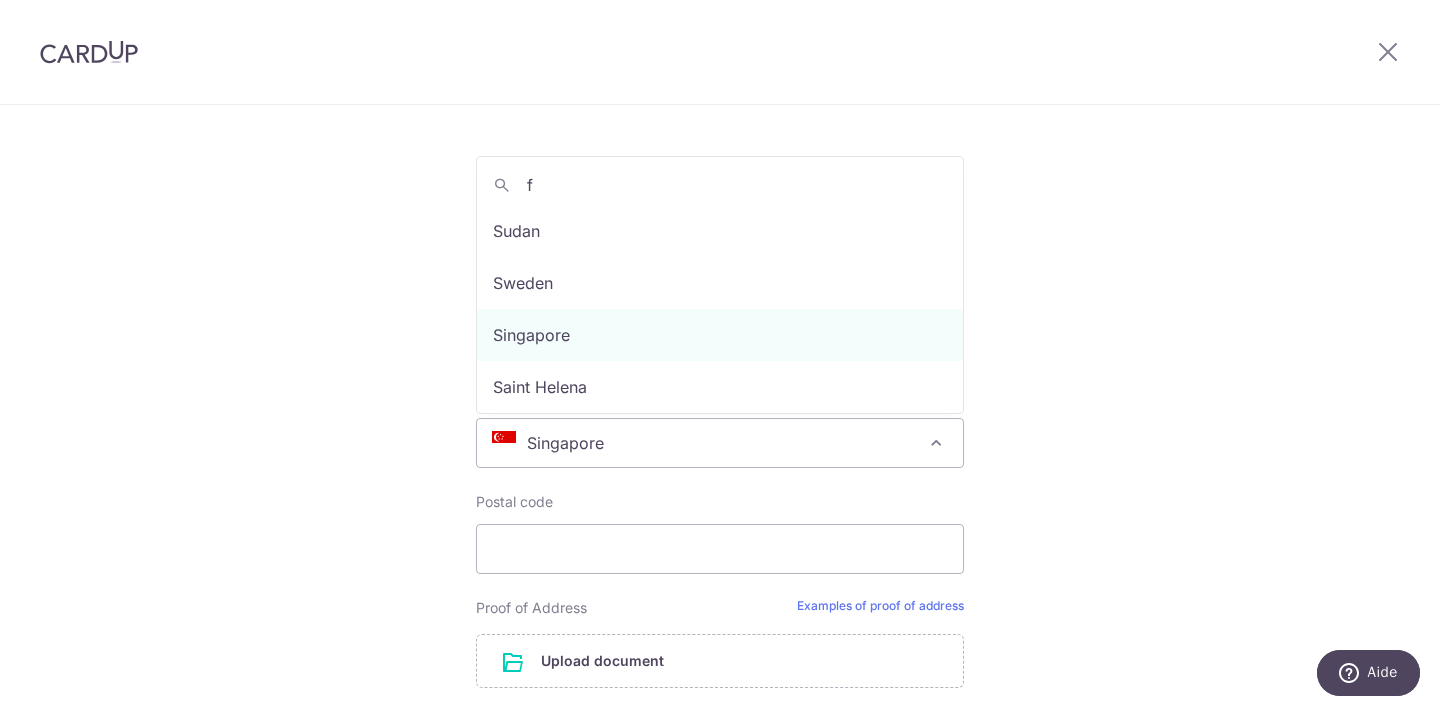 scroll, scrollTop: 0, scrollLeft: 0, axis: both 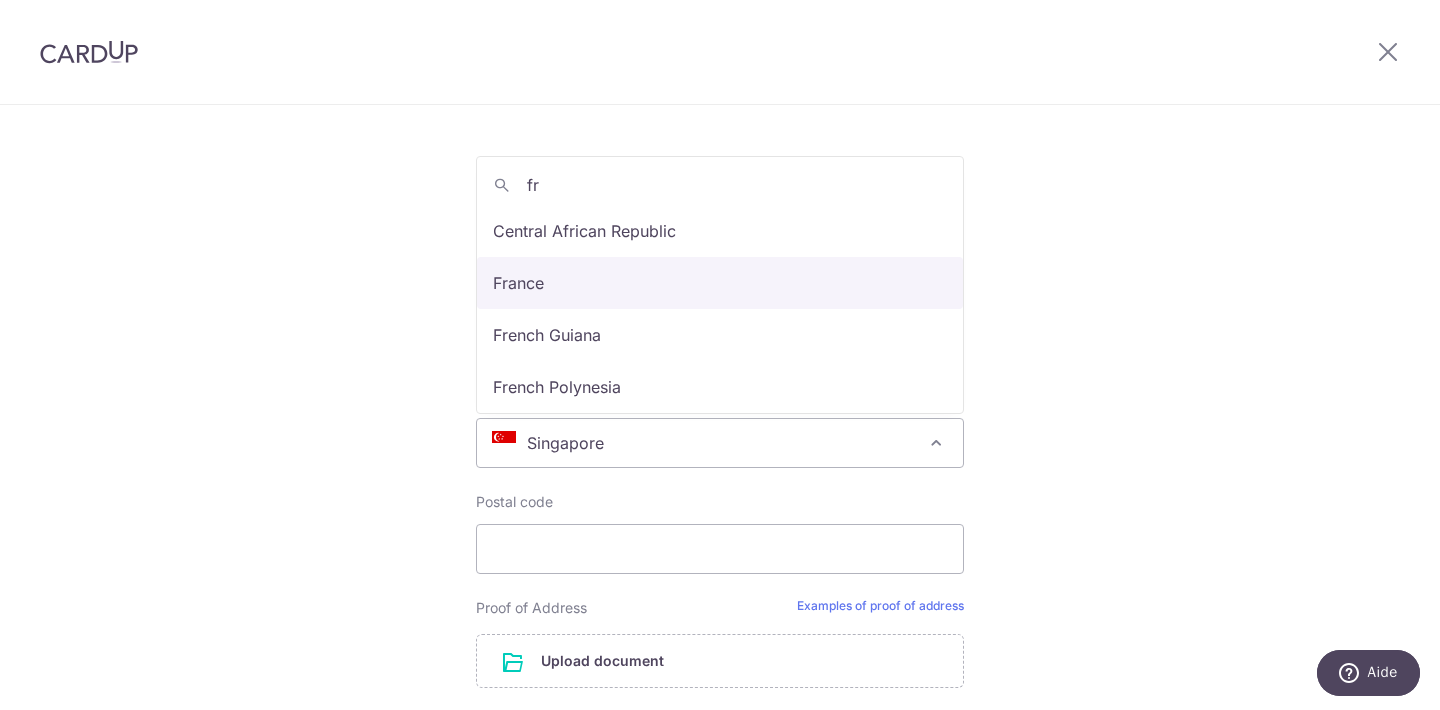 type on "fr" 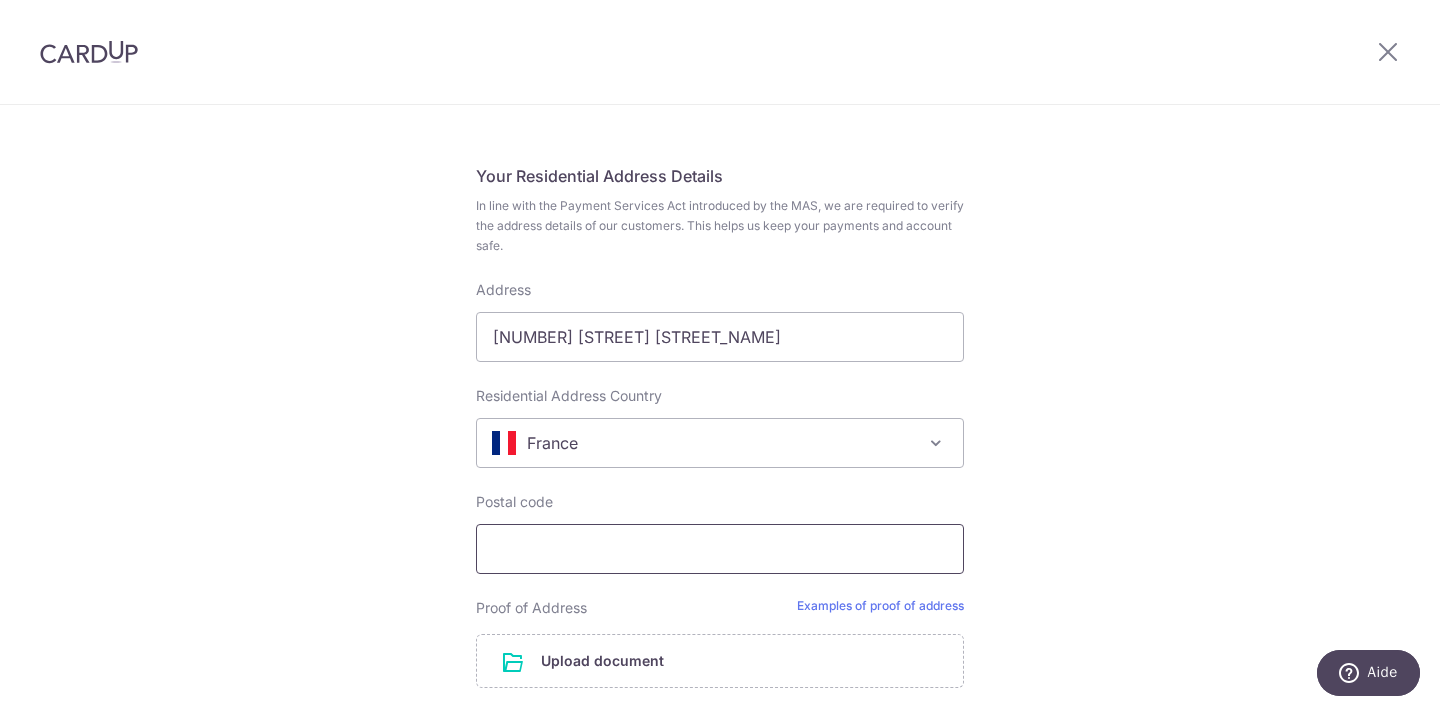 click on "Postal code" at bounding box center (720, 549) 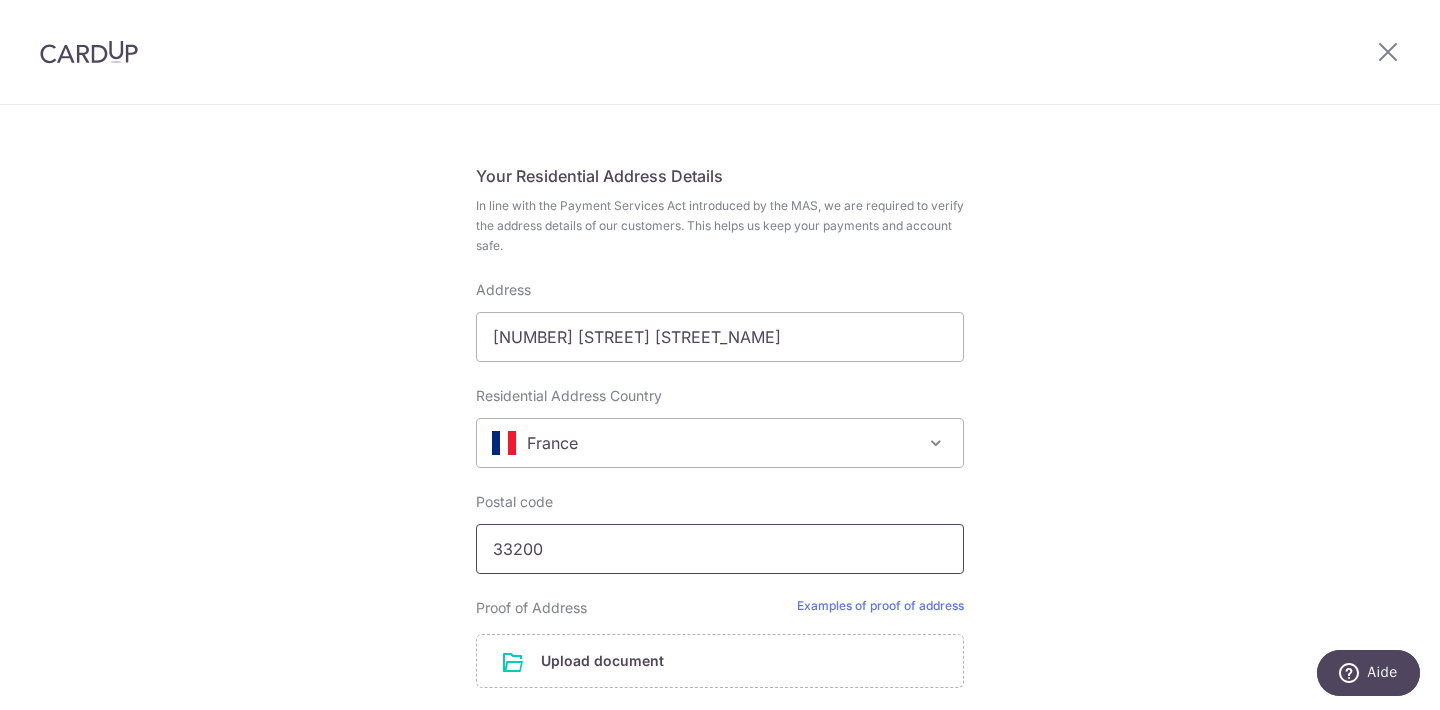 type on "33200" 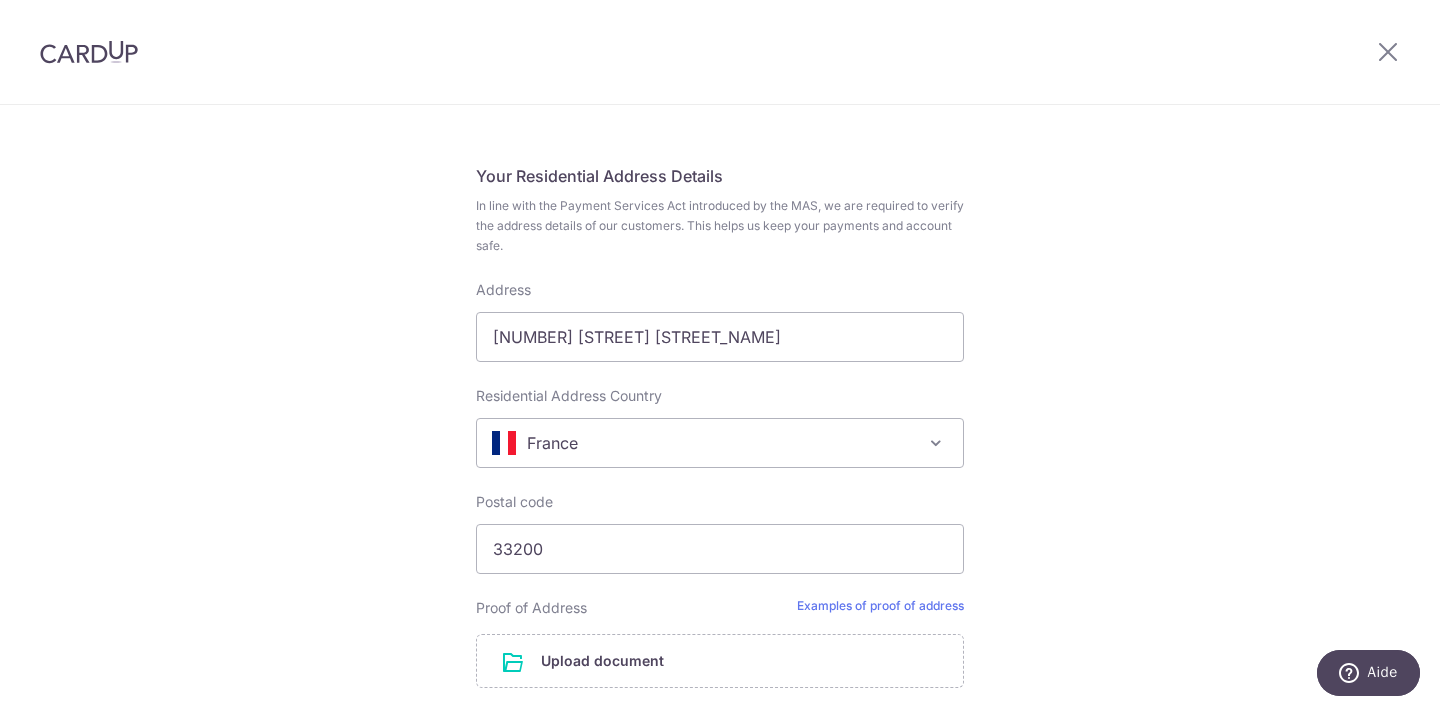 click on "Complete your details
Please provide your full name as per your NRIC/ FIN for verification purposes. We will use this to verify your future invoices.
First name
[FIRST]
Last name
[LAST]
Please confirm your first and last name for us to address you correctly
Country
[COUNTRY]
[COUNTRY]
[COUNTRY]
[COUNTRY]
[COUNTRY]
[COUNTRY]
[COUNTRY]
[COUNTRY]
[COUNTRY]
[COUNTRY]
[COUNTRY]" at bounding box center (720, 151) 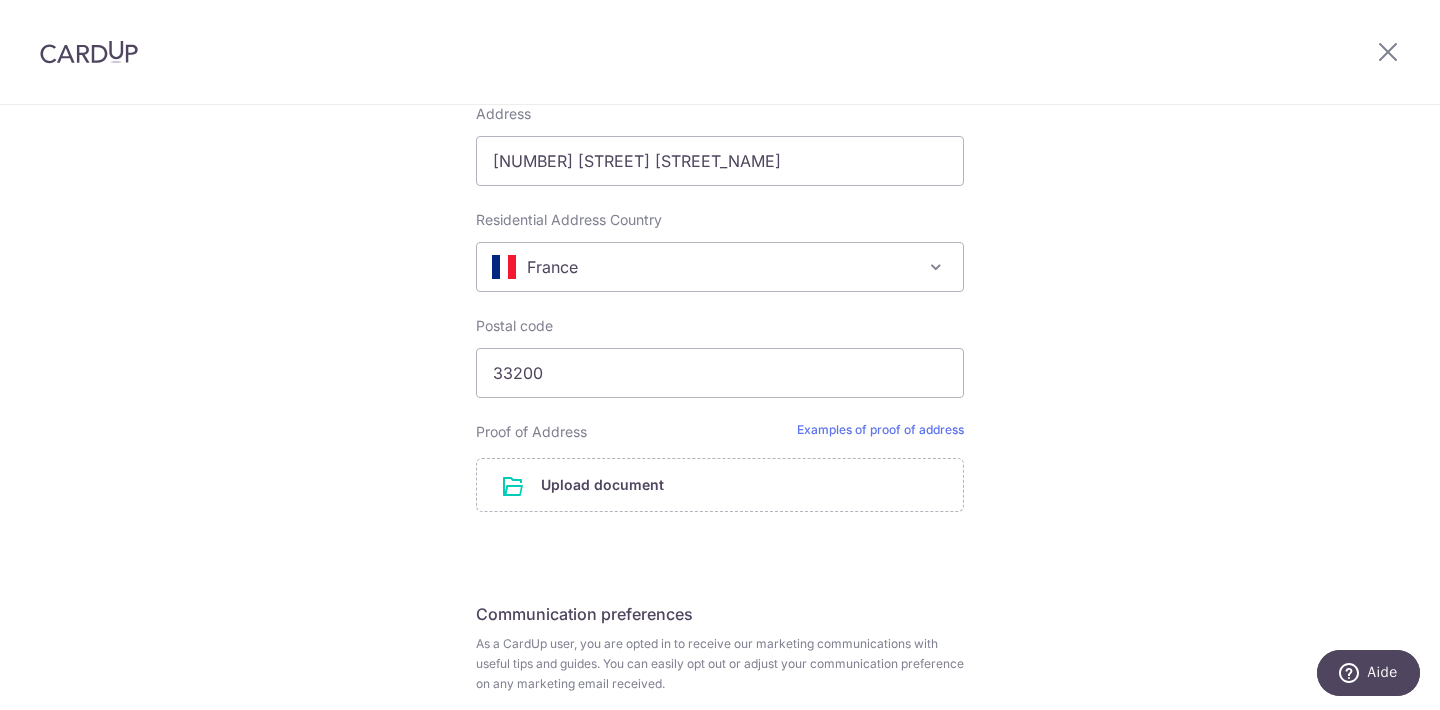 scroll, scrollTop: 1200, scrollLeft: 0, axis: vertical 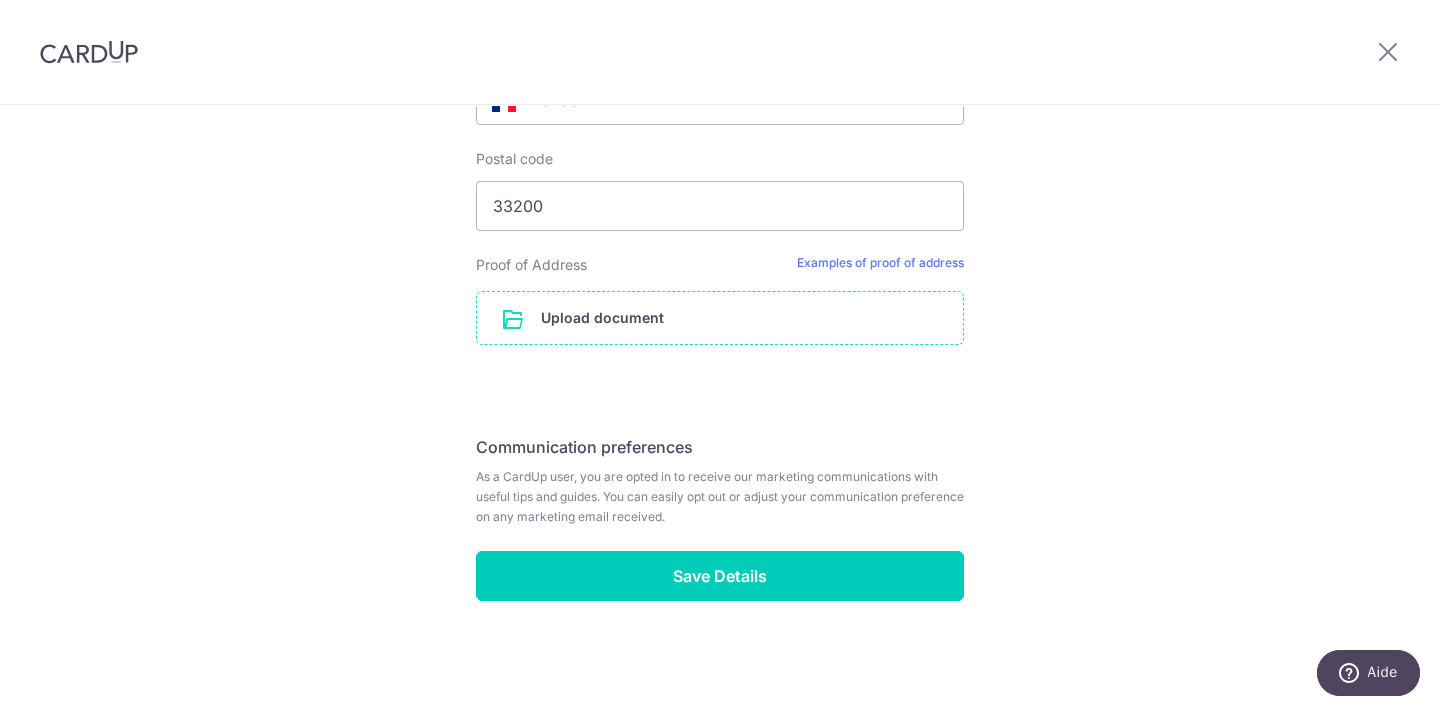 click at bounding box center (720, 318) 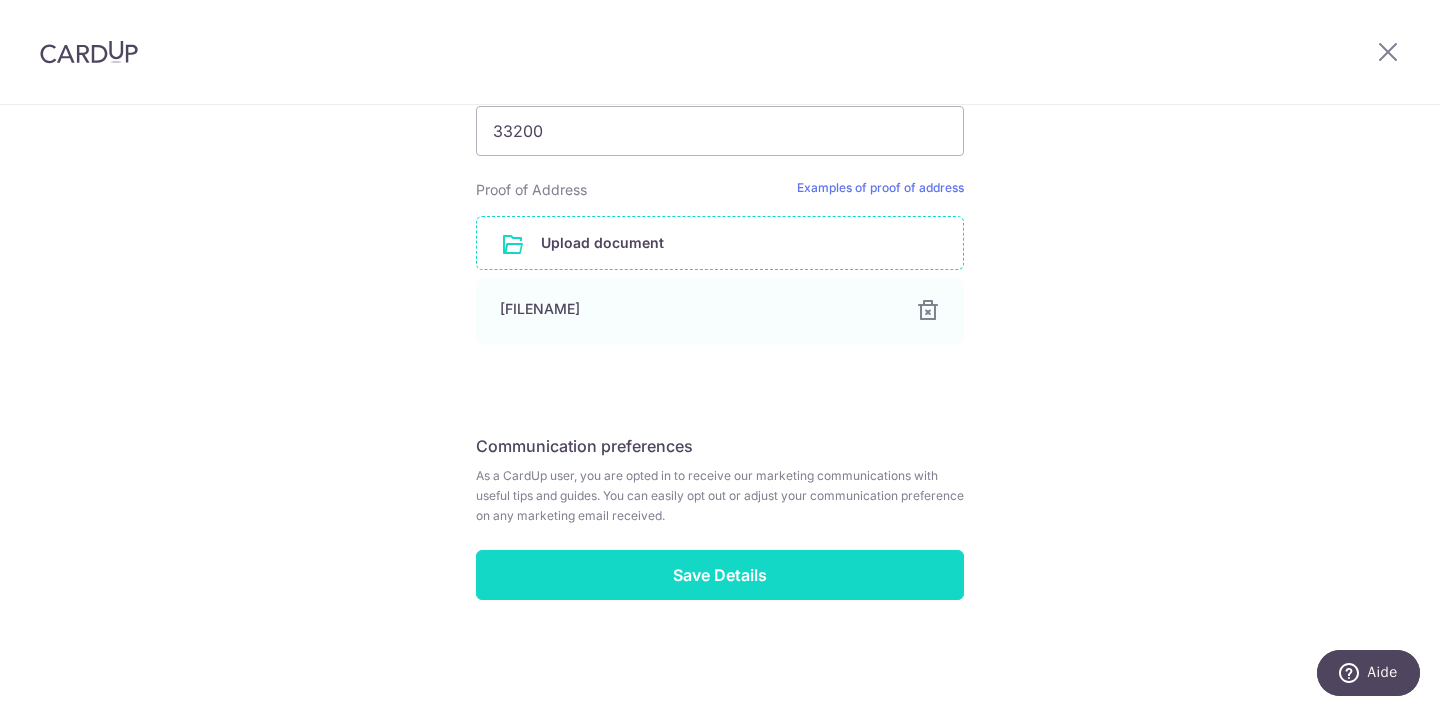 scroll, scrollTop: 1285, scrollLeft: 0, axis: vertical 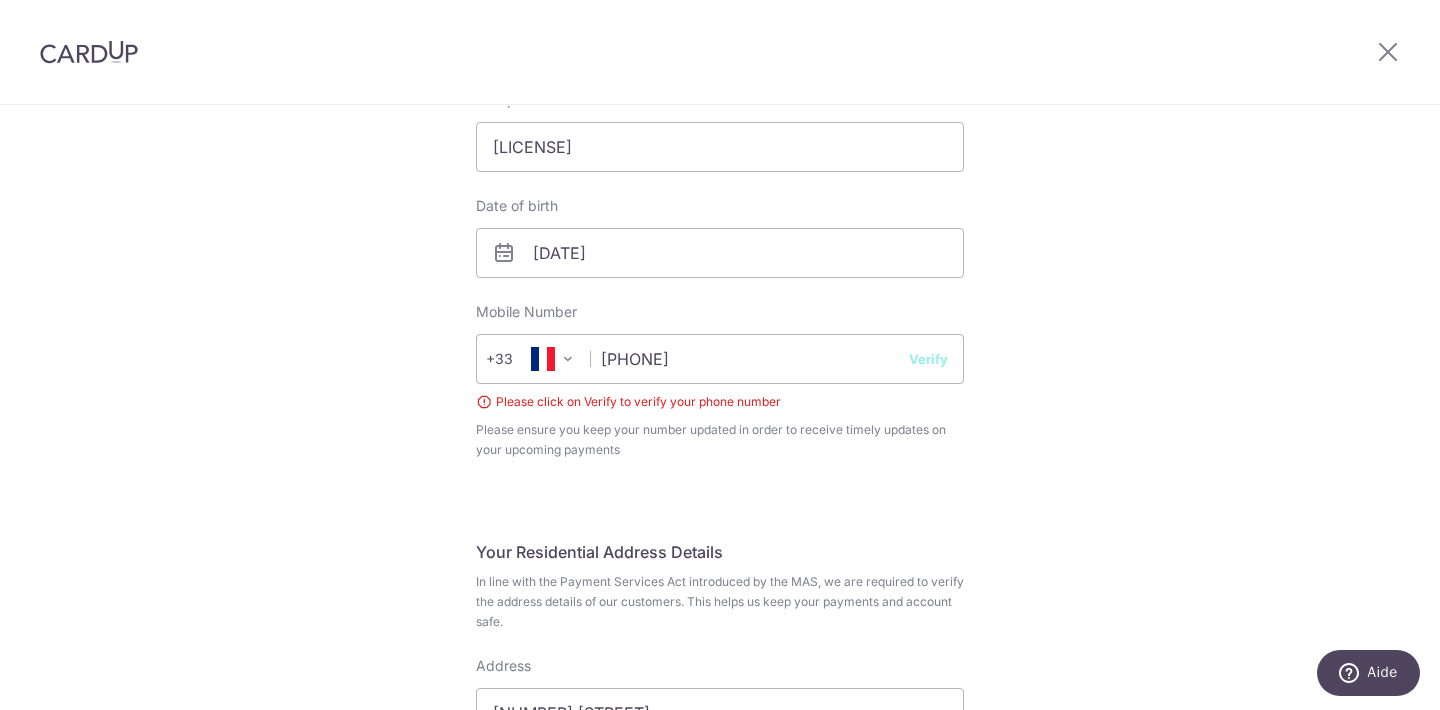 click on "Verify" at bounding box center [928, 359] 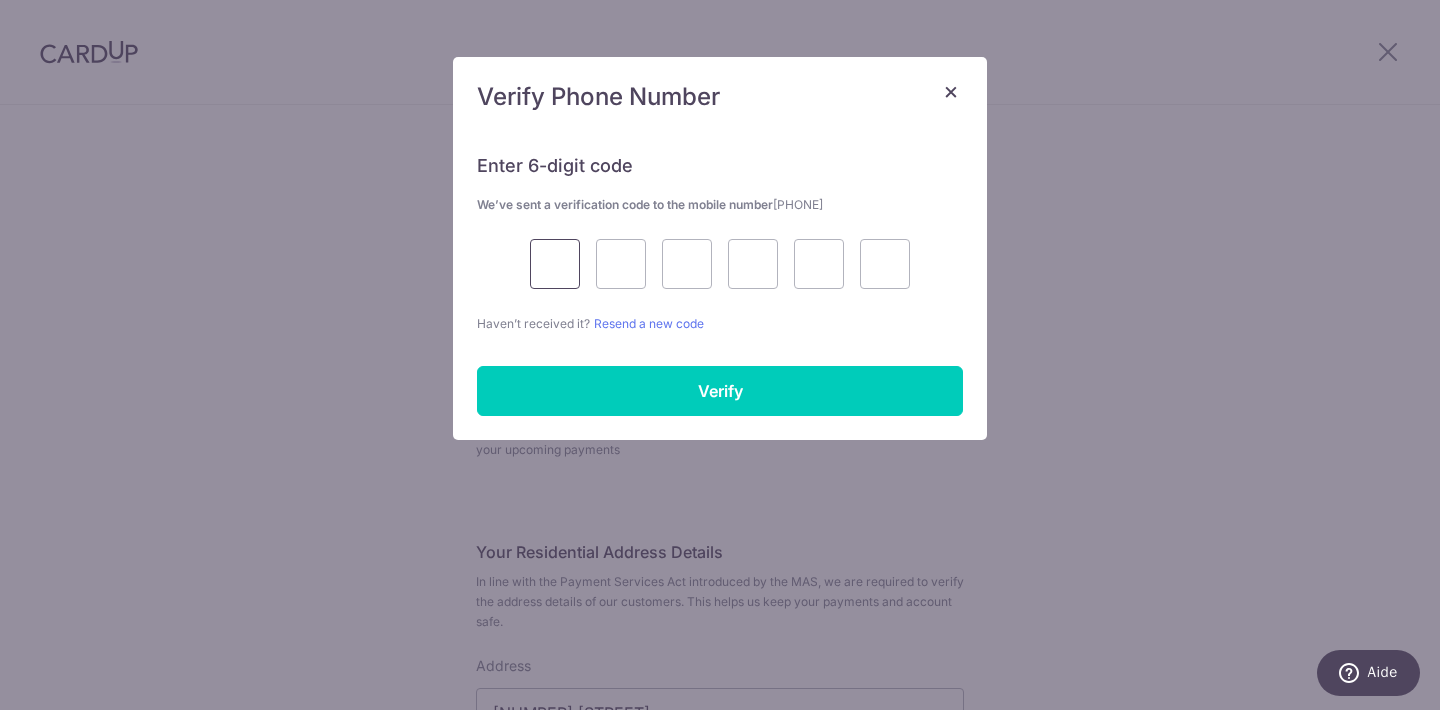 click at bounding box center [555, 264] 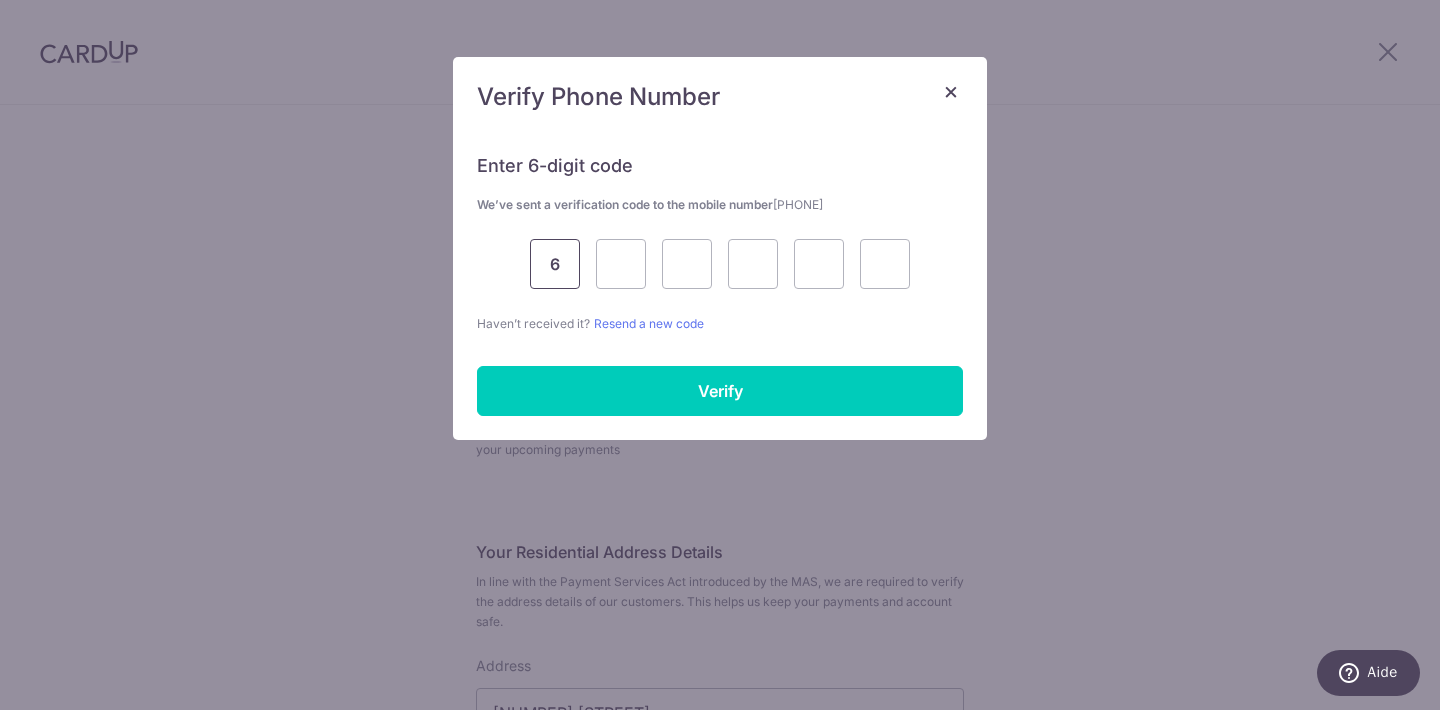 type on "6" 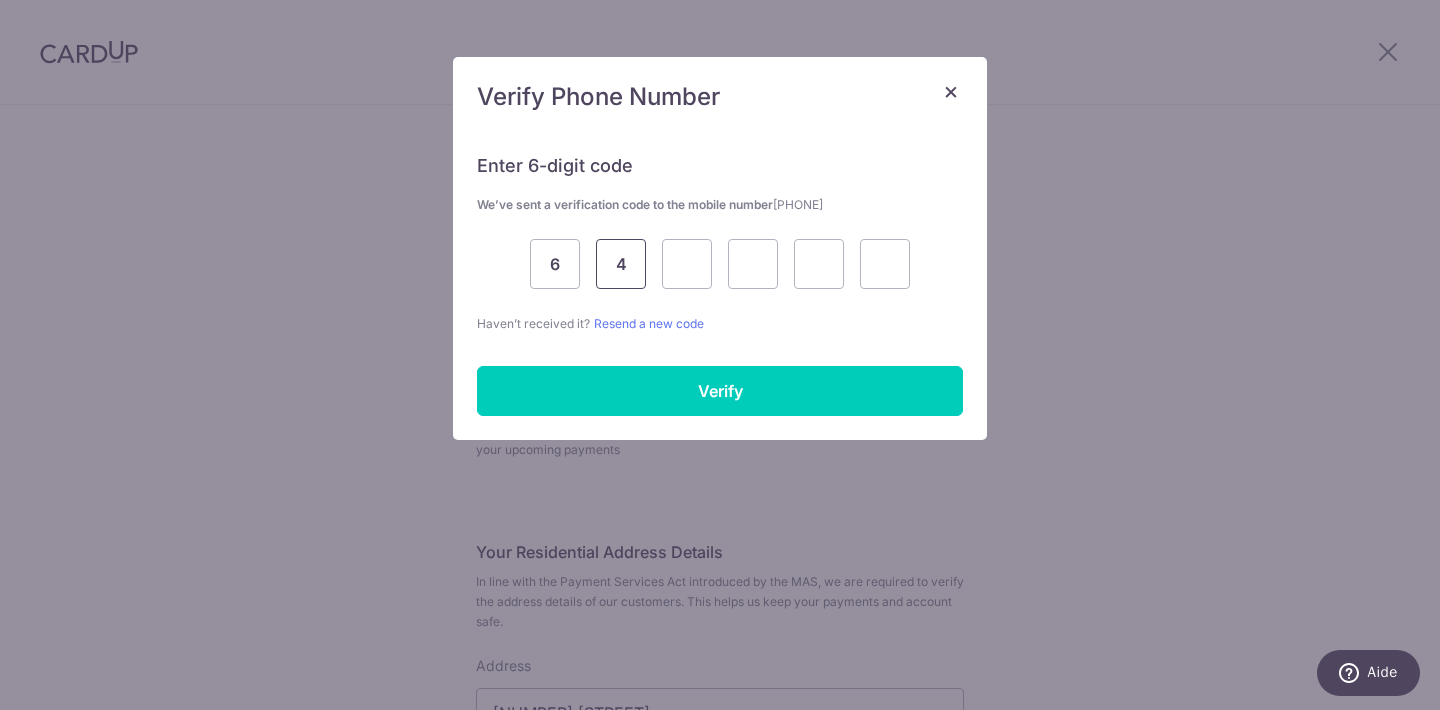 type on "4" 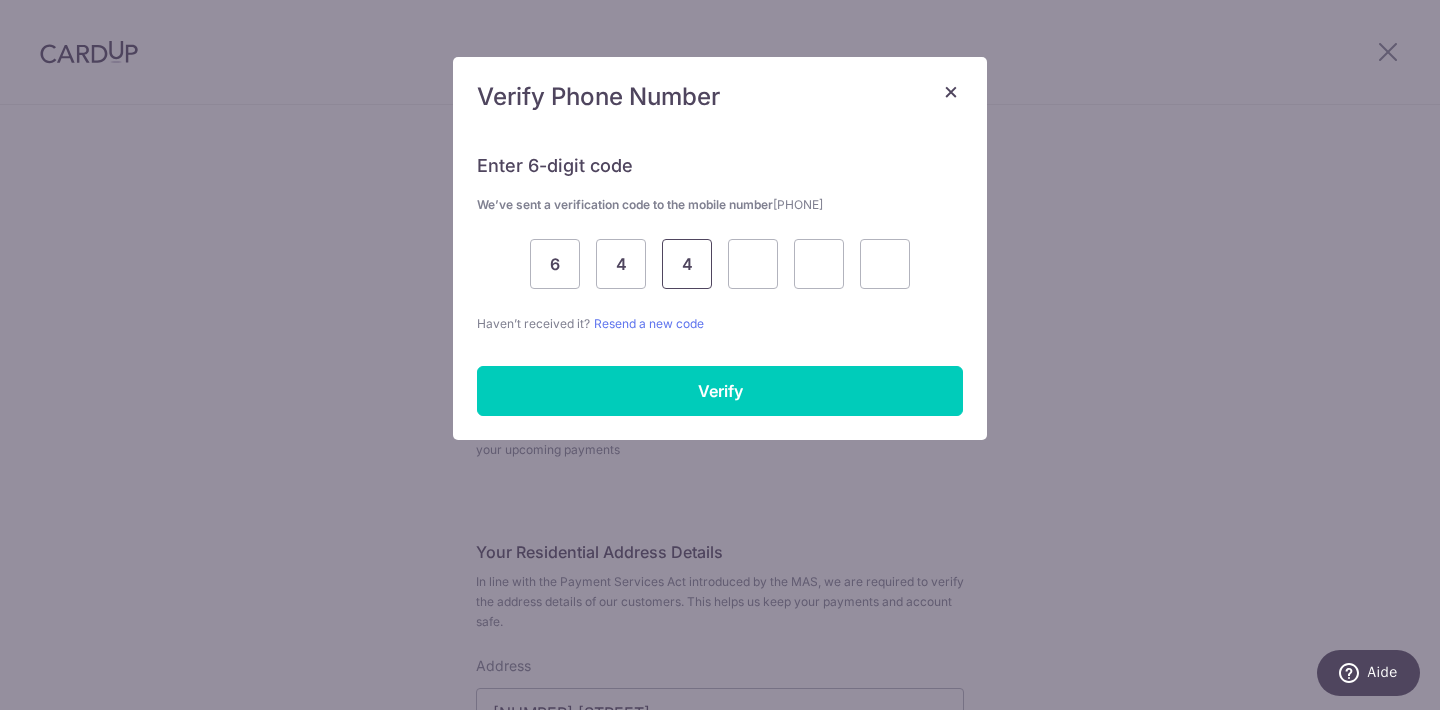 type on "4" 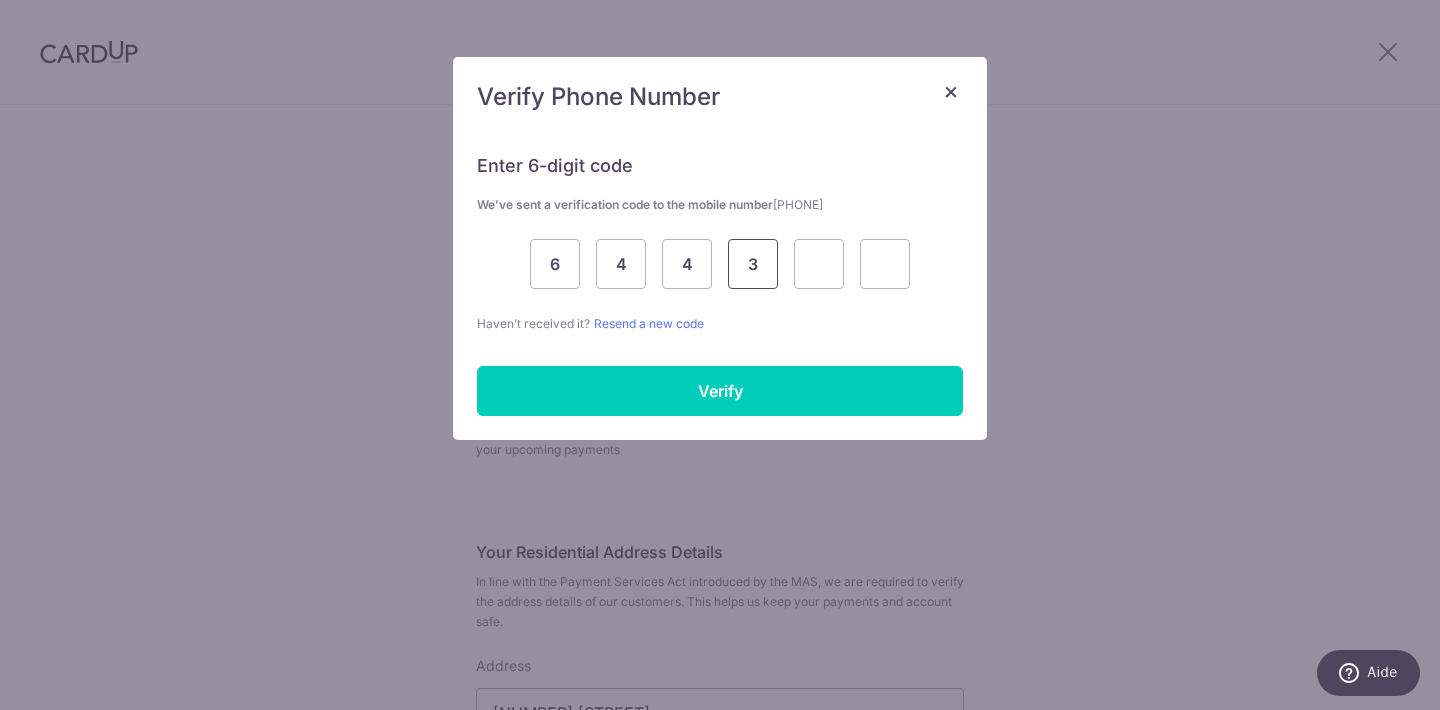 type on "3" 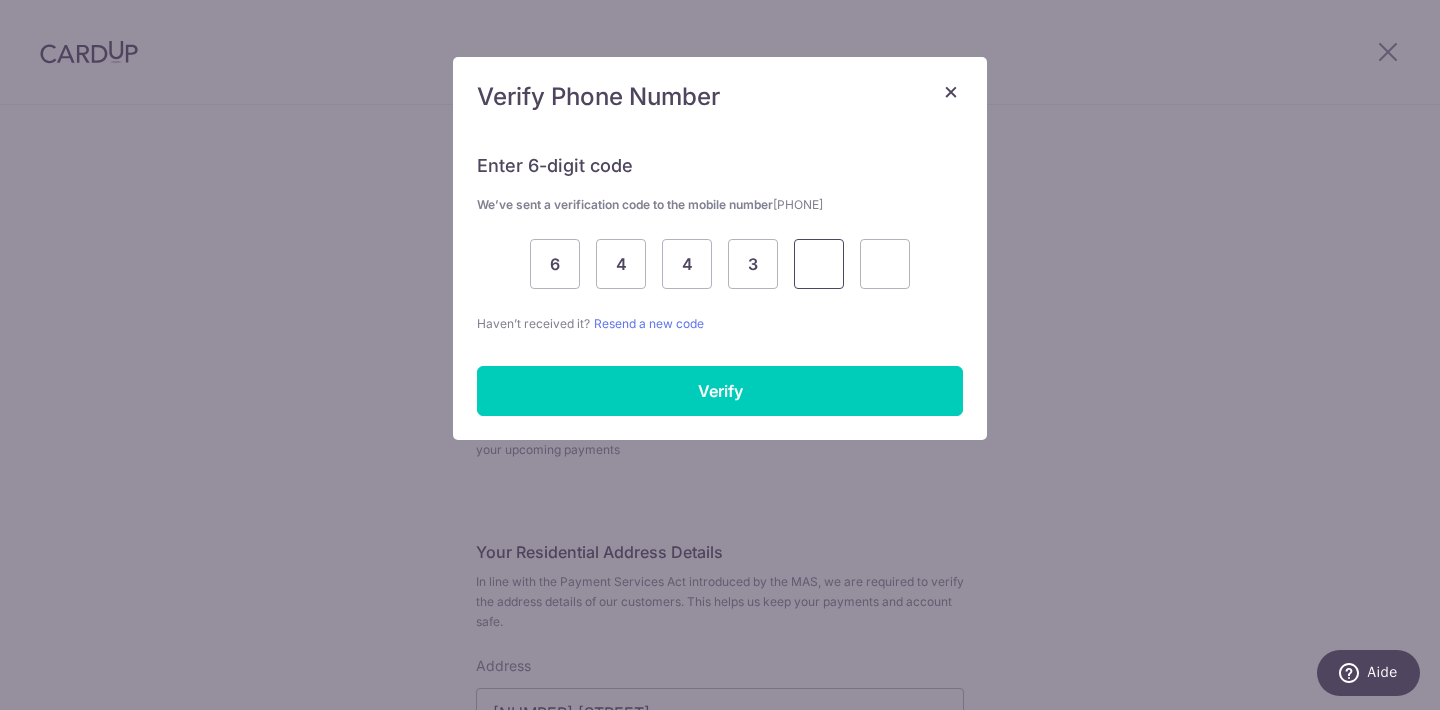 type on "7" 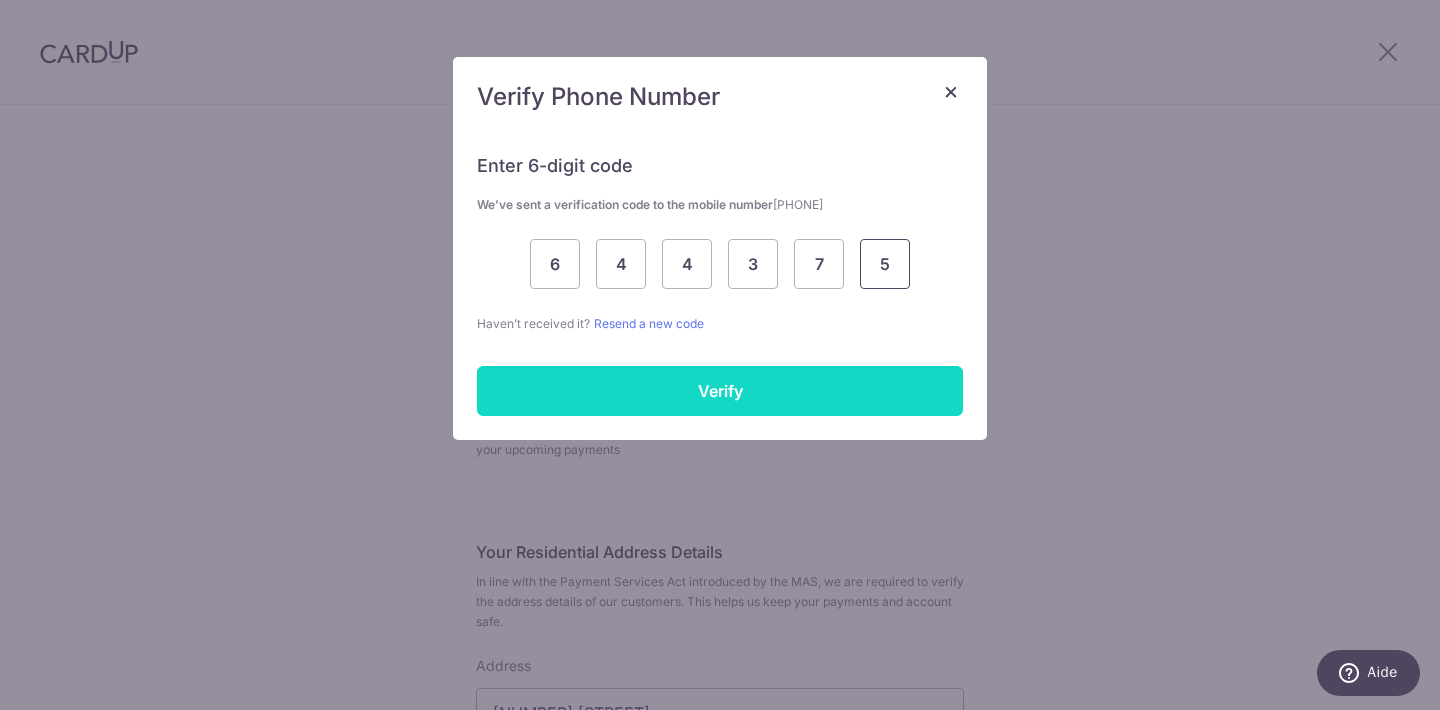 type on "5" 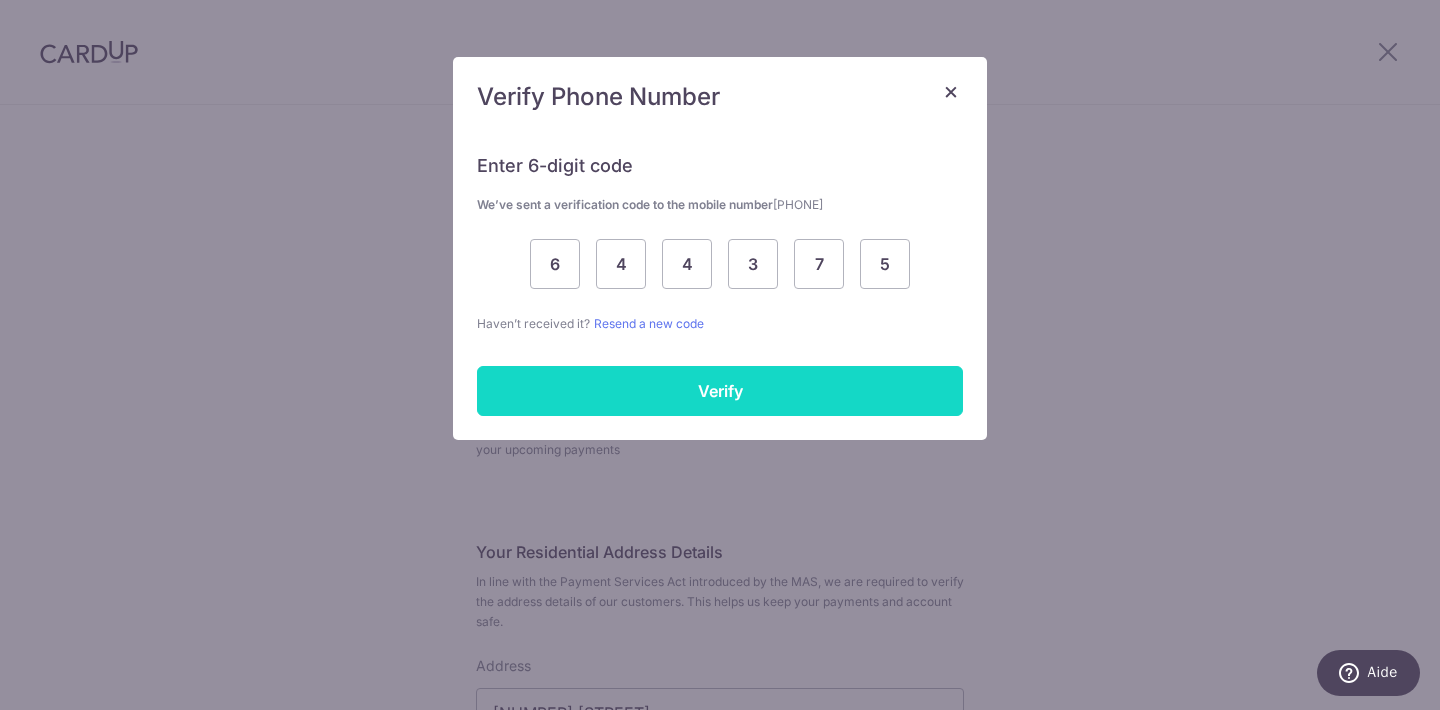 click on "Verify" at bounding box center (720, 391) 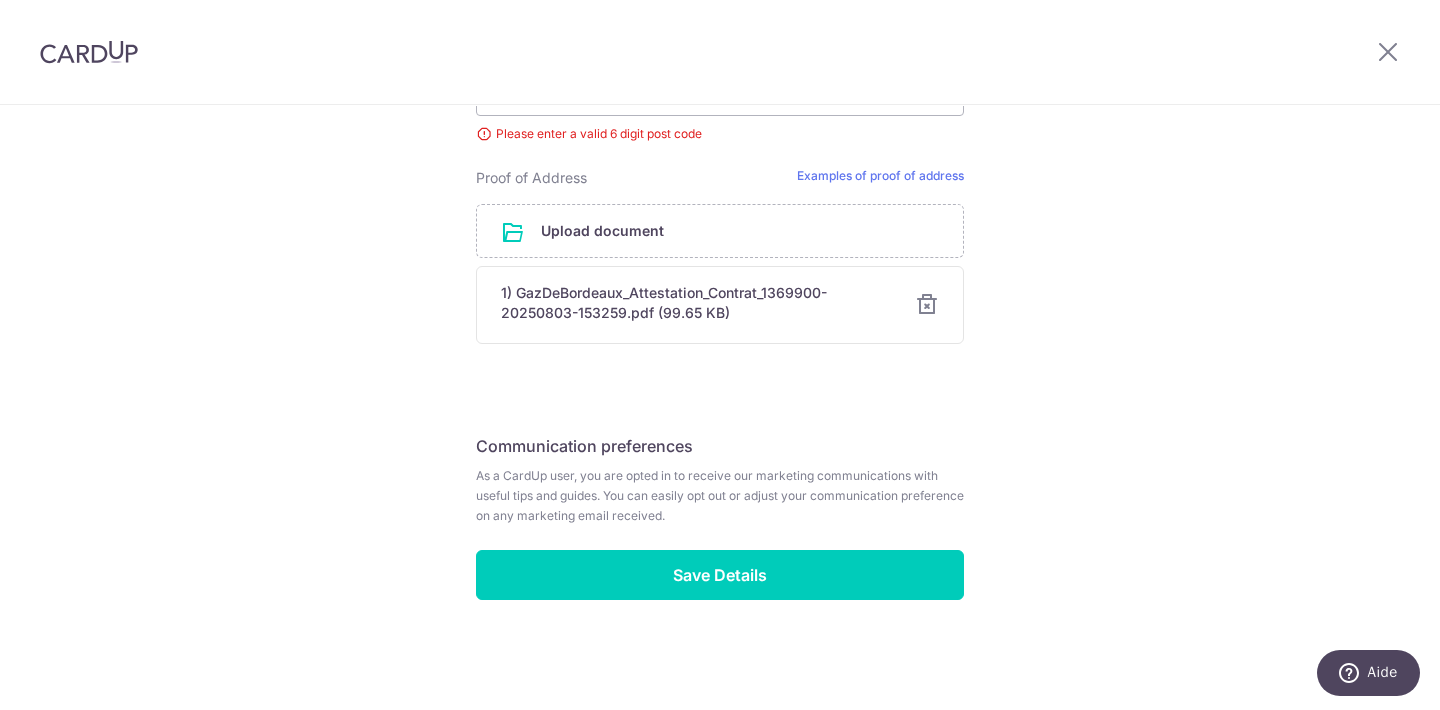 scroll, scrollTop: 1315, scrollLeft: 0, axis: vertical 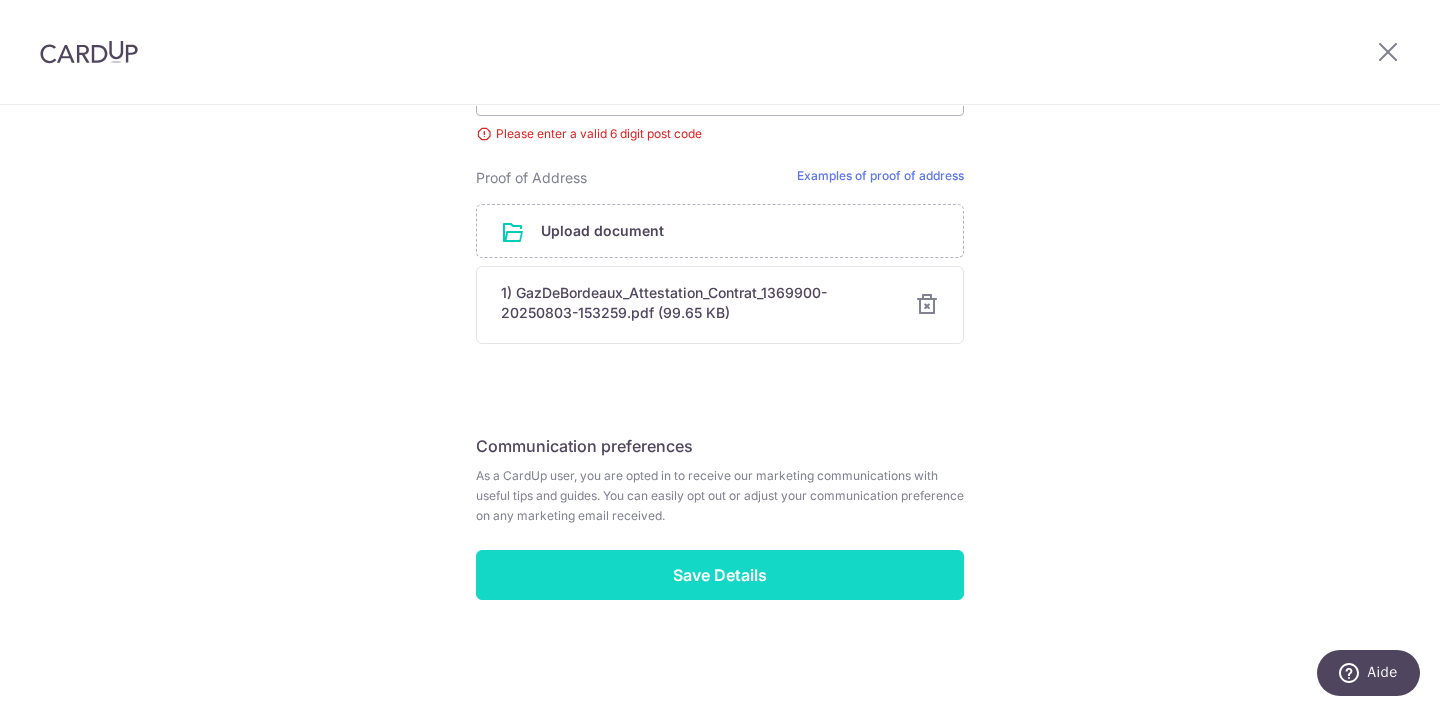 click on "Save Details" at bounding box center (720, 575) 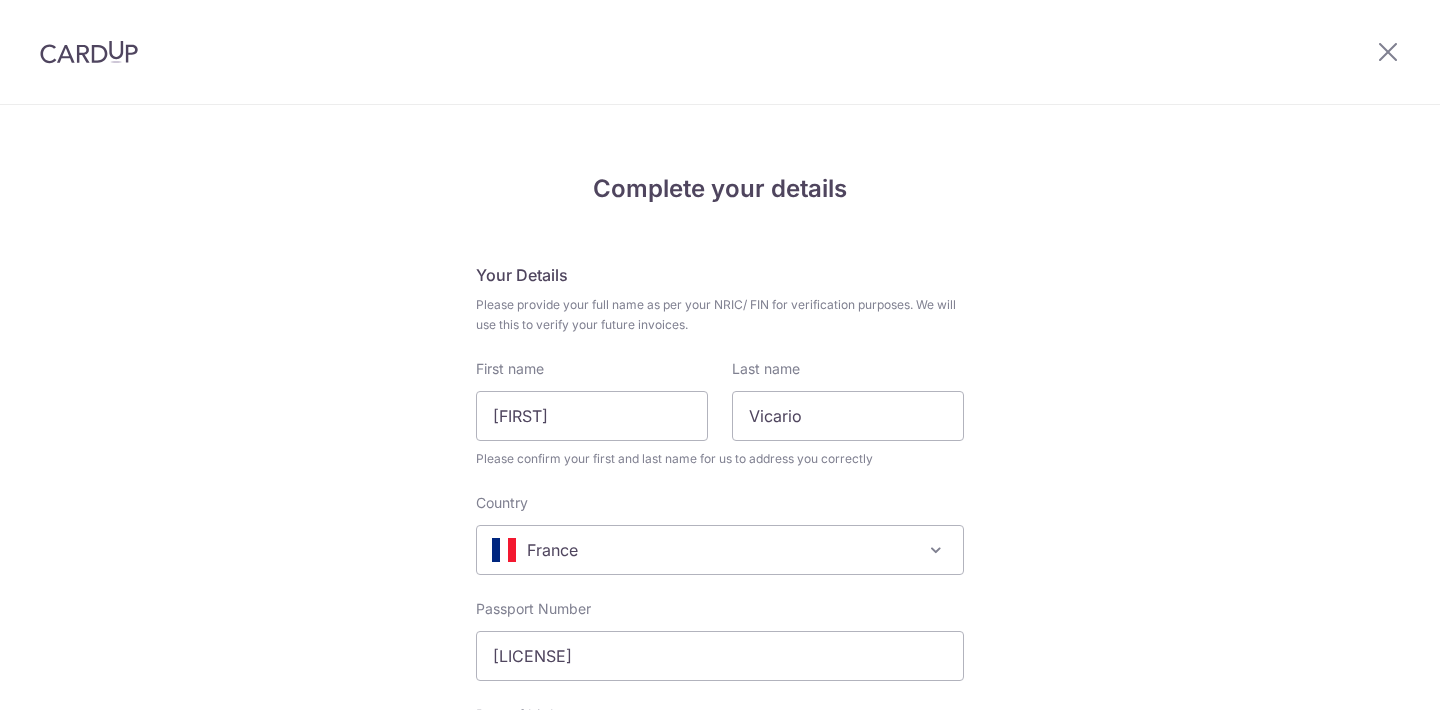 scroll, scrollTop: 0, scrollLeft: 0, axis: both 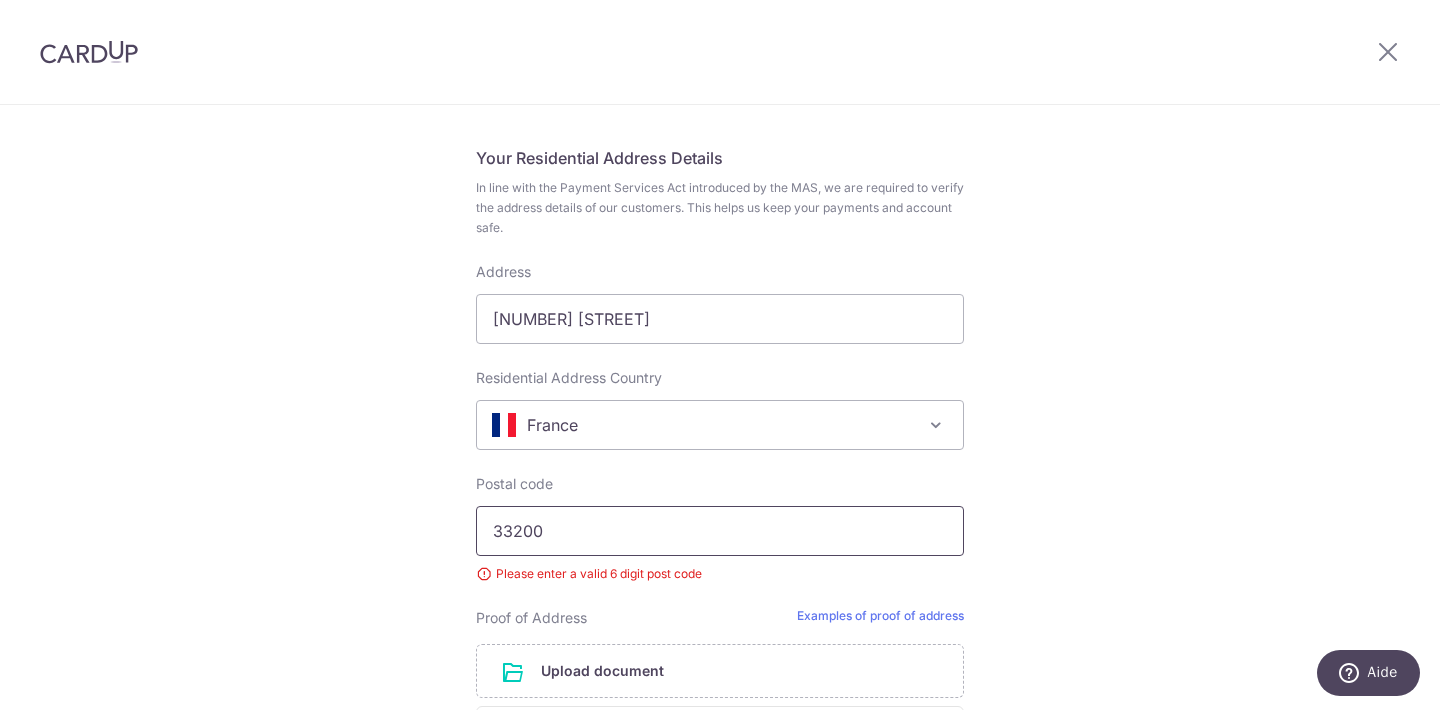 click on "33200" at bounding box center [720, 531] 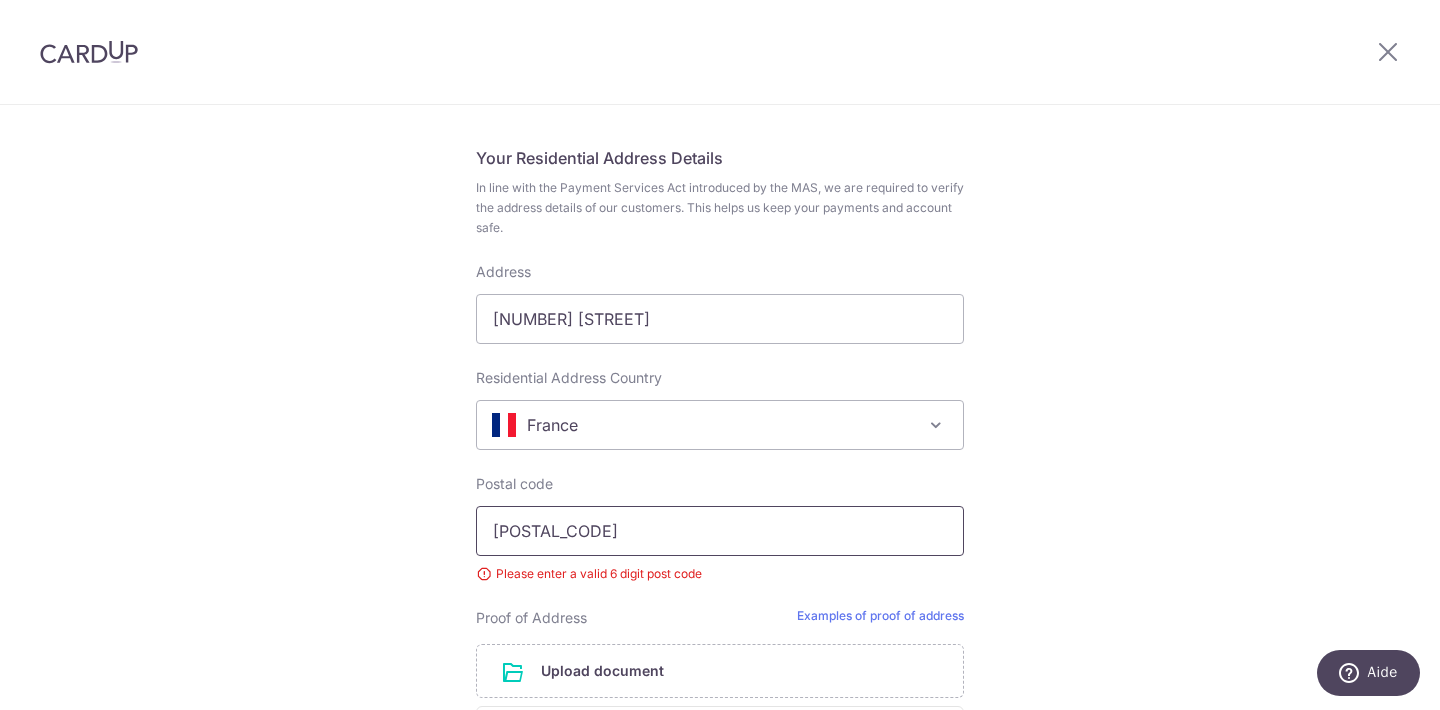 type on "[POSTAL_CODE]" 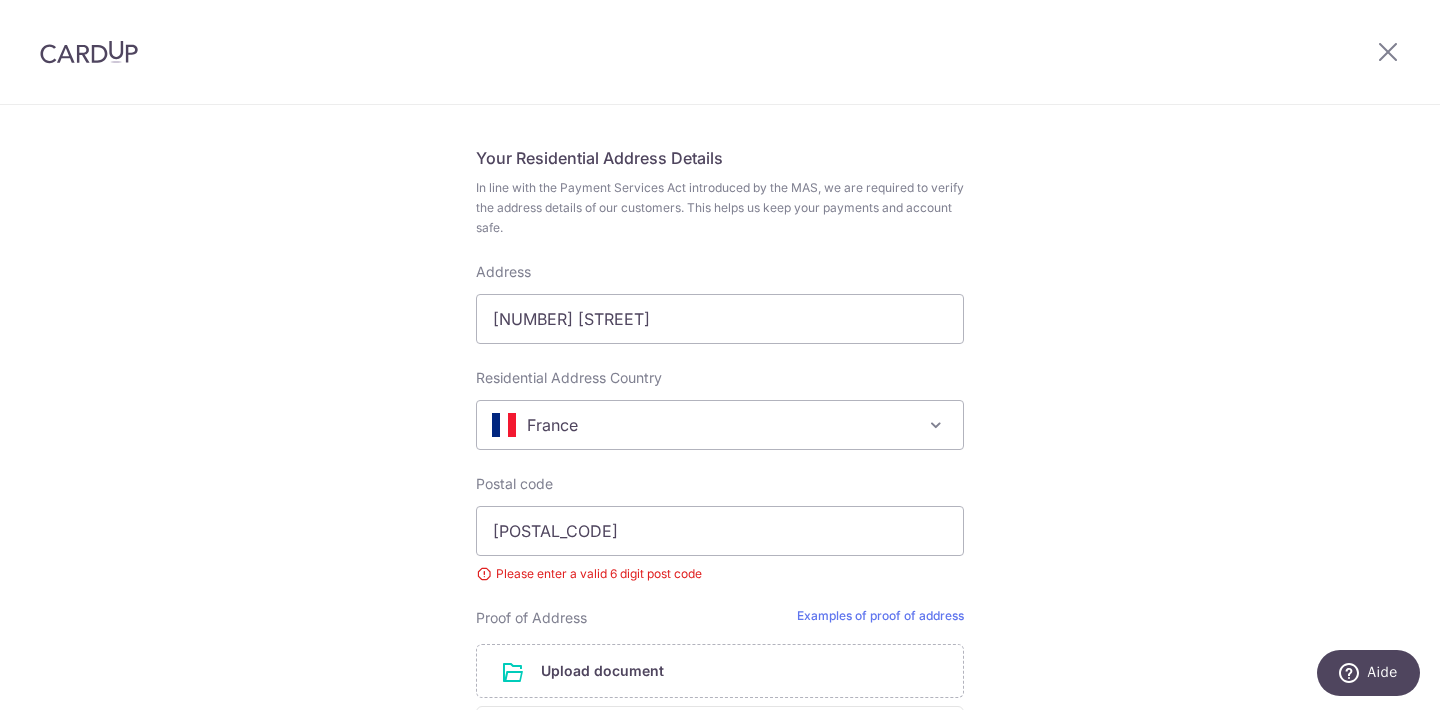 click on "Complete your details
Please provide your full name as per your NRIC/ FIN for verification purposes. We will use this to verify your future invoices.
First name
[FIRST]
Last name
[LAST]
Please confirm your first and last name for us to address you correctly
Country
[COUNTRY]
[COUNTRY]
[COUNTRY]
[COUNTRY]
[COUNTRY]
[COUNTRY]
[COUNTRY]
[COUNTRY]
[COUNTRY]
[COUNTRY]
[COUNTRY]" at bounding box center [720, 190] 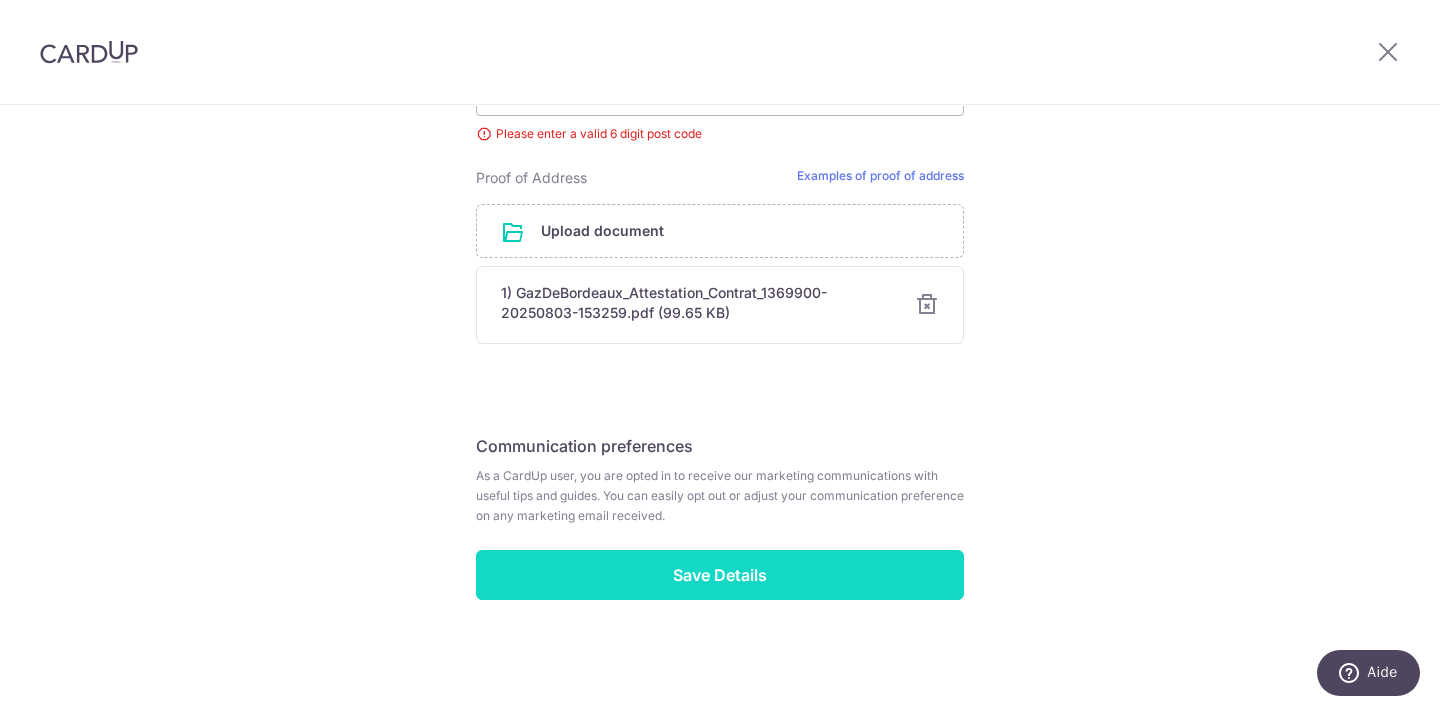 scroll, scrollTop: 1315, scrollLeft: 0, axis: vertical 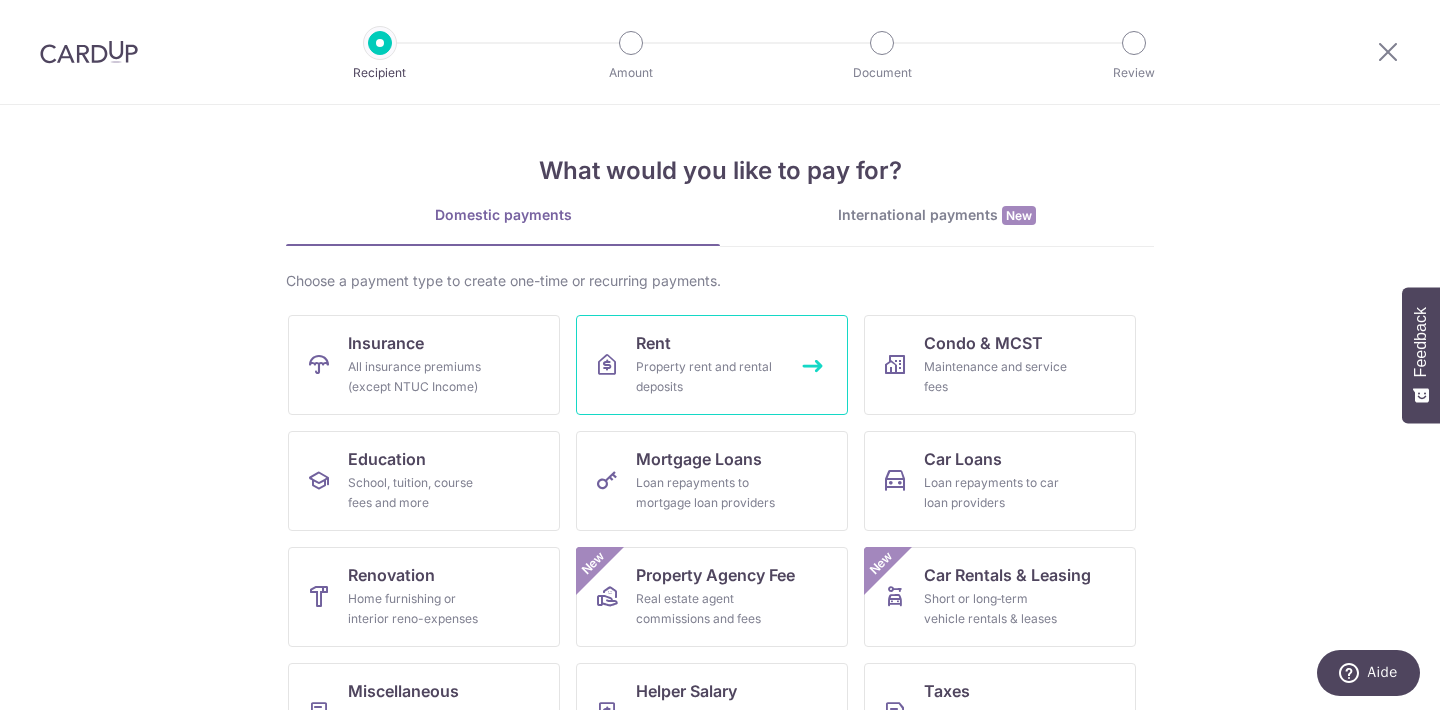click on "Rent" at bounding box center [653, 343] 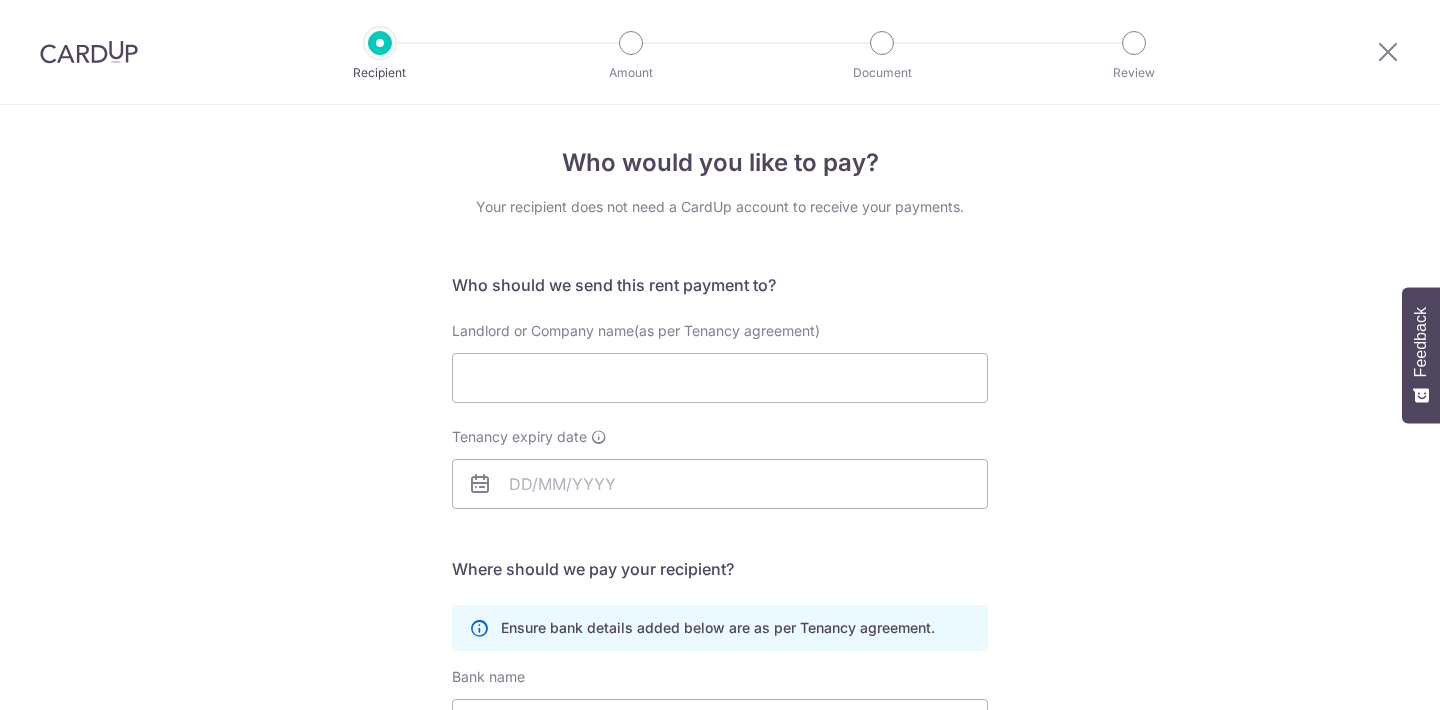 scroll, scrollTop: 0, scrollLeft: 0, axis: both 